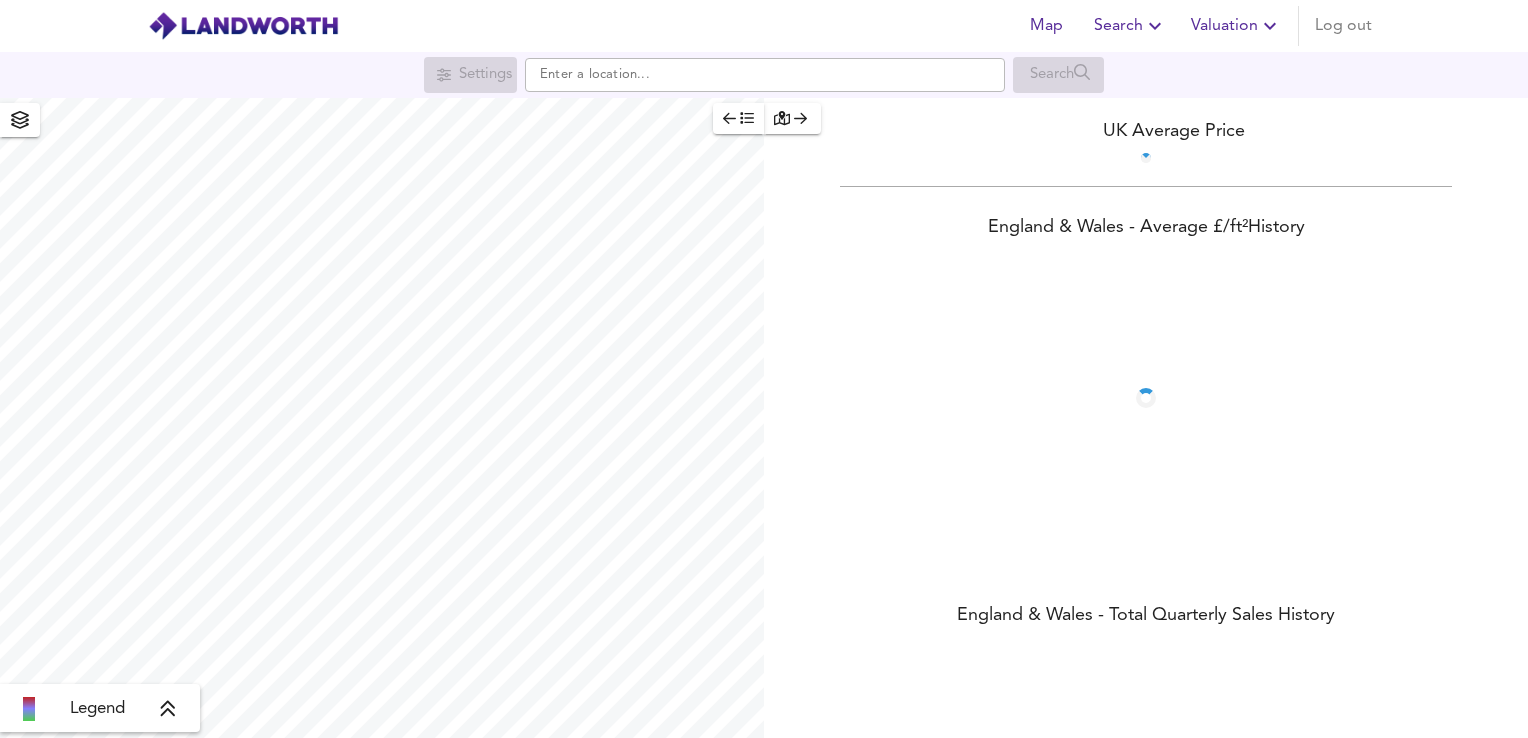 scroll, scrollTop: 0, scrollLeft: 0, axis: both 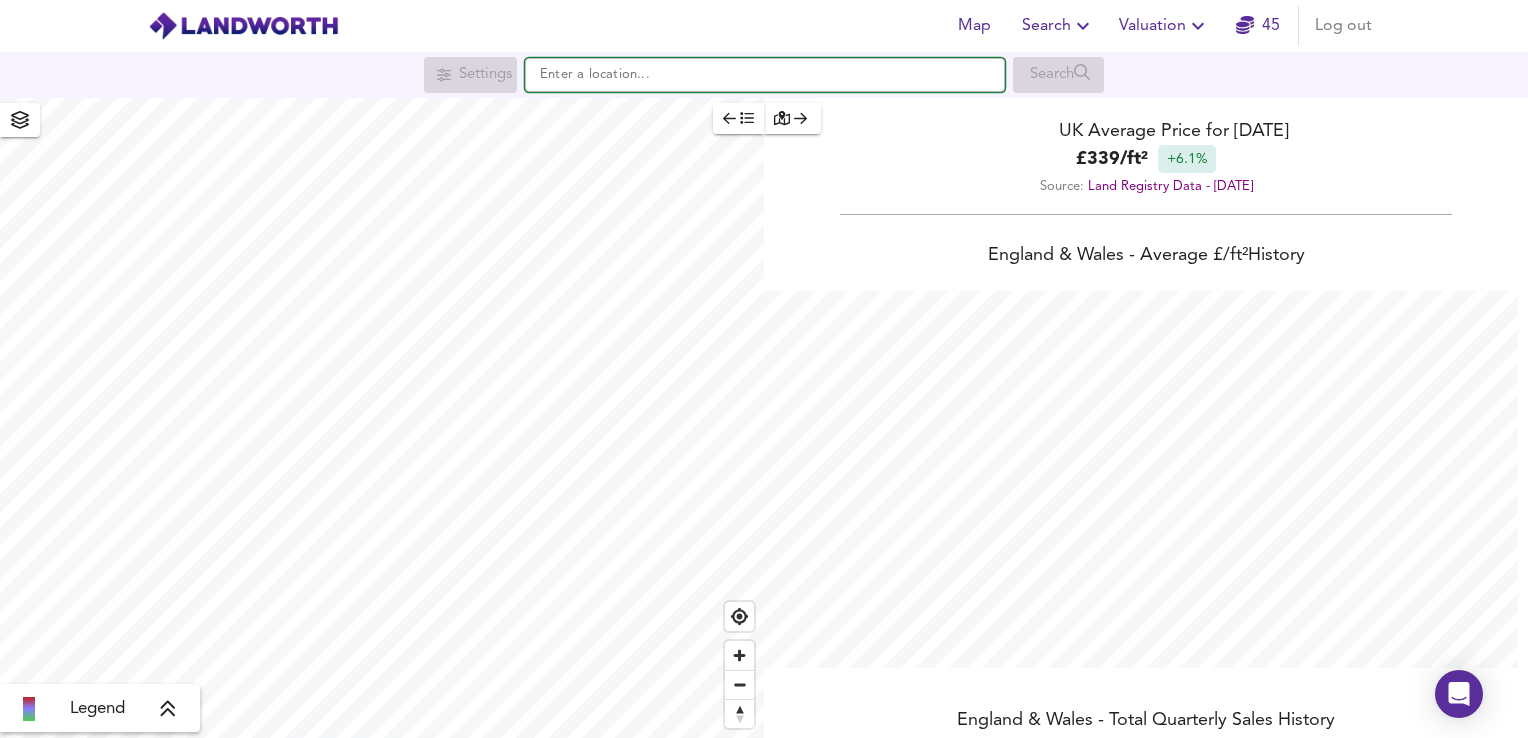 click at bounding box center (765, 75) 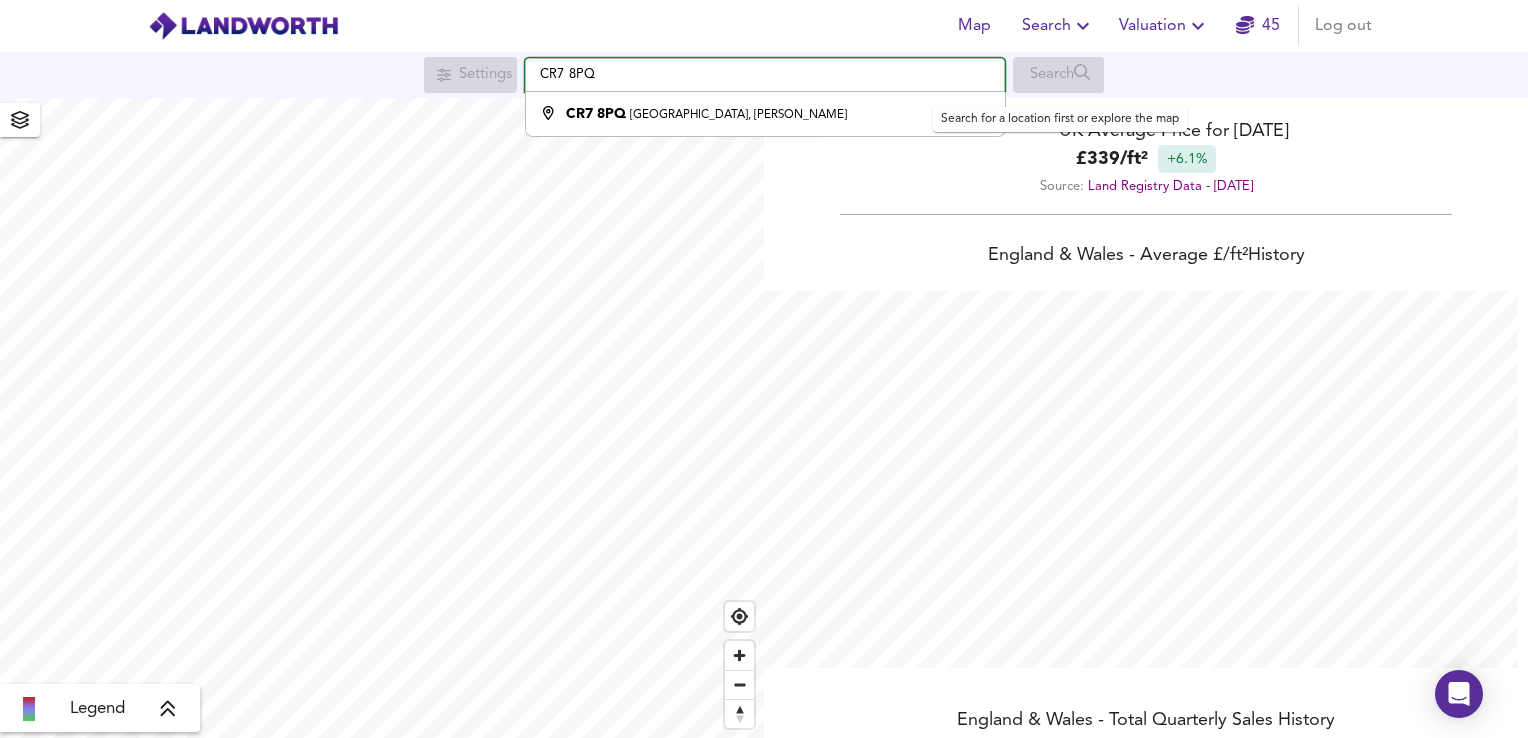 scroll, scrollTop: 738, scrollLeft: 1528, axis: both 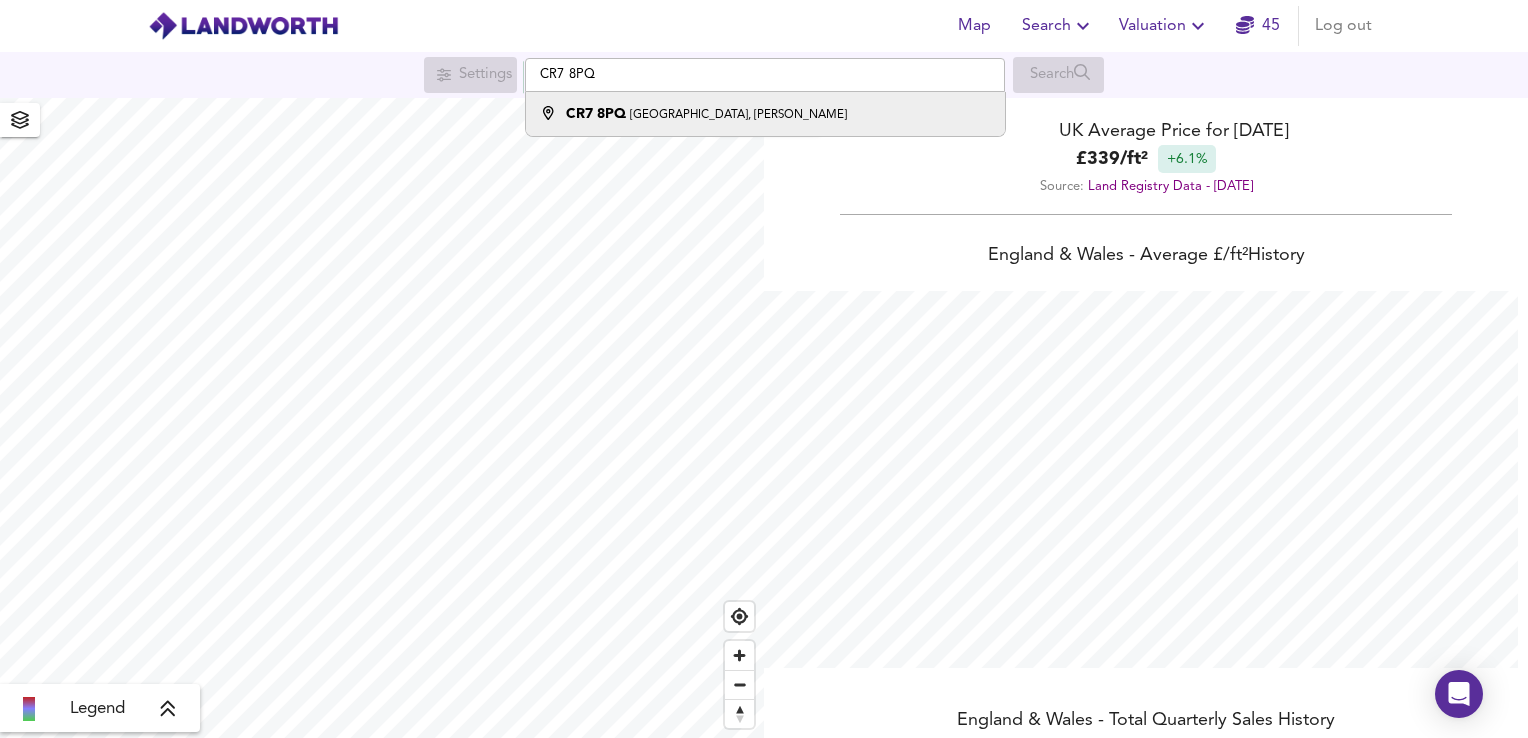 click on "[STREET_ADDRESS][PERSON_NAME]" at bounding box center (760, 114) 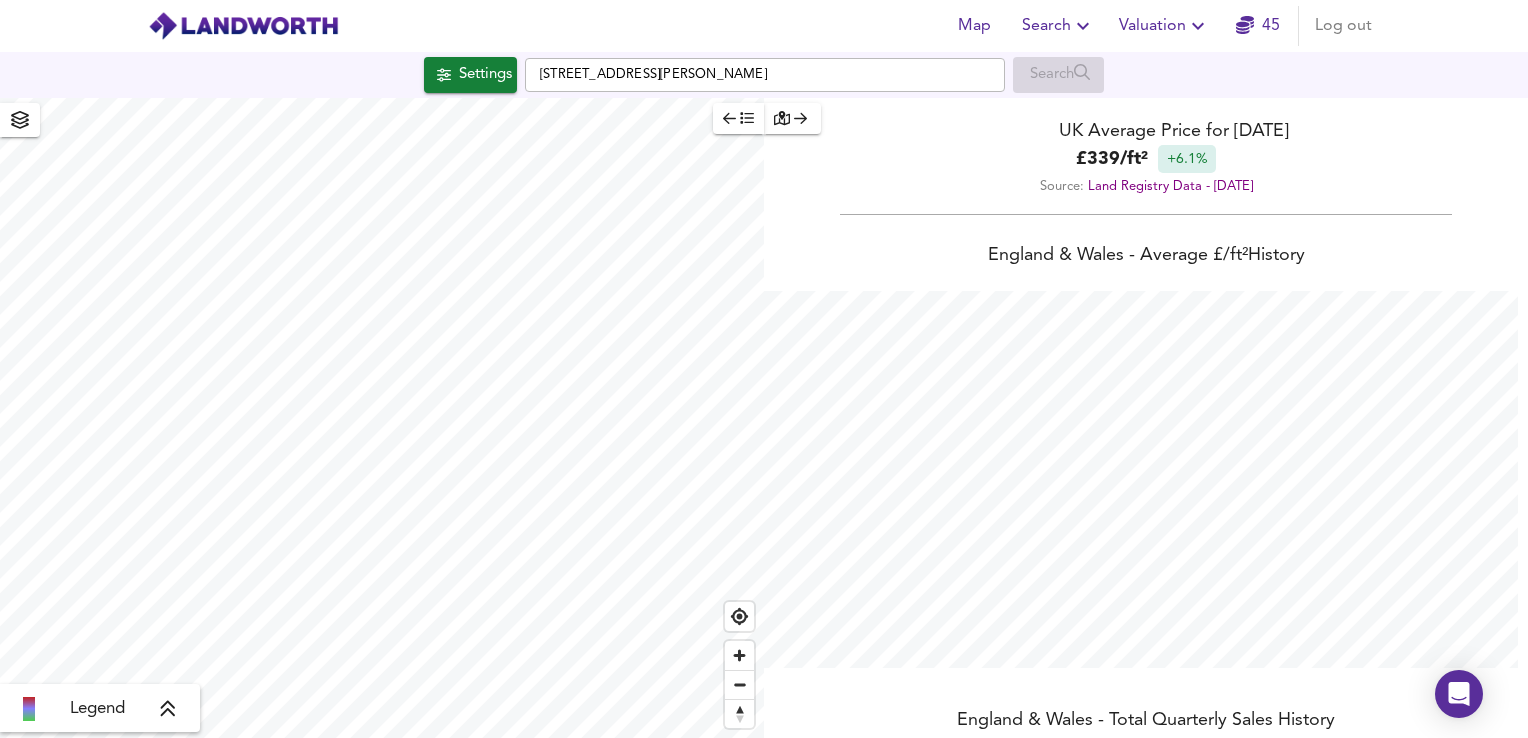 checkbox on "false" 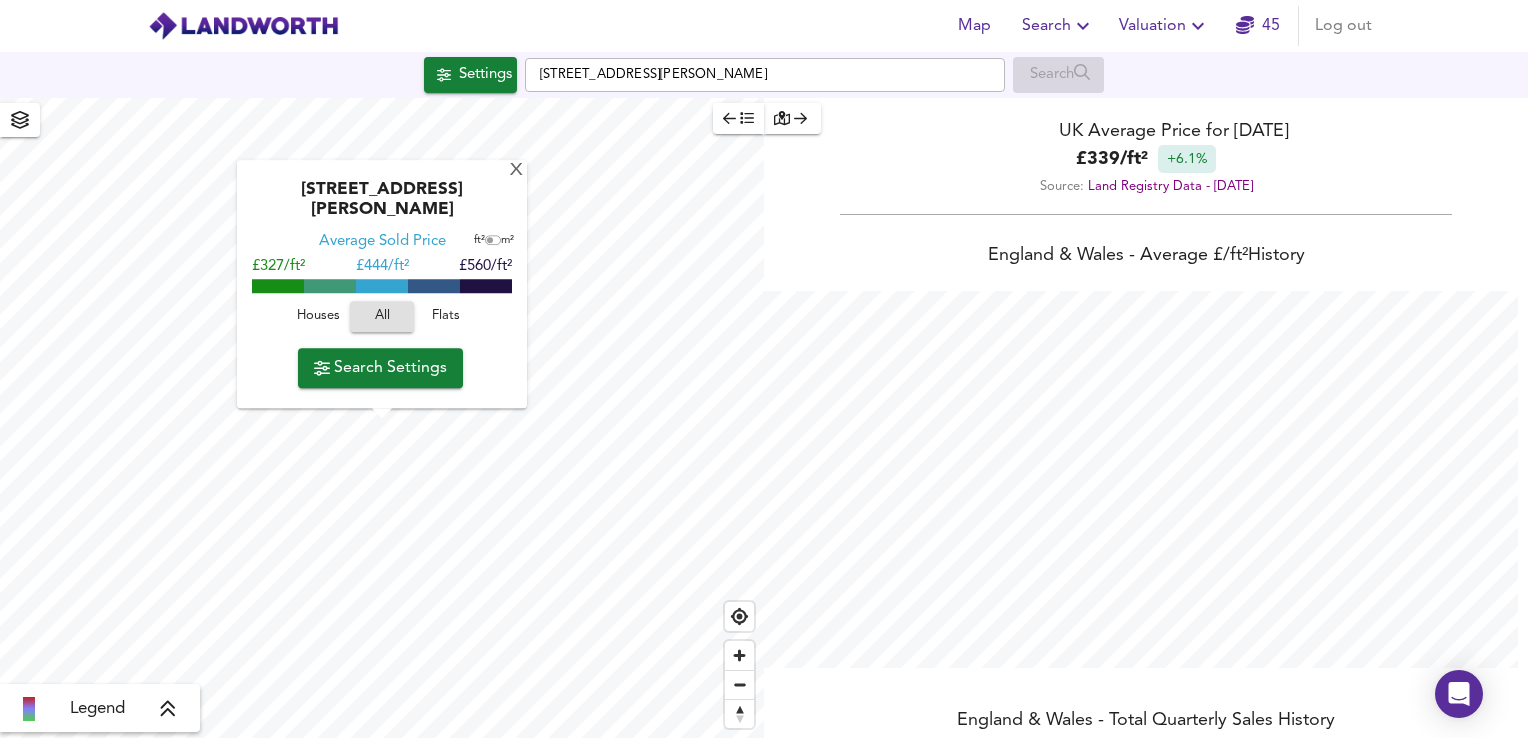click on "Settings" at bounding box center [470, 75] 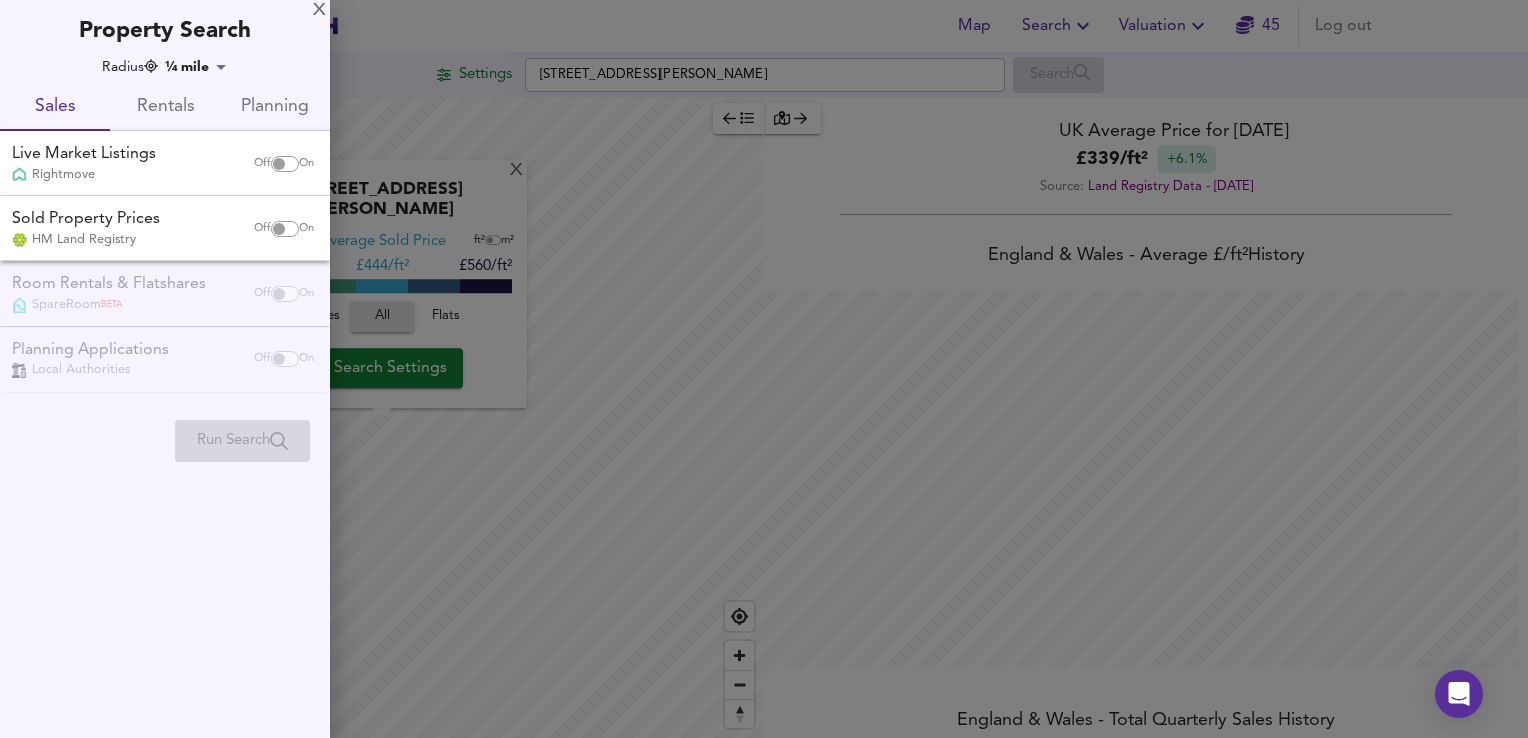 click at bounding box center (764, 369) 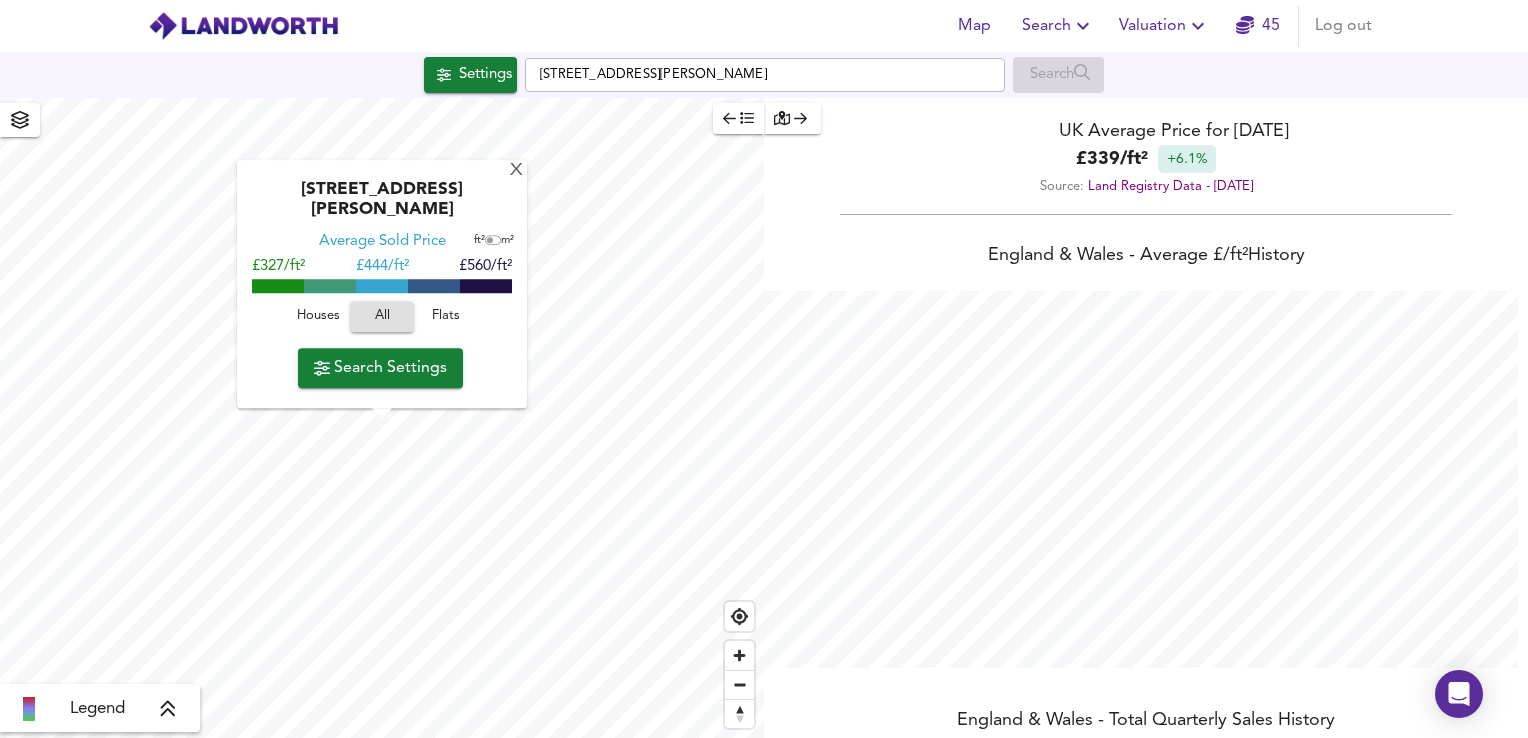 click on "[GEOGRAPHIC_DATA][PERSON_NAME] Average Sold Price ft²   m² £327/ft² £ 444/ft² £560/ft² Houses All Flats    Search Settings" at bounding box center [382, 285] 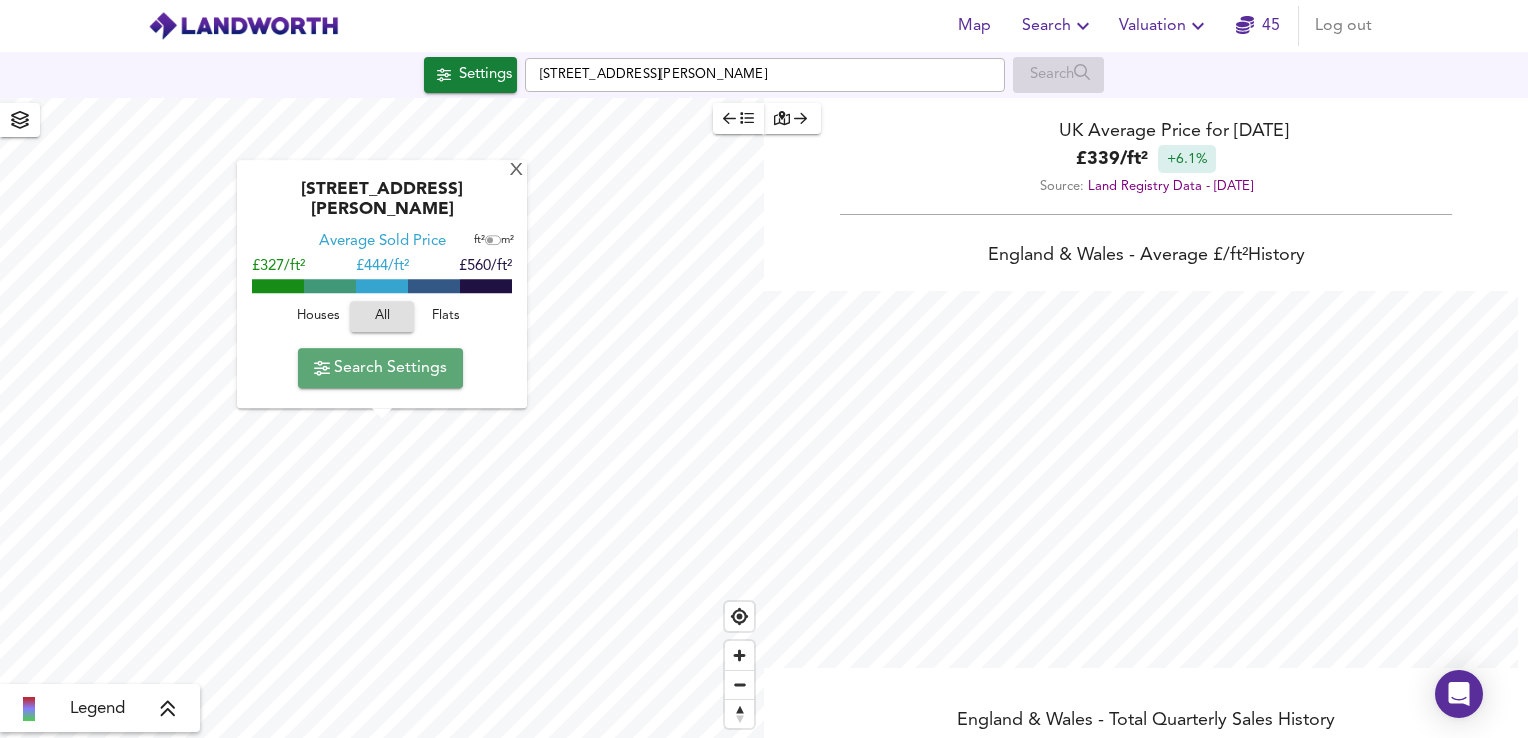 click on "Search Settings" at bounding box center (380, 368) 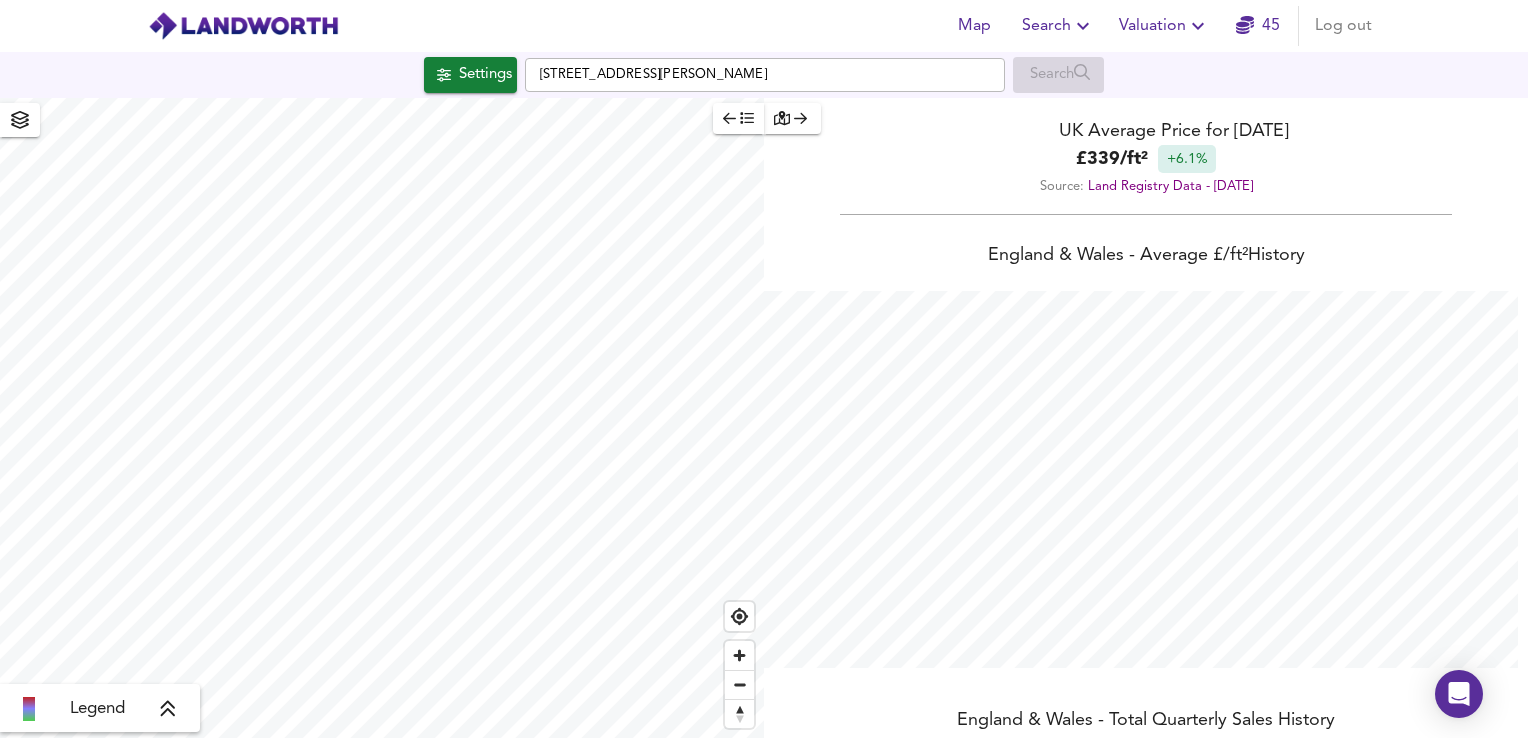 drag, startPoint x: 390, startPoint y: 384, endPoint x: 480, endPoint y: 70, distance: 326.64352 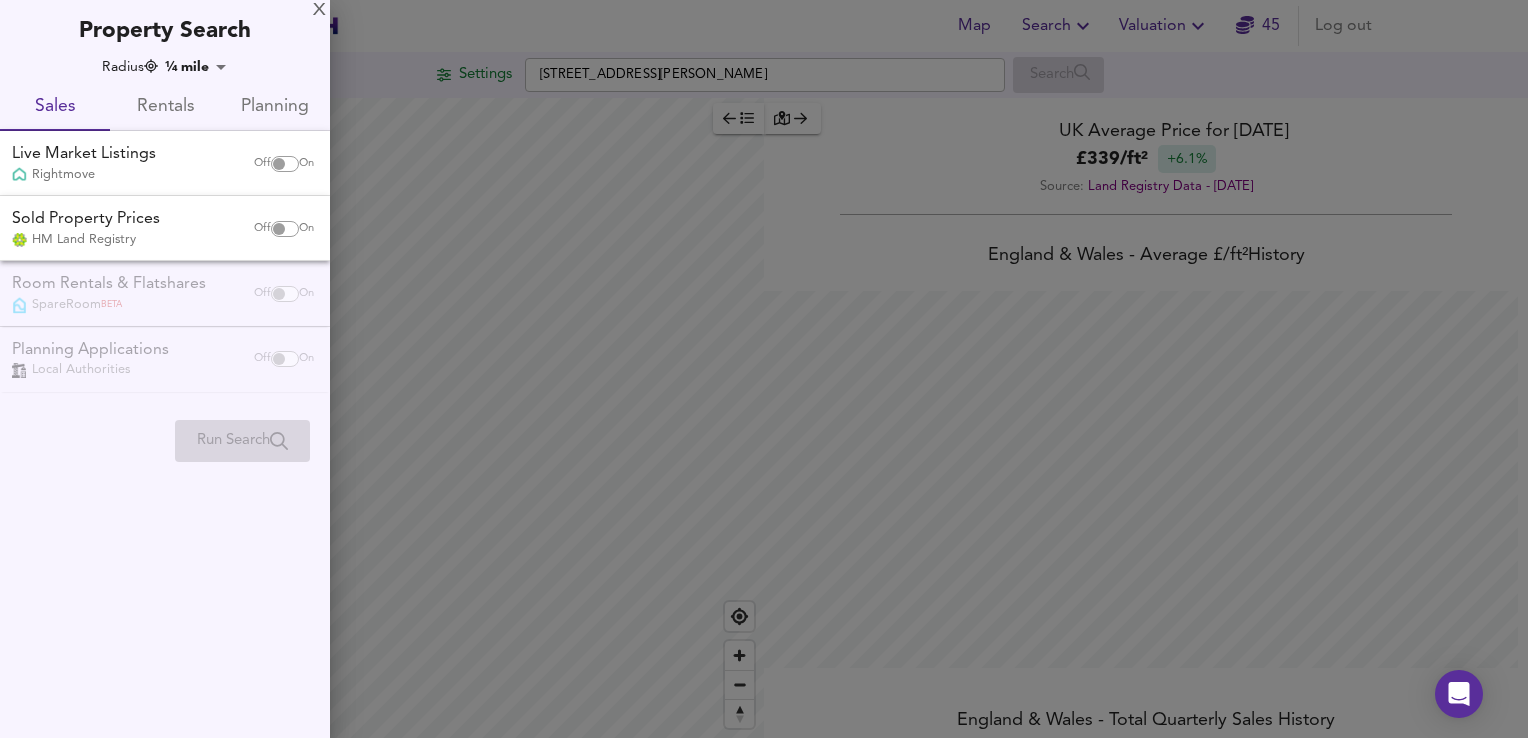 scroll, scrollTop: 738, scrollLeft: 1528, axis: both 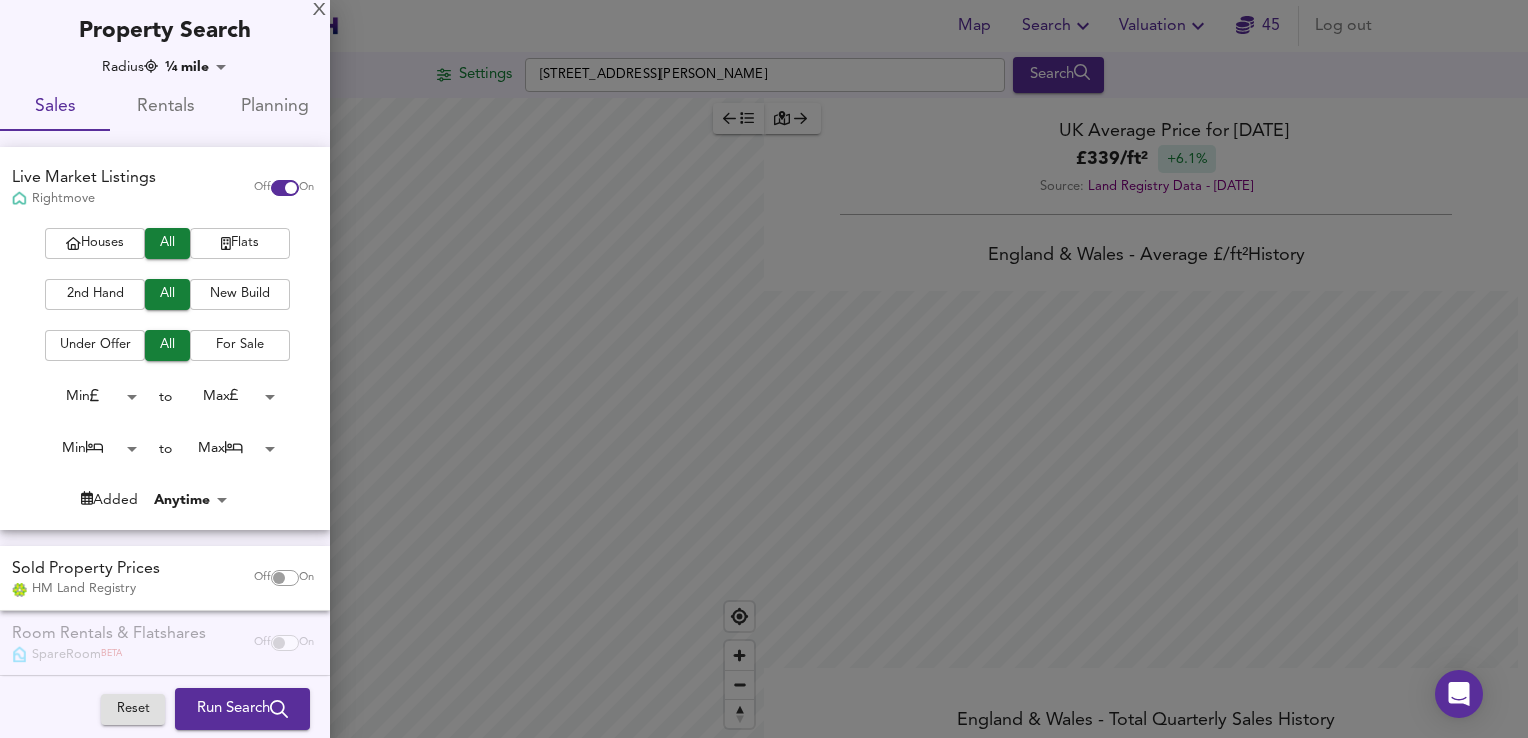 click on "Flats" at bounding box center [240, 243] 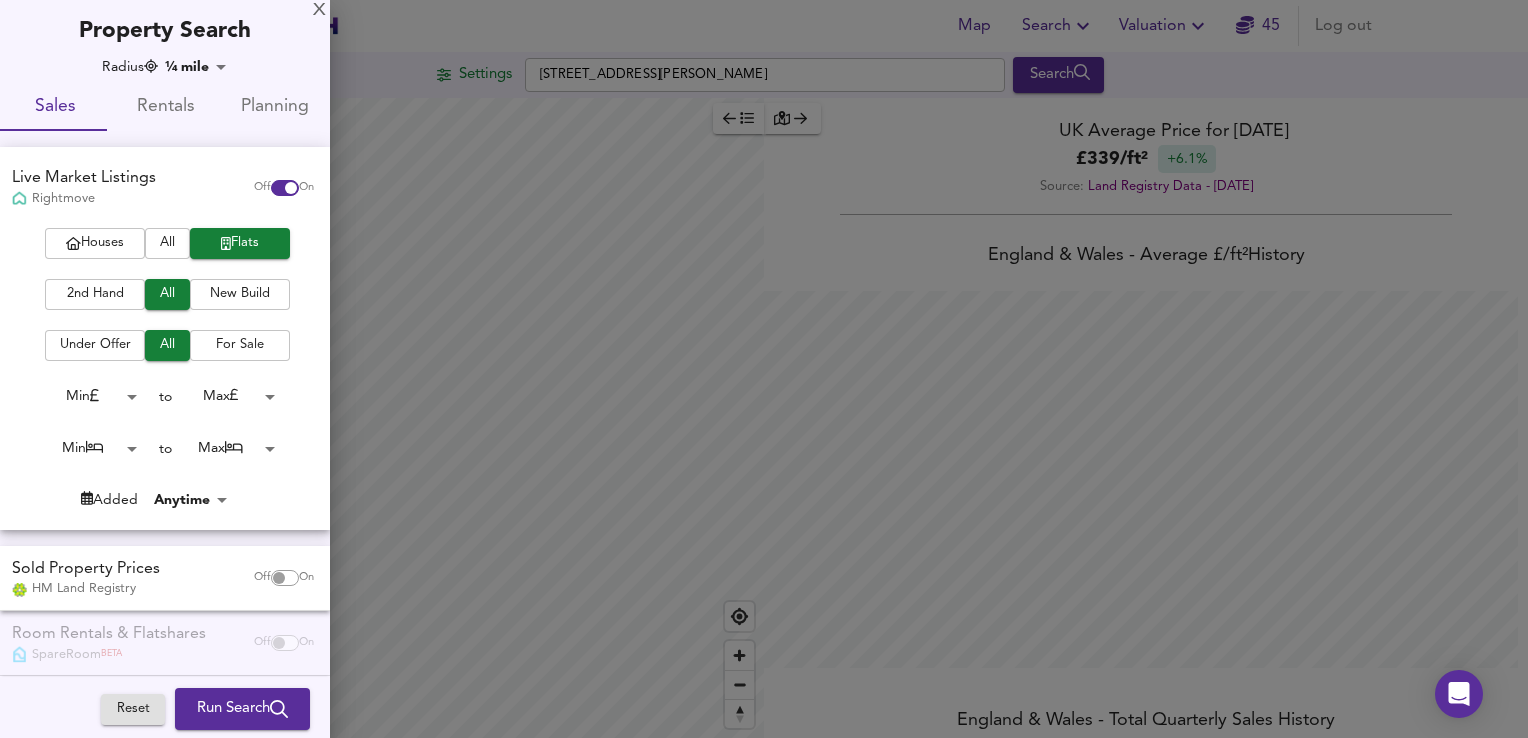 click on "Map Search Valuation    45 Log out        Settings     [GEOGRAPHIC_DATA][PERSON_NAME]        Search            Legend       UK Average Price   for [DATE] £ 339 / ft²      +6.1% Source:   Land Registry Data - [DATE] [GEOGRAPHIC_DATA] & [GEOGRAPHIC_DATA] - Average £/ ft²  History [GEOGRAPHIC_DATA] & [GEOGRAPHIC_DATA] - Total Quarterly Sales History X Map Settings Basemap          Default hybrid Heatmap          Average Price landworth 2D   View Dynamic Heatmap   On Show Postcodes Show Boroughs 2D 3D Find Me X Property Search Radius   ¼ mile 402 Sales Rentals Planning    Live Market Listings   Rightmove Off   On    Houses All   Flats 2nd Hand All New Build Under Offer All For Sale Min   0 to Max   200000000   Min   0 to Max   50   Added Anytime -1    Sold Property Prices   HM Land Registry Off   On     Room Rentals & Flatshares   SpareRoom   BETA Off   On     Planning Applications Local Authorities Off   On  Reset Run Search" at bounding box center [764, 369] 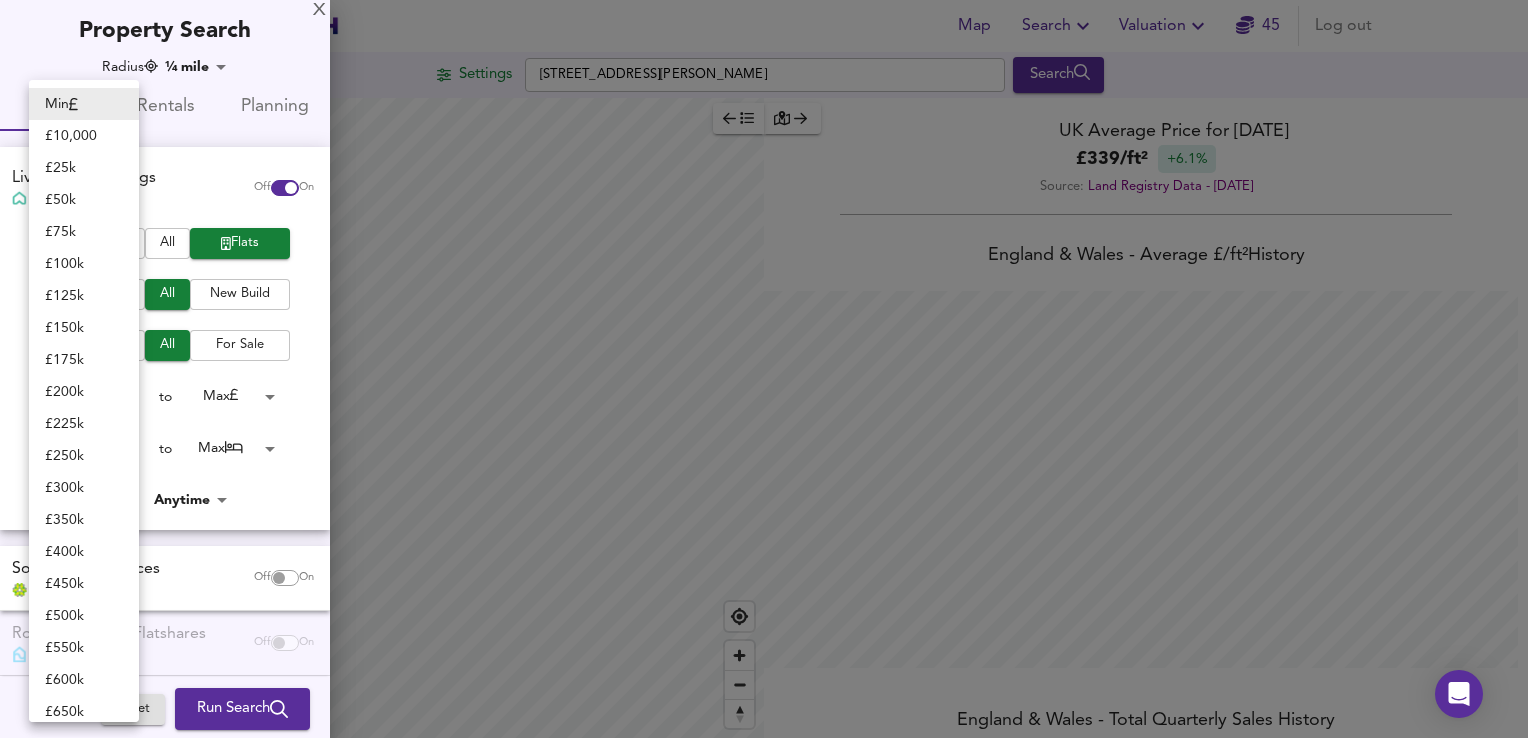 click on "£ 175k" at bounding box center [84, 360] 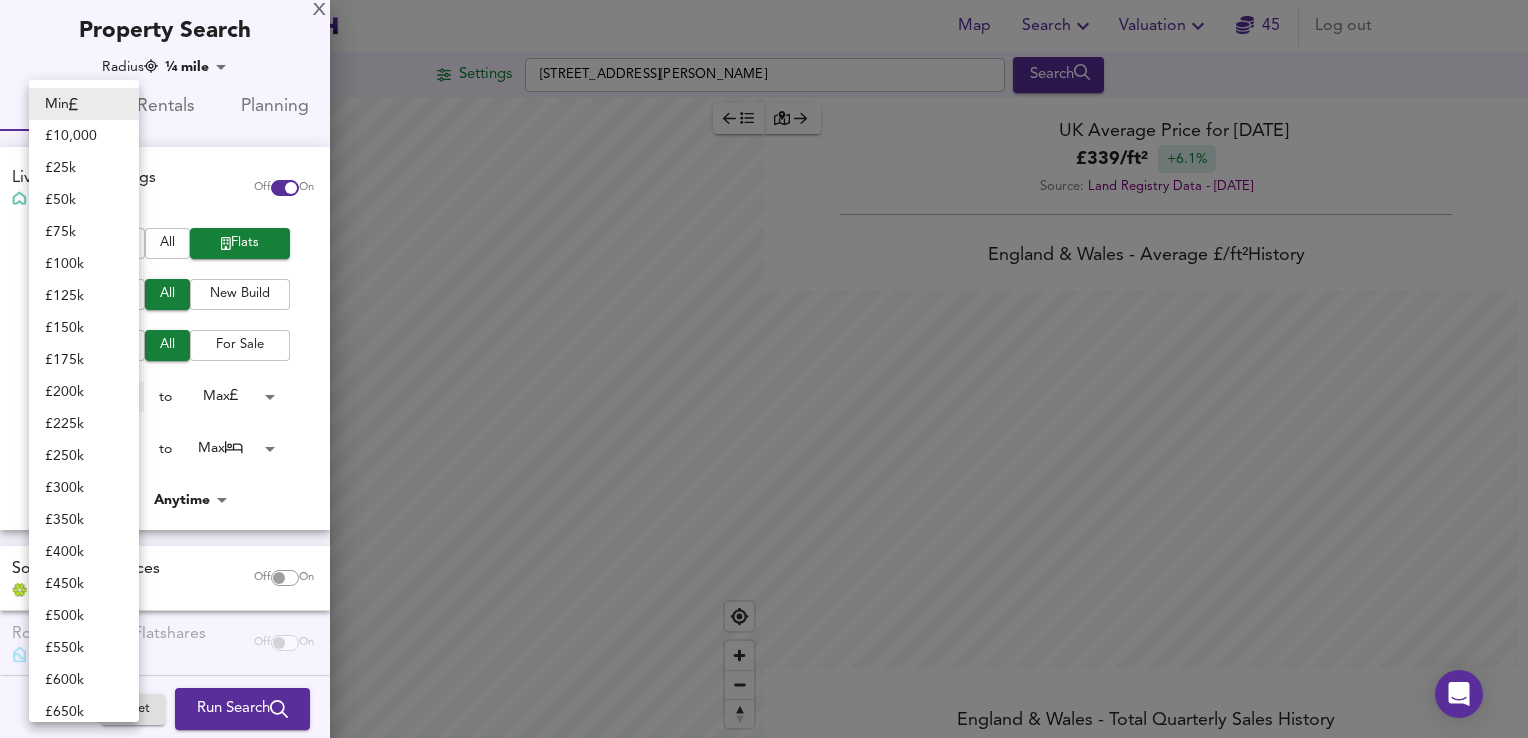 type on "175000" 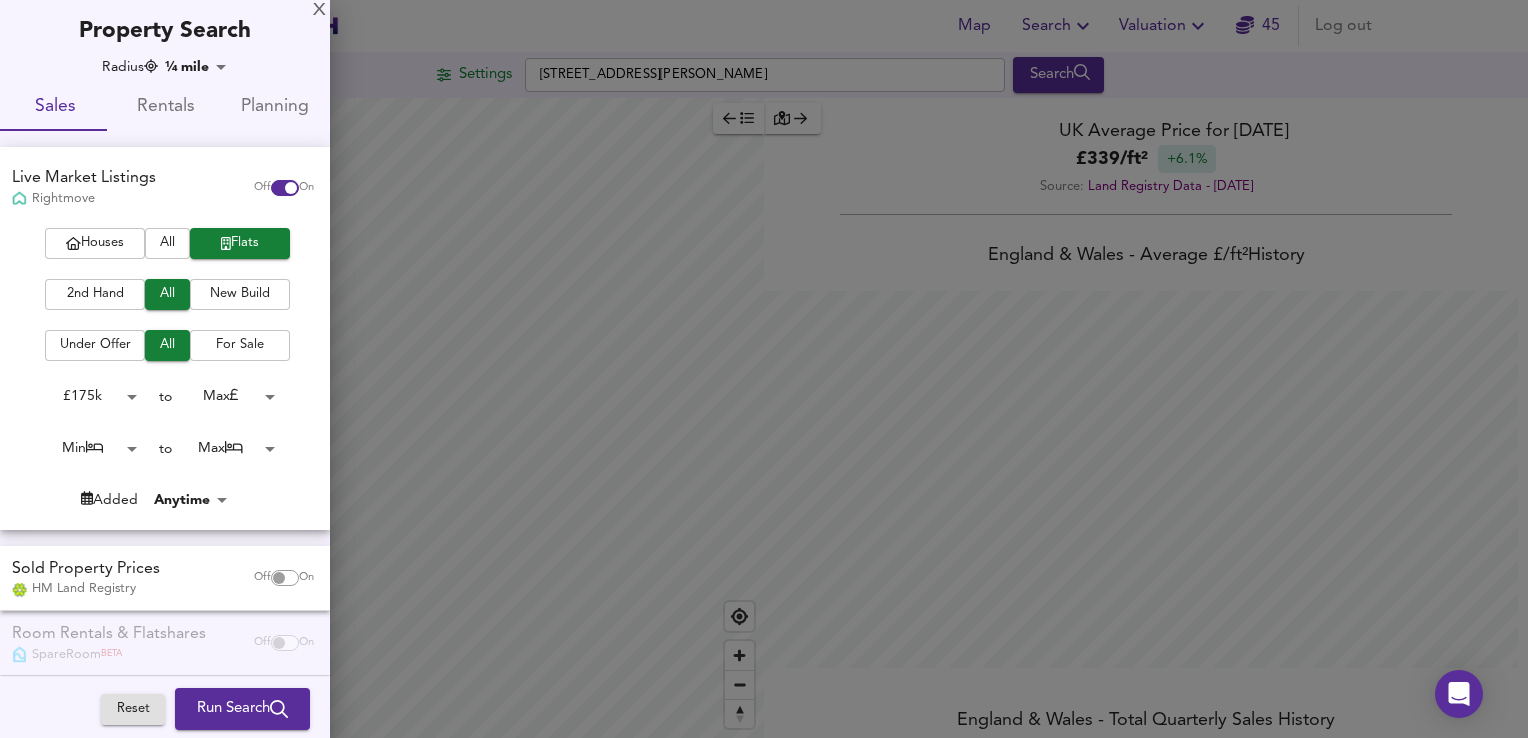 click on "Map Search Valuation    45 Log out        Settings     [GEOGRAPHIC_DATA][PERSON_NAME]        Search            Legend       UK Average Price   for [DATE] £ 339 / ft²      +6.1% Source:   Land Registry Data - [DATE] [GEOGRAPHIC_DATA] & [GEOGRAPHIC_DATA] - Average £/ ft²  History [GEOGRAPHIC_DATA] & [GEOGRAPHIC_DATA] - Total Quarterly Sales History X Map Settings Basemap          Default hybrid Heatmap          Average Price landworth 2D   View Dynamic Heatmap   On Show Postcodes Show Boroughs 2D 3D Find Me X Property Search Radius   ¼ mile 402 Sales Rentals Planning    Live Market Listings   Rightmove Off   On    Houses All   Flats 2nd Hand All New Build Under Offer All For Sale £ 175k 175000 to Max   200000000   Min   0 to Max   50   Added Anytime -1    Sold Property Prices   HM Land Registry Off   On     Room Rentals & Flatshares   SpareRoom   BETA Off   On     Planning Applications Local Authorities Off   On  Reset Run Search" at bounding box center [764, 369] 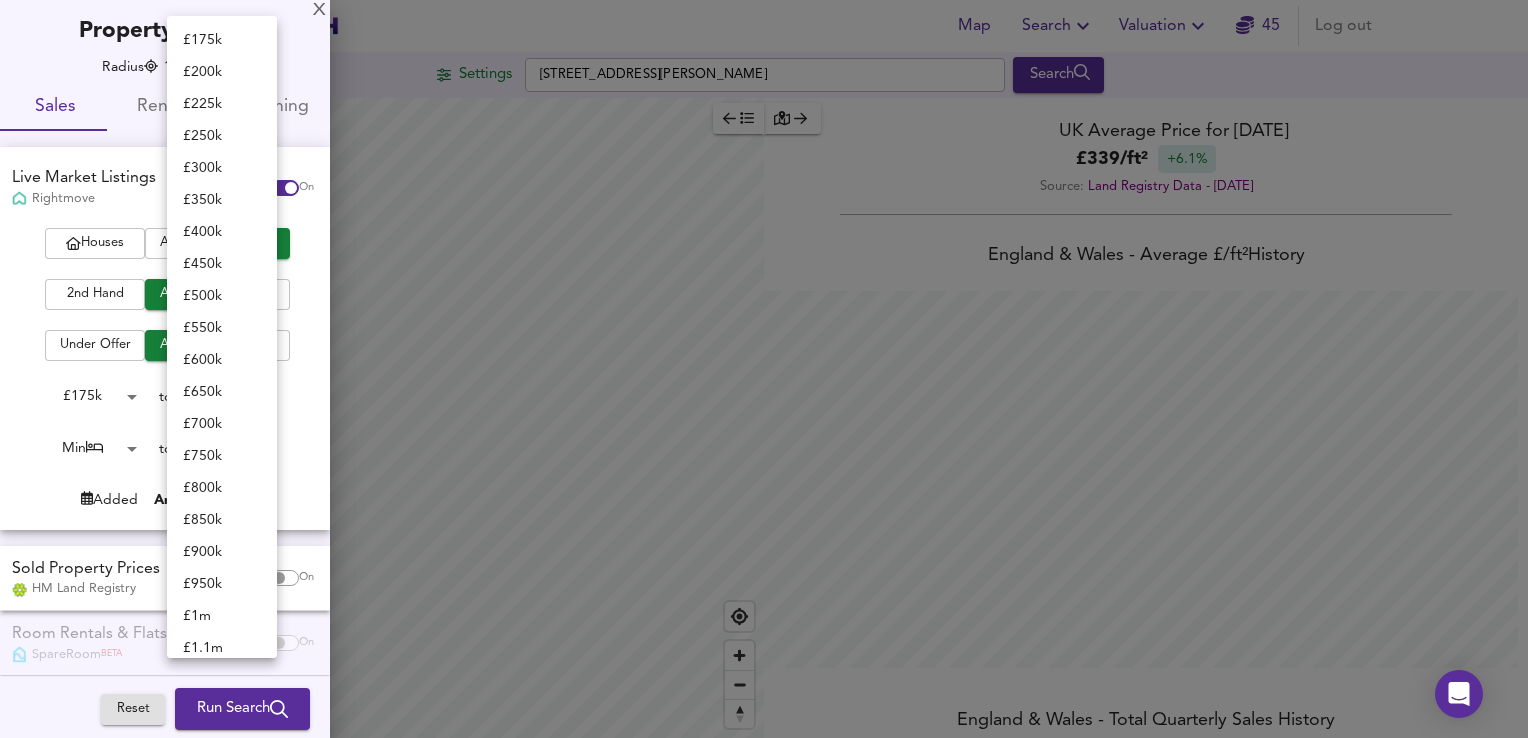 scroll, scrollTop: 494, scrollLeft: 0, axis: vertical 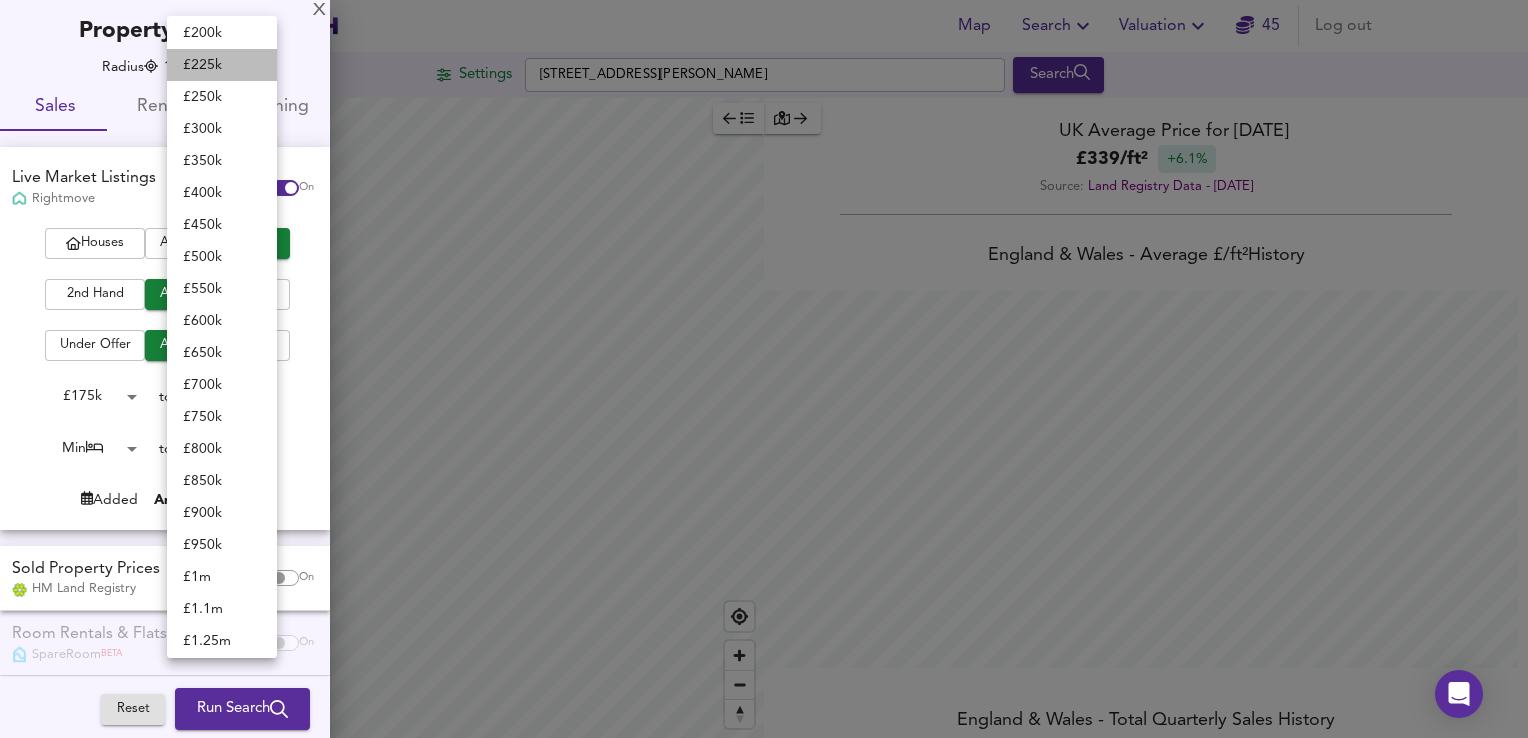 click on "£ 225k" at bounding box center (222, 65) 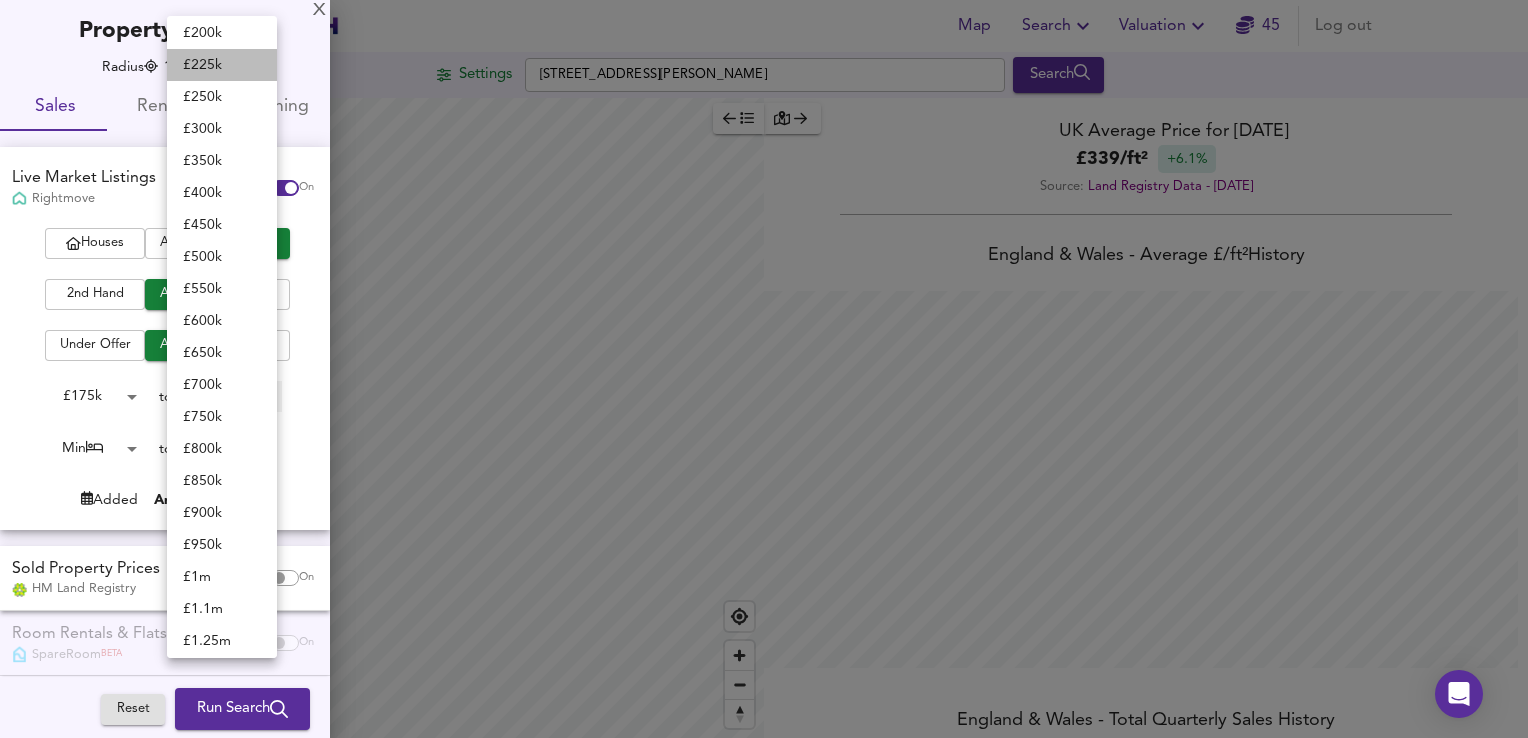 type on "225000" 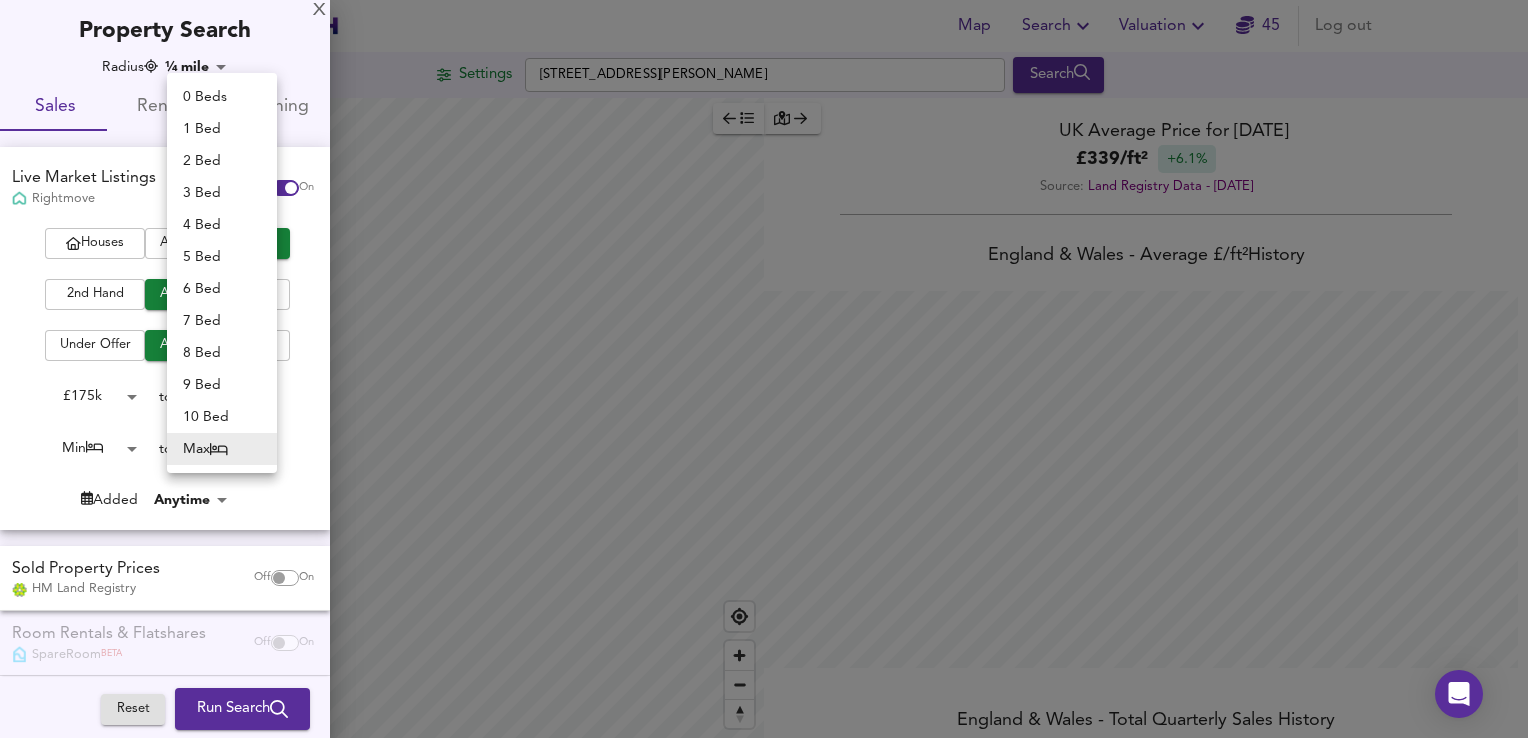 click on "Map Search Valuation    45 Log out        Settings     [GEOGRAPHIC_DATA][PERSON_NAME]        Search            Legend       UK Average Price   for [DATE] £ 339 / ft²      +6.1% Source:   Land Registry Data - [DATE] [GEOGRAPHIC_DATA] & [GEOGRAPHIC_DATA] - Average £/ ft²  History [GEOGRAPHIC_DATA] & [GEOGRAPHIC_DATA] - Total Quarterly Sales History X Map Settings Basemap          Default hybrid Heatmap          Average Price landworth 2D   View Dynamic Heatmap   On Show Postcodes Show Boroughs 2D 3D Find Me X Property Search Radius   ¼ mile 402 Sales Rentals Planning    Live Market Listings   Rightmove Off   On    Houses All   Flats 2nd Hand All New Build Under Offer All For Sale £ 175k 175000 to £ 225k 225000   Min   0 to Max   50   Added Anytime -1    Sold Property Prices   HM Land Registry Off   On     Room Rentals & Flatshares   SpareRoom   BETA Off   On     Planning Applications Local Authorities Off   On  Reset Run Search
0 Beds 1 Bed" at bounding box center (764, 369) 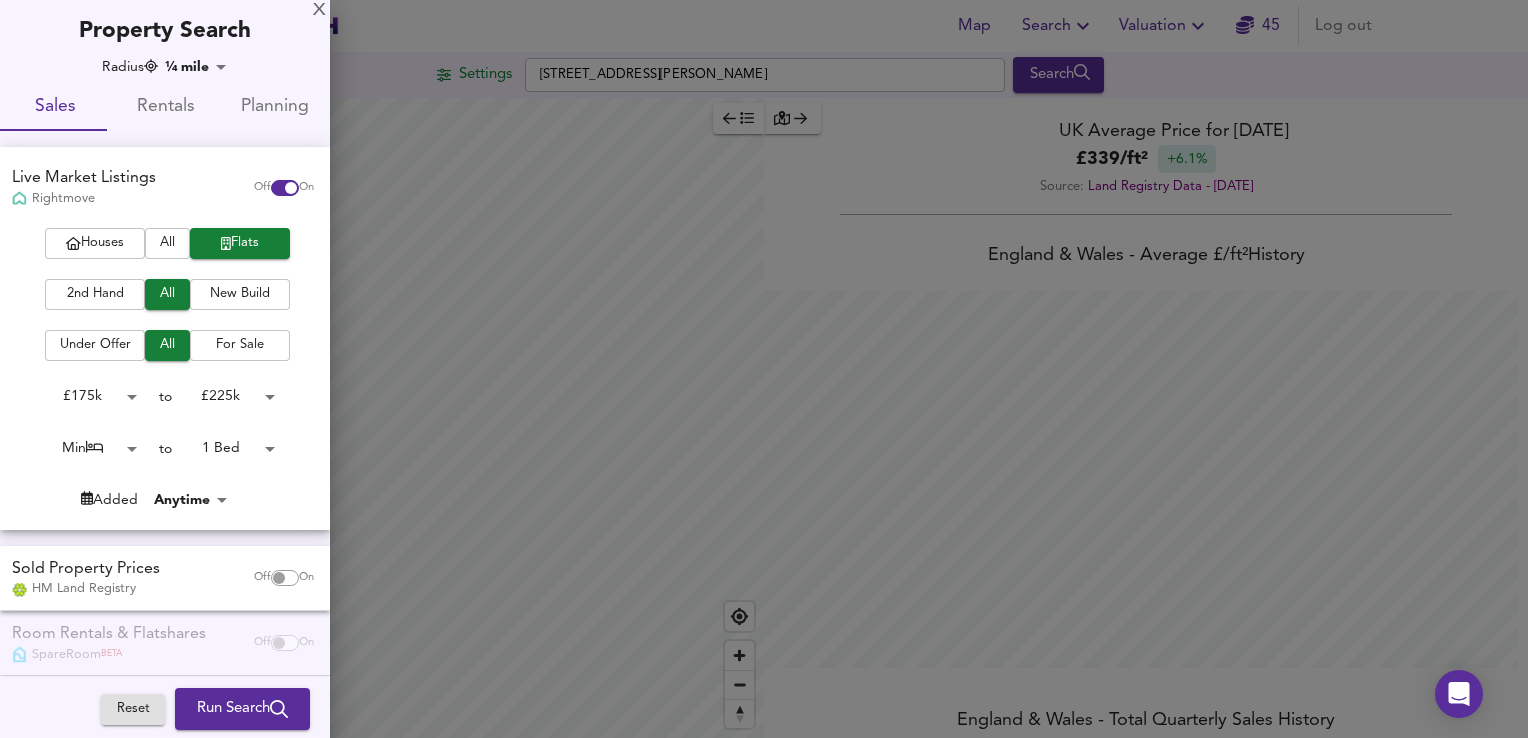 click on "Map Search Valuation    45 Log out        Settings     [GEOGRAPHIC_DATA][PERSON_NAME]        Search            Legend       UK Average Price   for [DATE] £ 339 / ft²      +6.1% Source:   Land Registry Data - [DATE] [GEOGRAPHIC_DATA] & [GEOGRAPHIC_DATA] - Average £/ ft²  History [GEOGRAPHIC_DATA] & [GEOGRAPHIC_DATA] - Total Quarterly Sales History X Map Settings Basemap          Default hybrid Heatmap          Average Price landworth 2D   View Dynamic Heatmap   On Show Postcodes Show Boroughs 2D 3D Find Me X Property Search Radius   ¼ mile 402 Sales Rentals Planning    Live Market Listings   Rightmove Off   On    Houses All   Flats 2nd Hand All New Build Under Offer All For Sale £ 175k 175000 to £ 225k 225000   Min   0 to 1 Bed 1   Added Anytime -1    Sold Property Prices   HM Land Registry Off   On     Room Rentals & Flatshares   SpareRoom   BETA Off   On     Planning Applications Local Authorities Off   On  Reset Run Search" at bounding box center (764, 369) 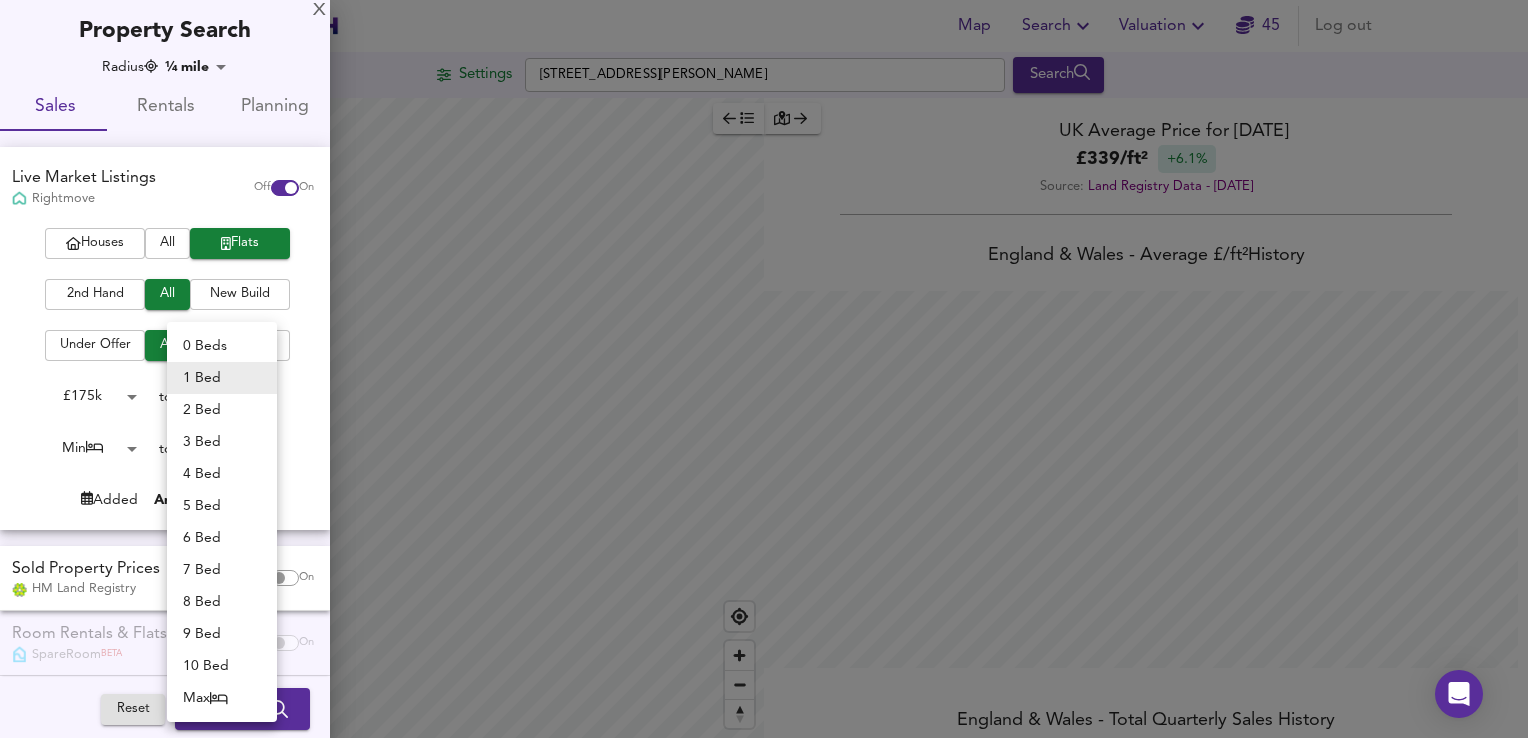 click on "2 Bed" at bounding box center (222, 410) 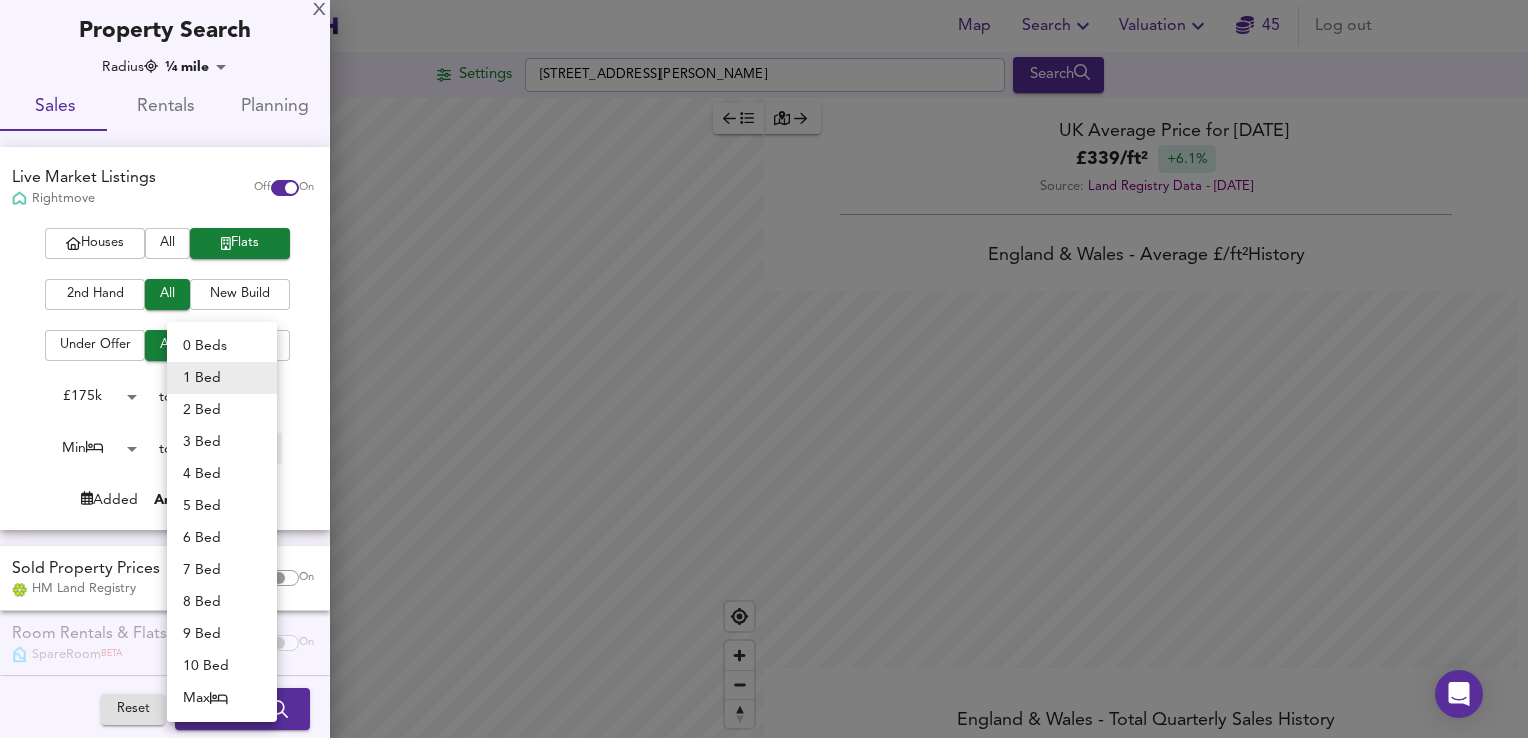 type on "2" 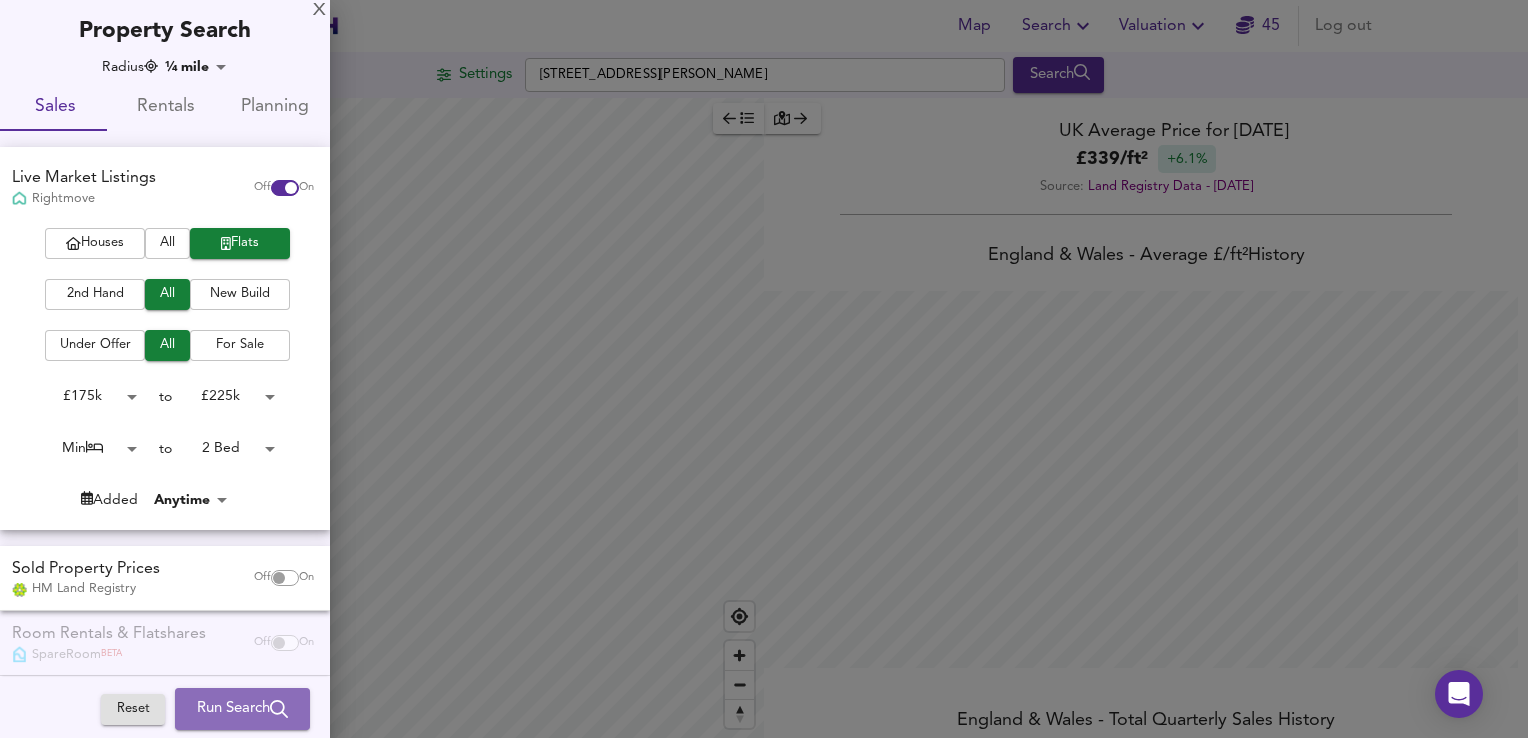 click on "Run Search" at bounding box center (242, 709) 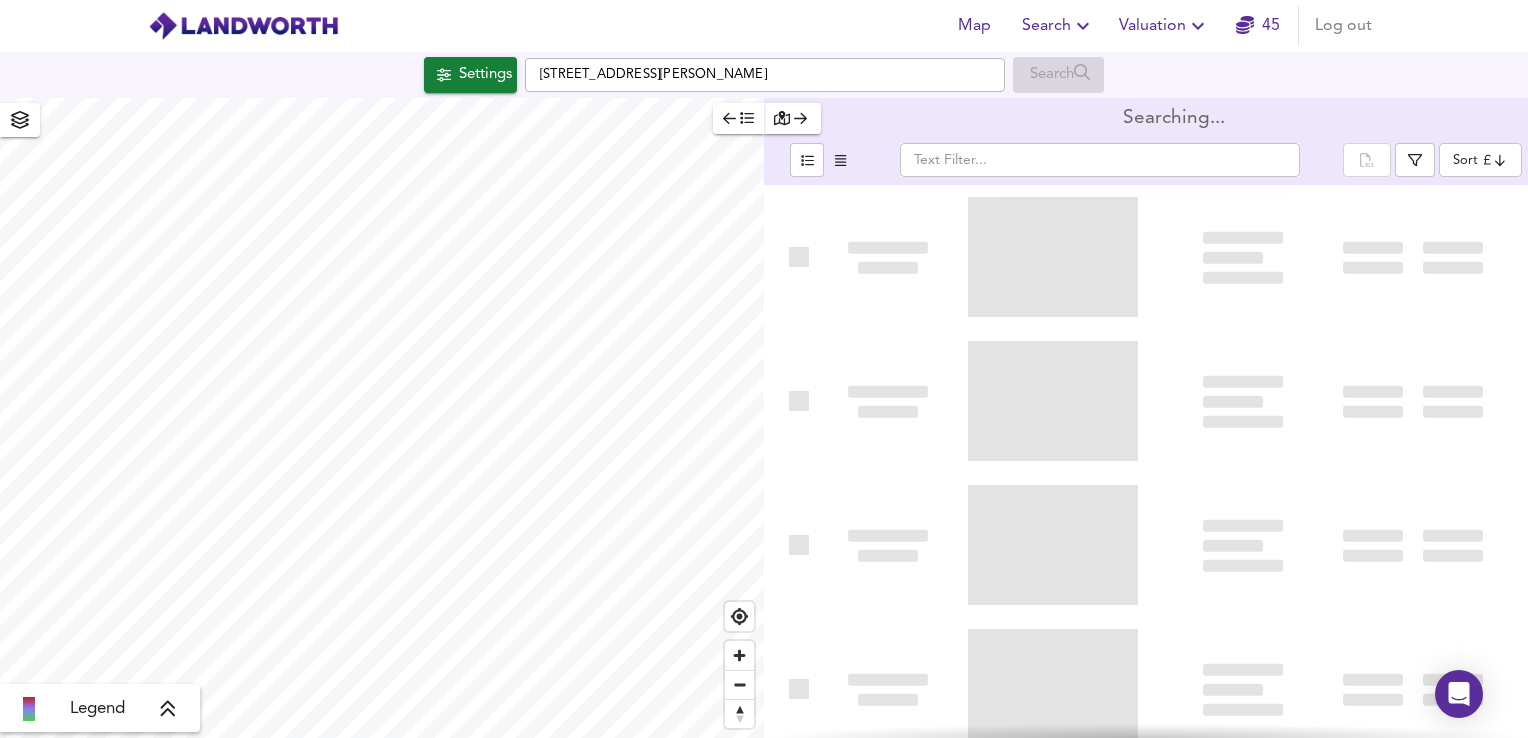 type on "bestdeal" 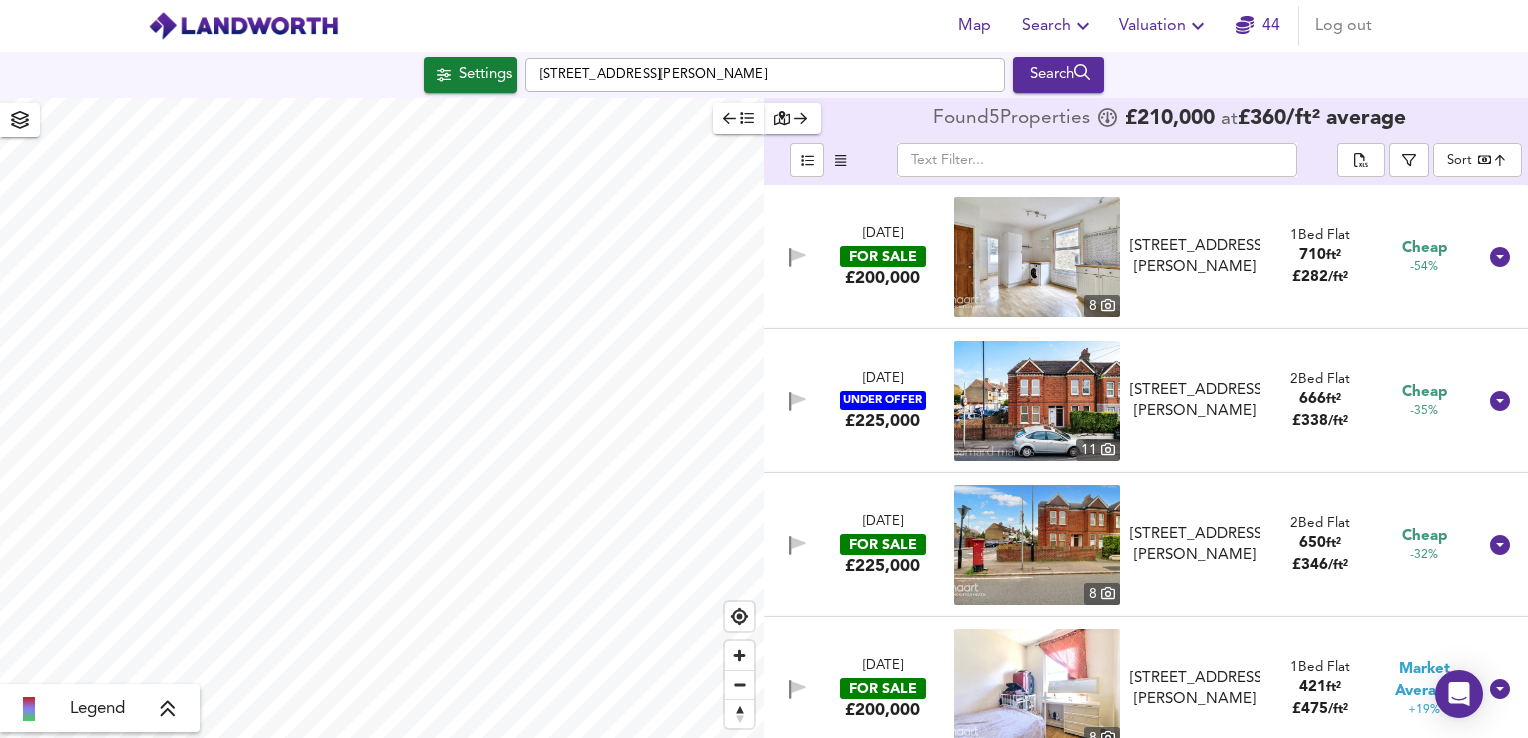 click at bounding box center [1037, 257] 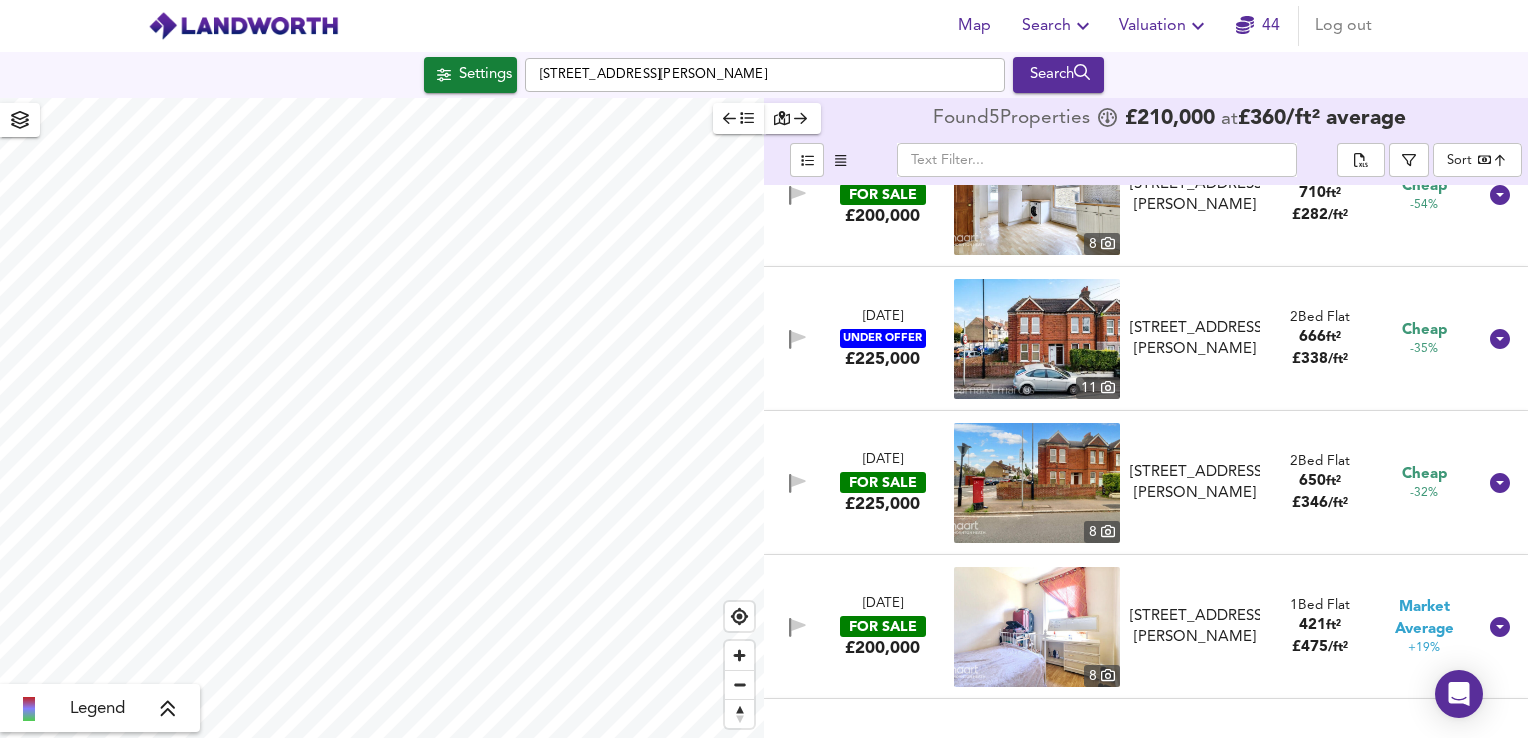 scroll, scrollTop: 64, scrollLeft: 0, axis: vertical 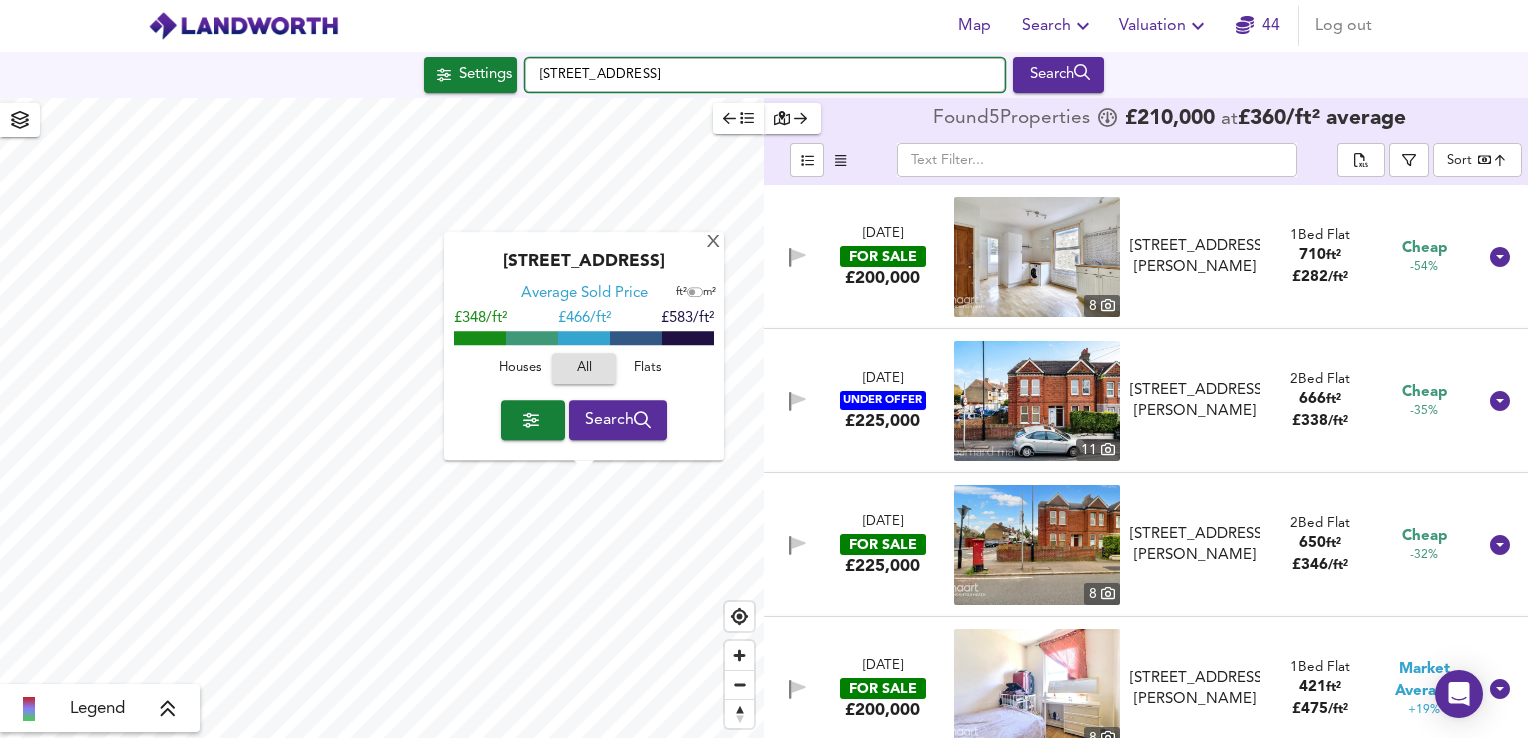 click on "[STREET_ADDRESS]" at bounding box center [765, 75] 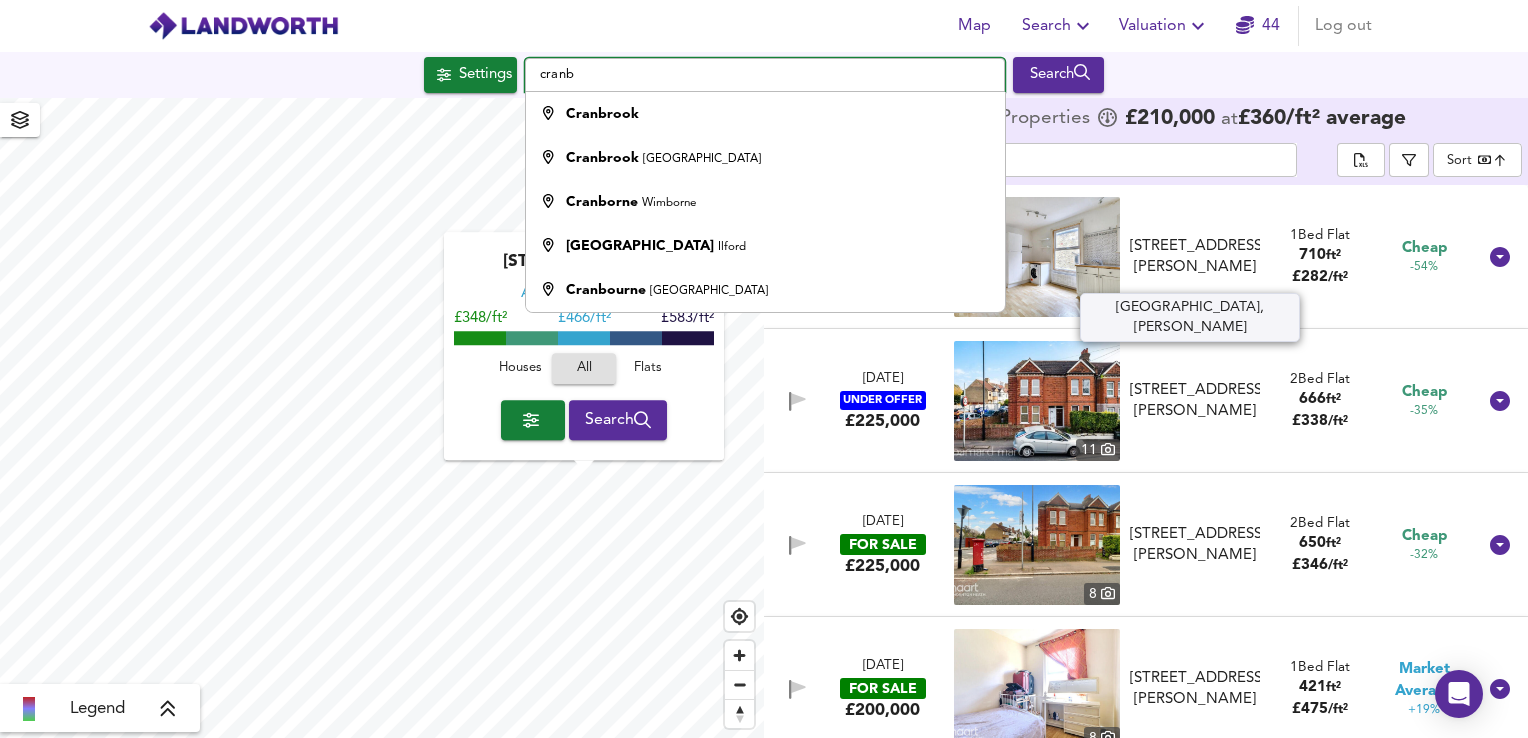 type on "cranb" 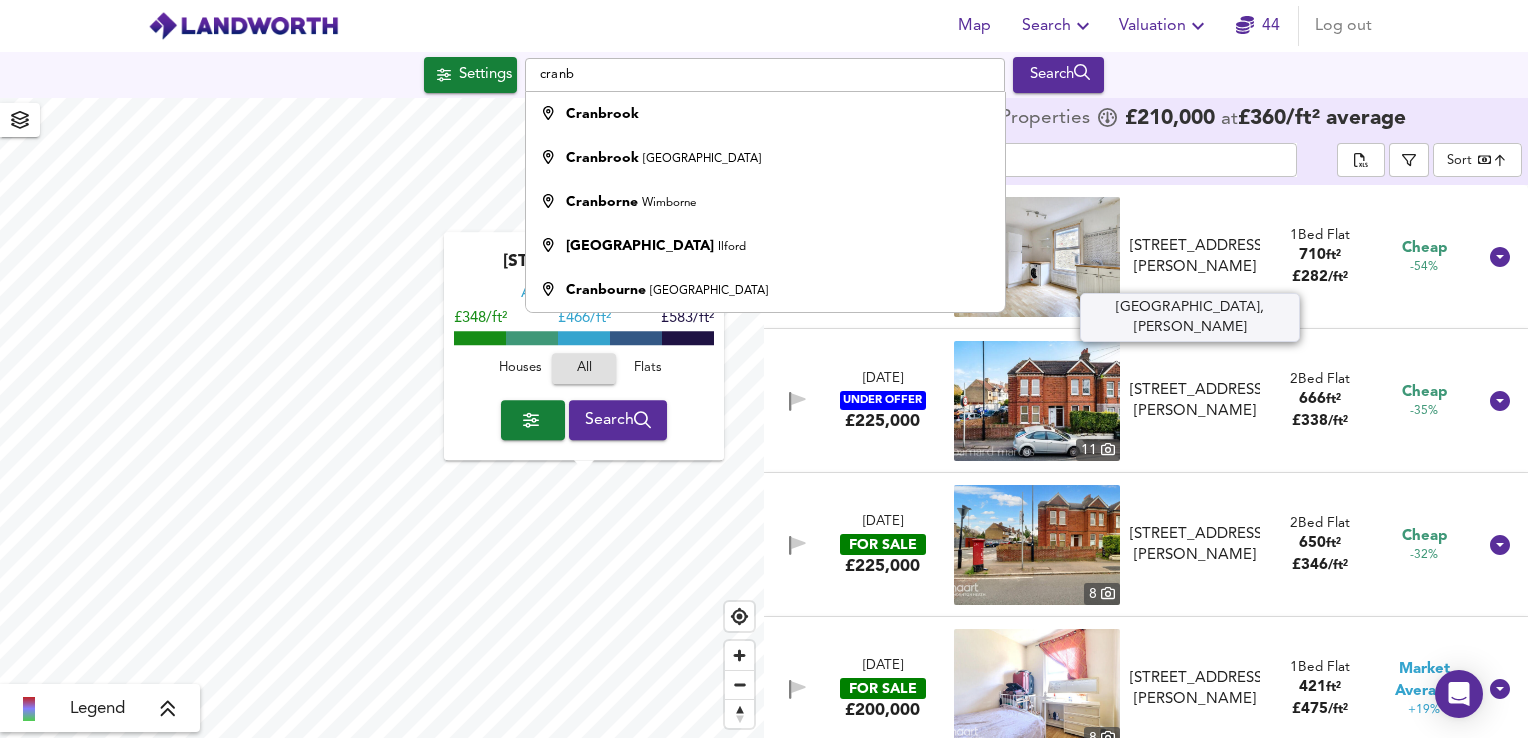 drag, startPoint x: 1137, startPoint y: 230, endPoint x: 1240, endPoint y: 278, distance: 113.63538 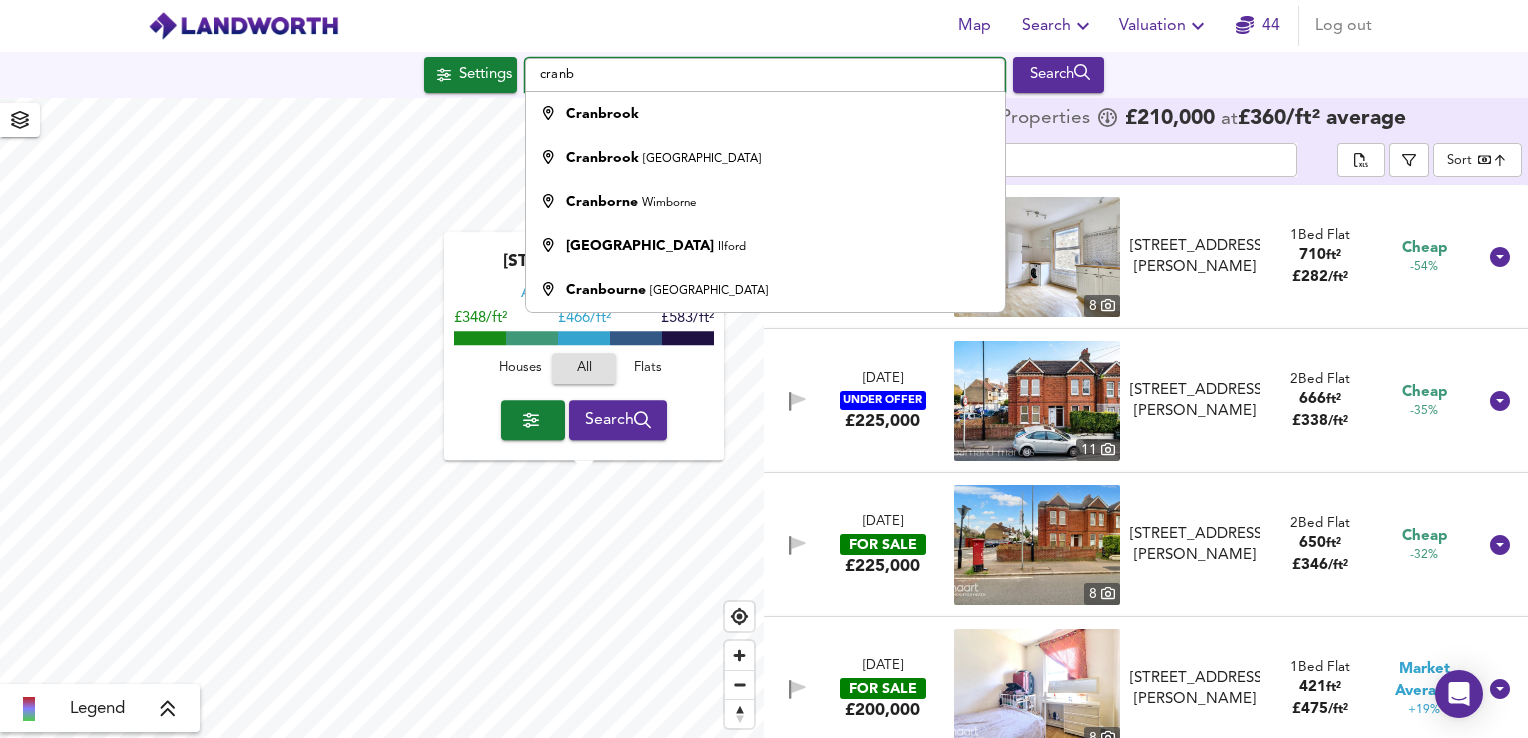 drag, startPoint x: 611, startPoint y: 74, endPoint x: 517, endPoint y: 90, distance: 95.35198 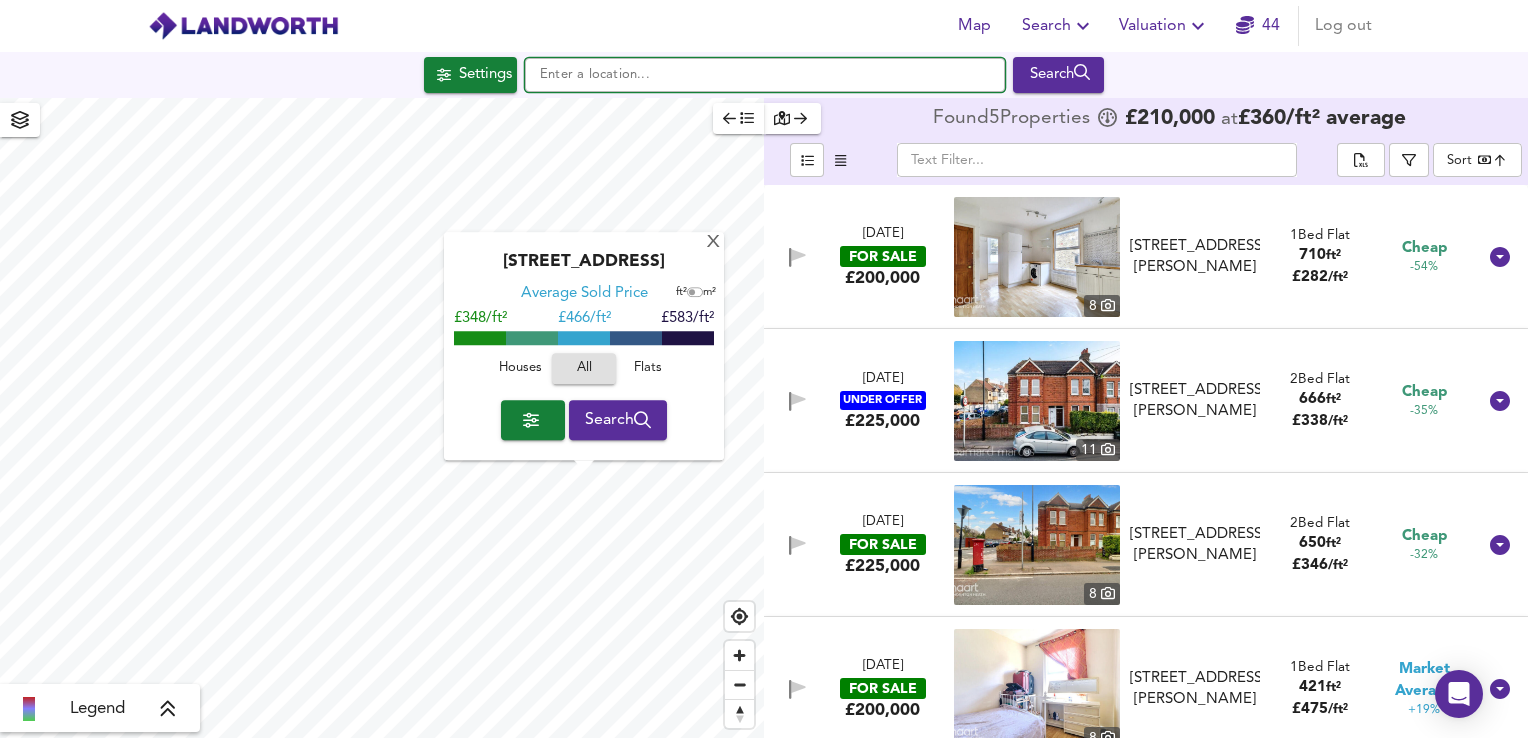 paste on "[STREET_ADDRESS][PERSON_NAME]" 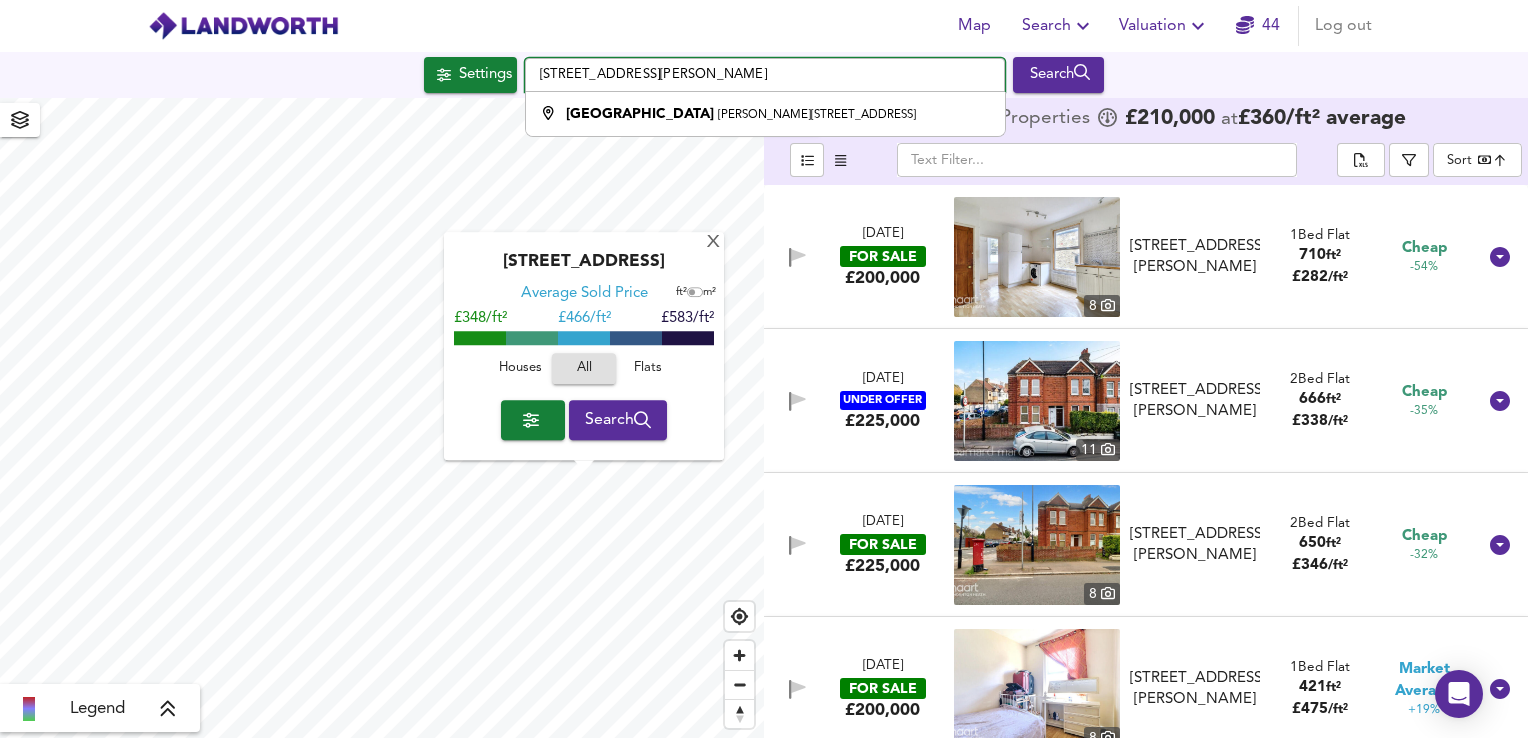 type on "[STREET_ADDRESS][PERSON_NAME]" 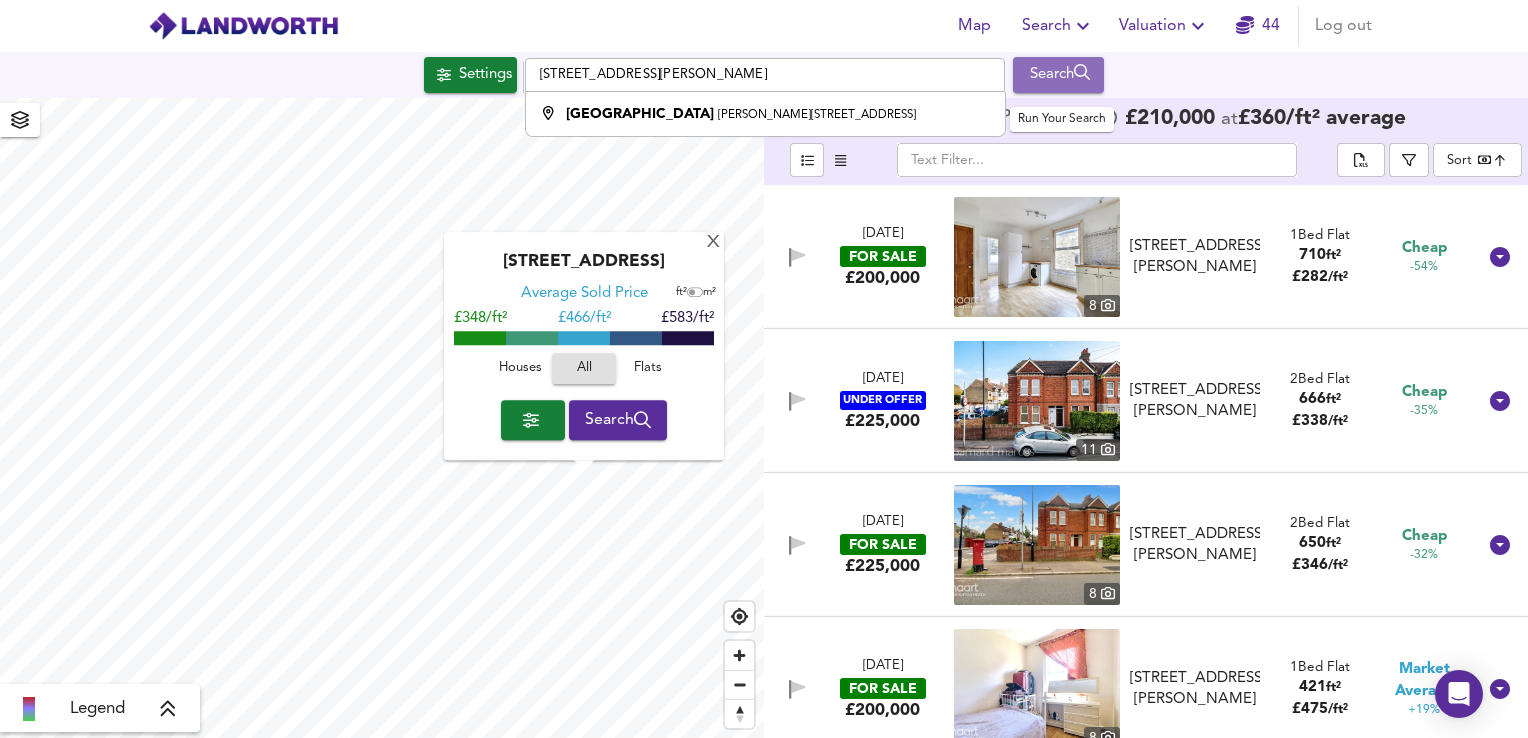 click on "Search" at bounding box center (1058, 75) 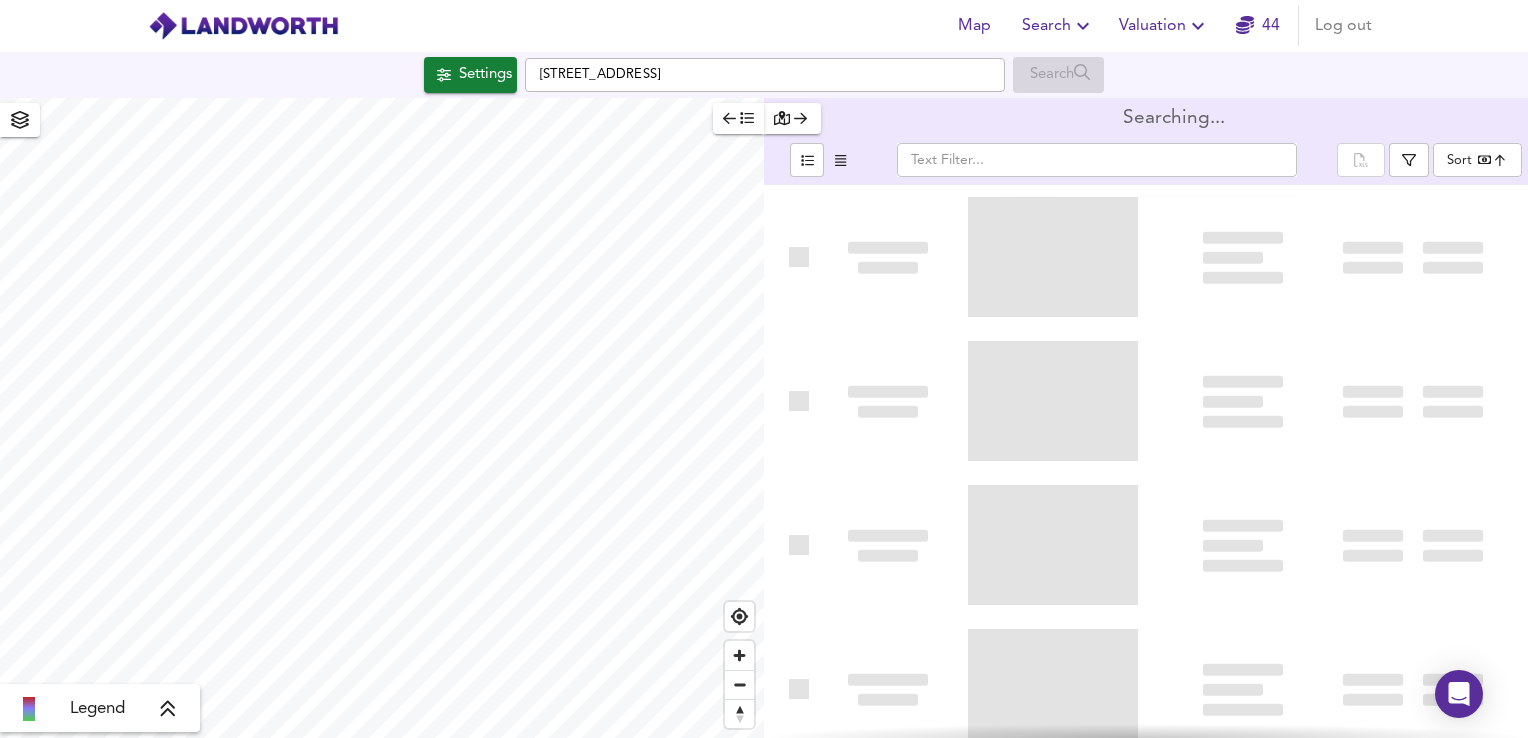 type on "bestdeal" 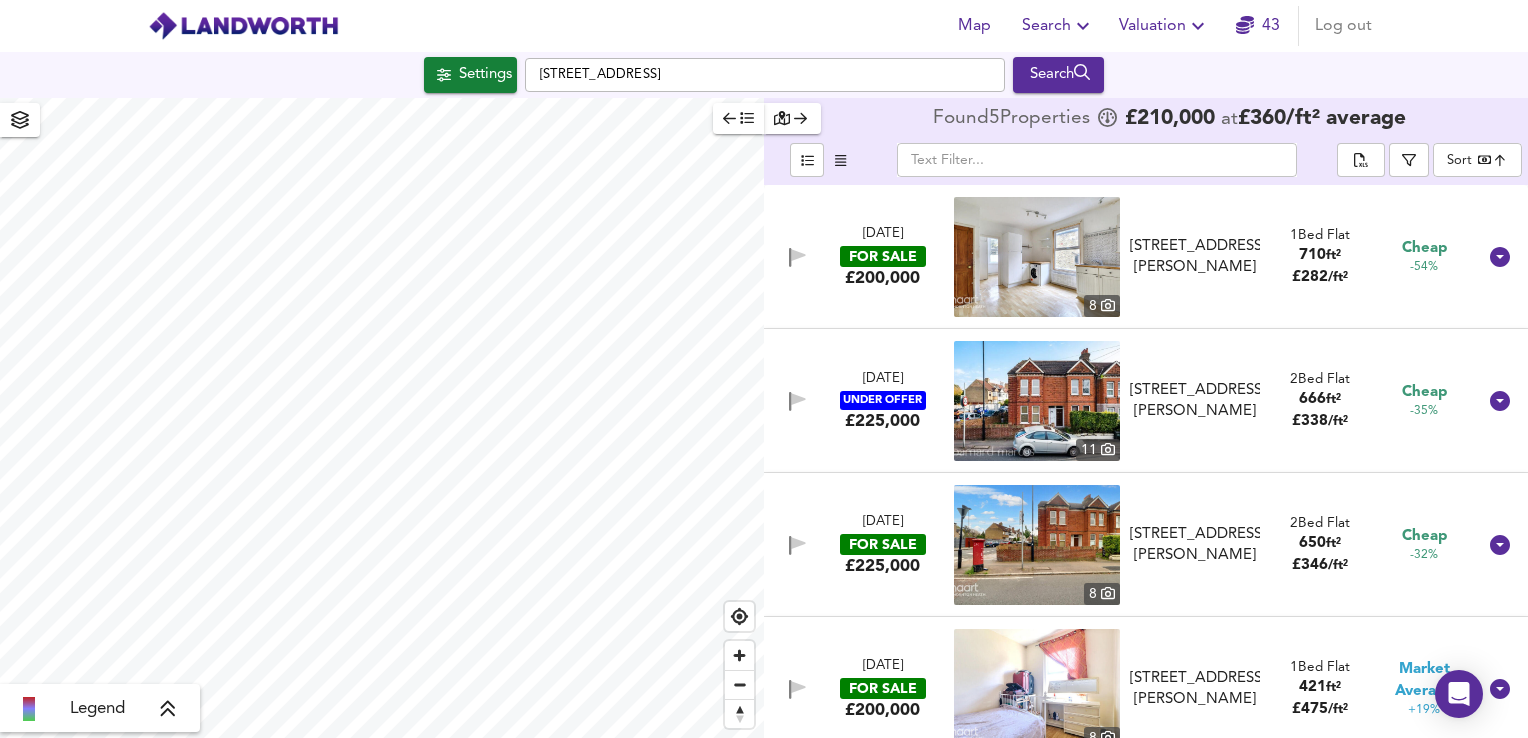 click at bounding box center (1037, 257) 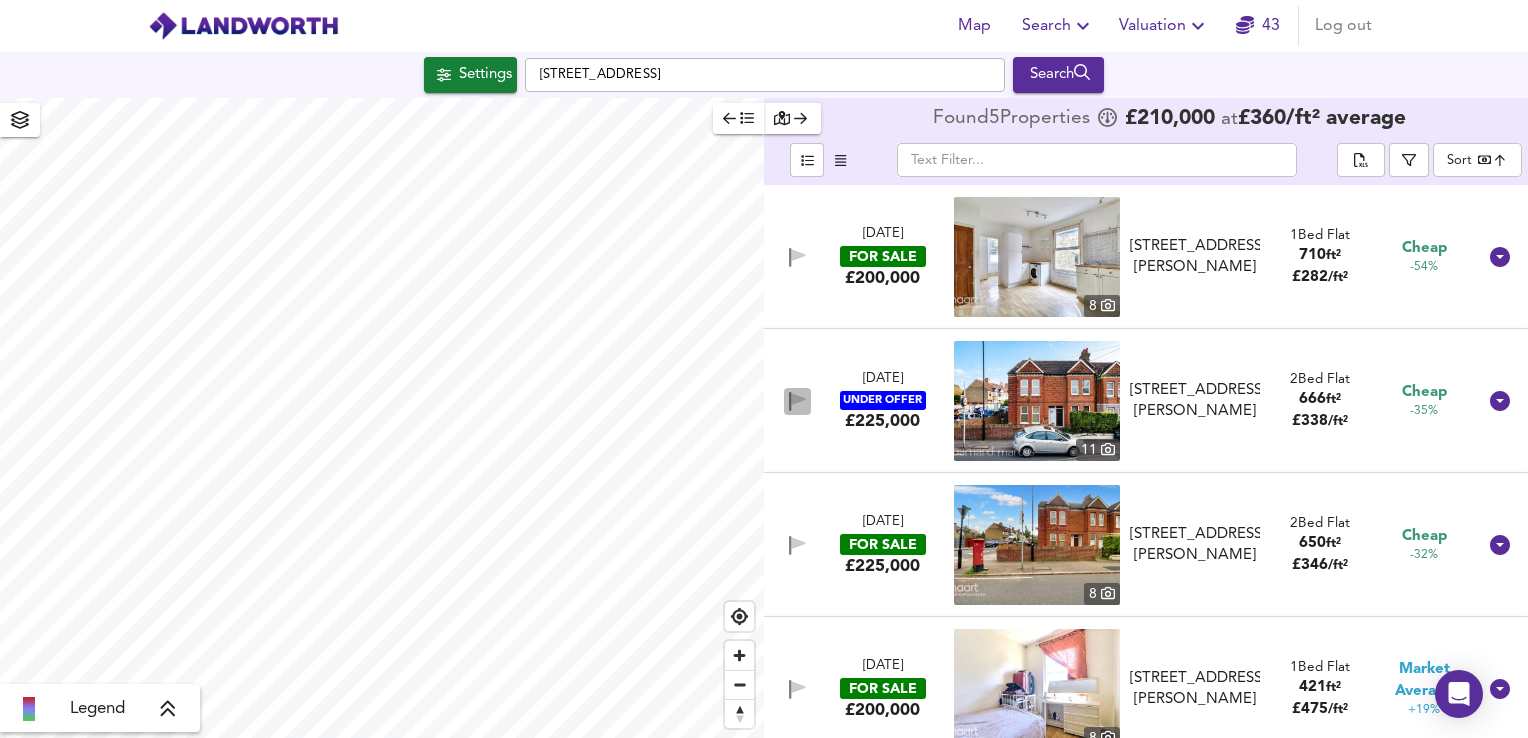 click 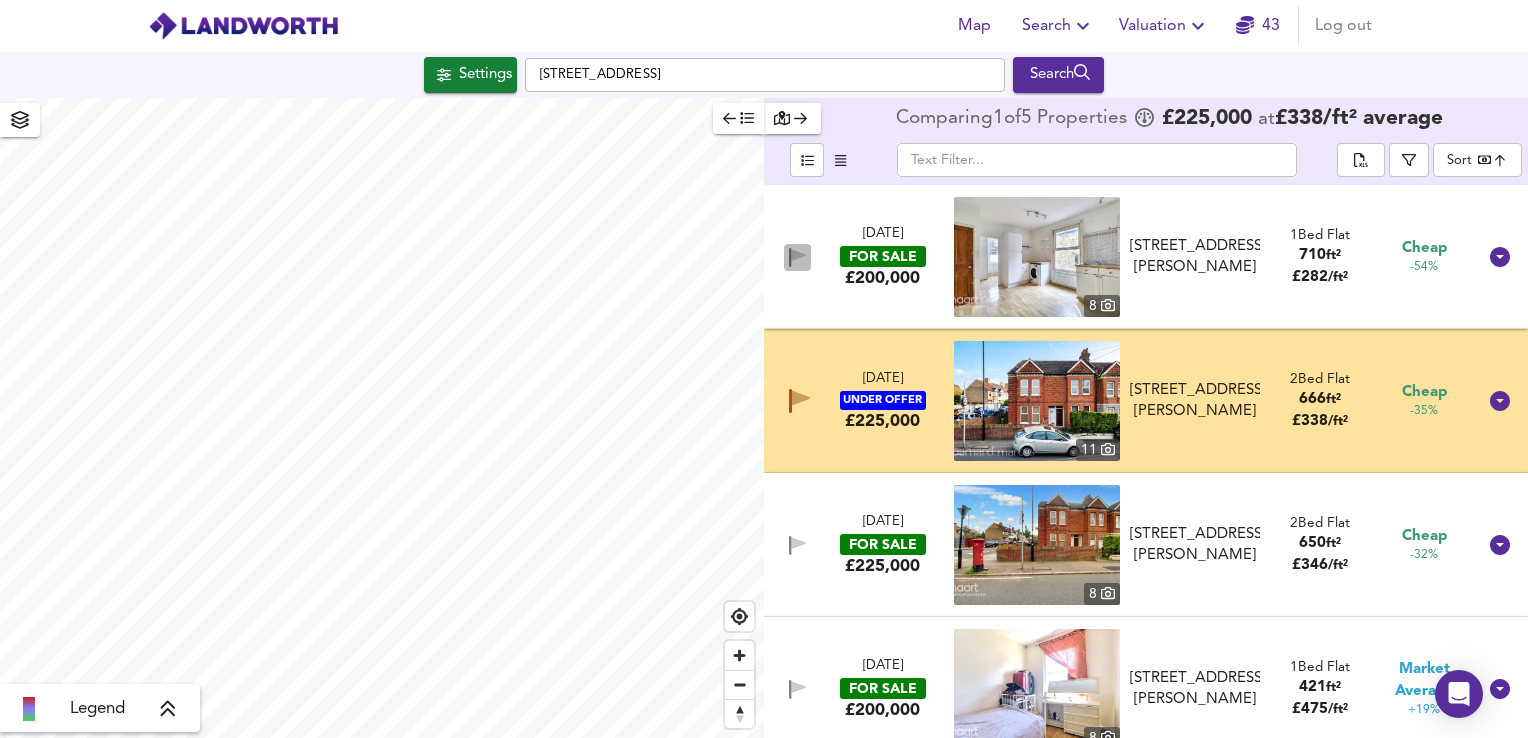 click 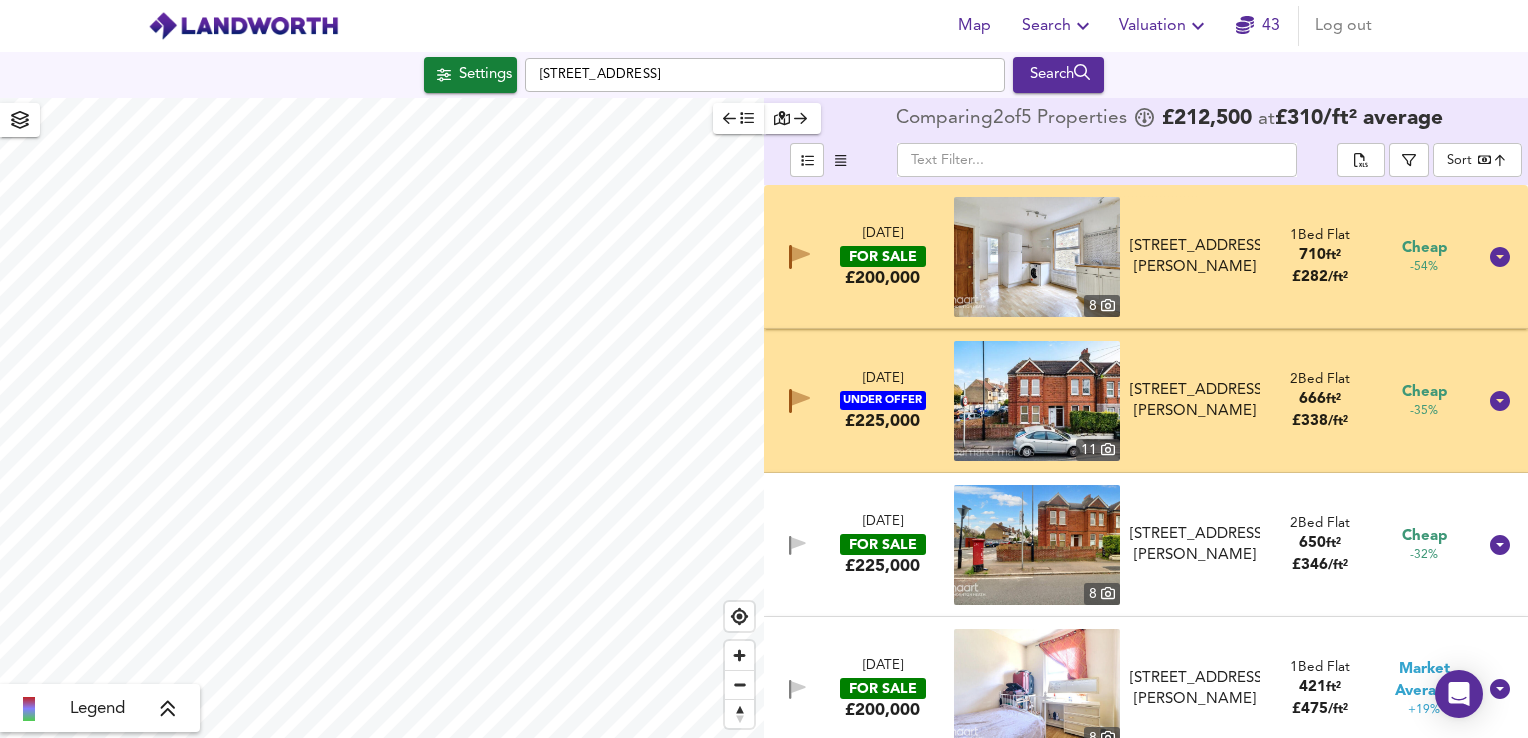 click 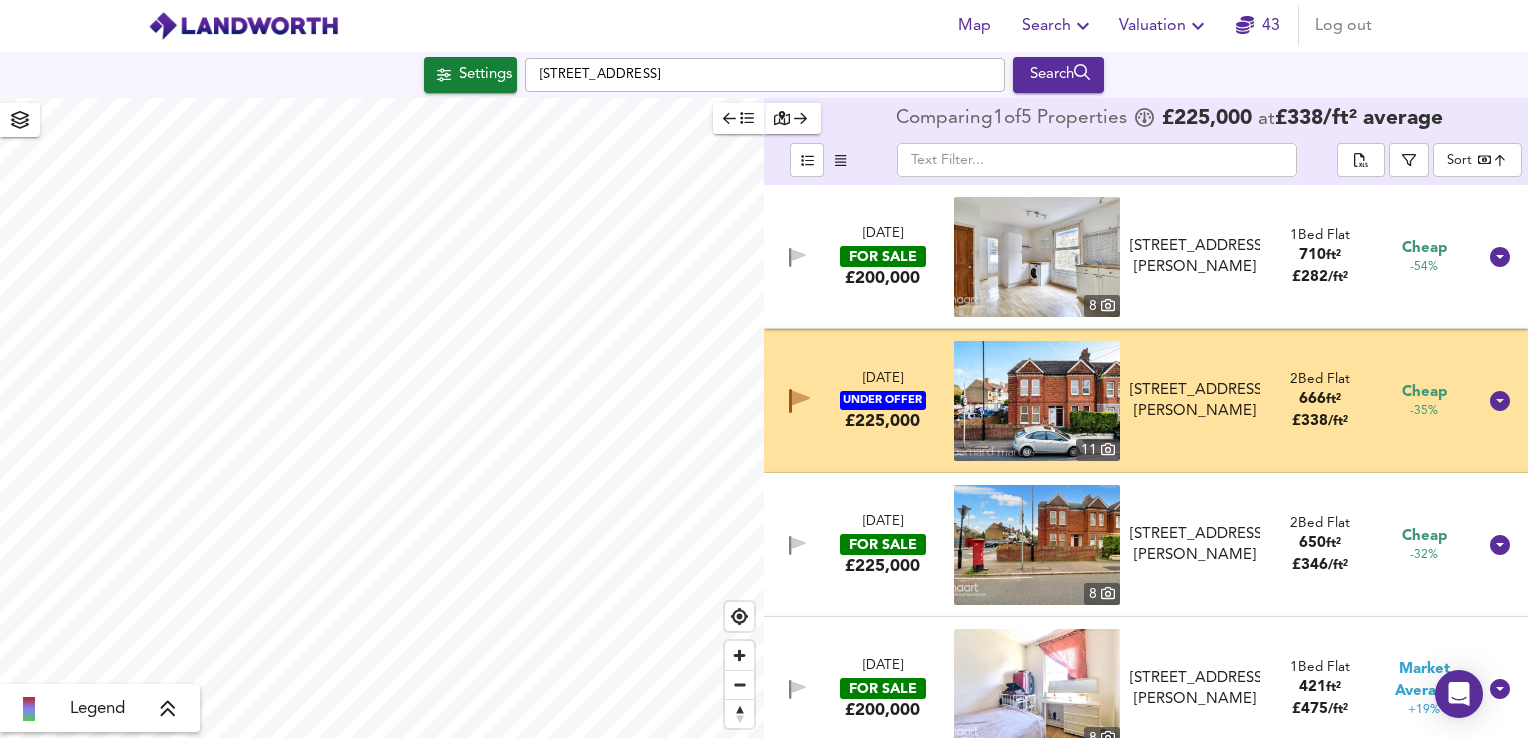 click 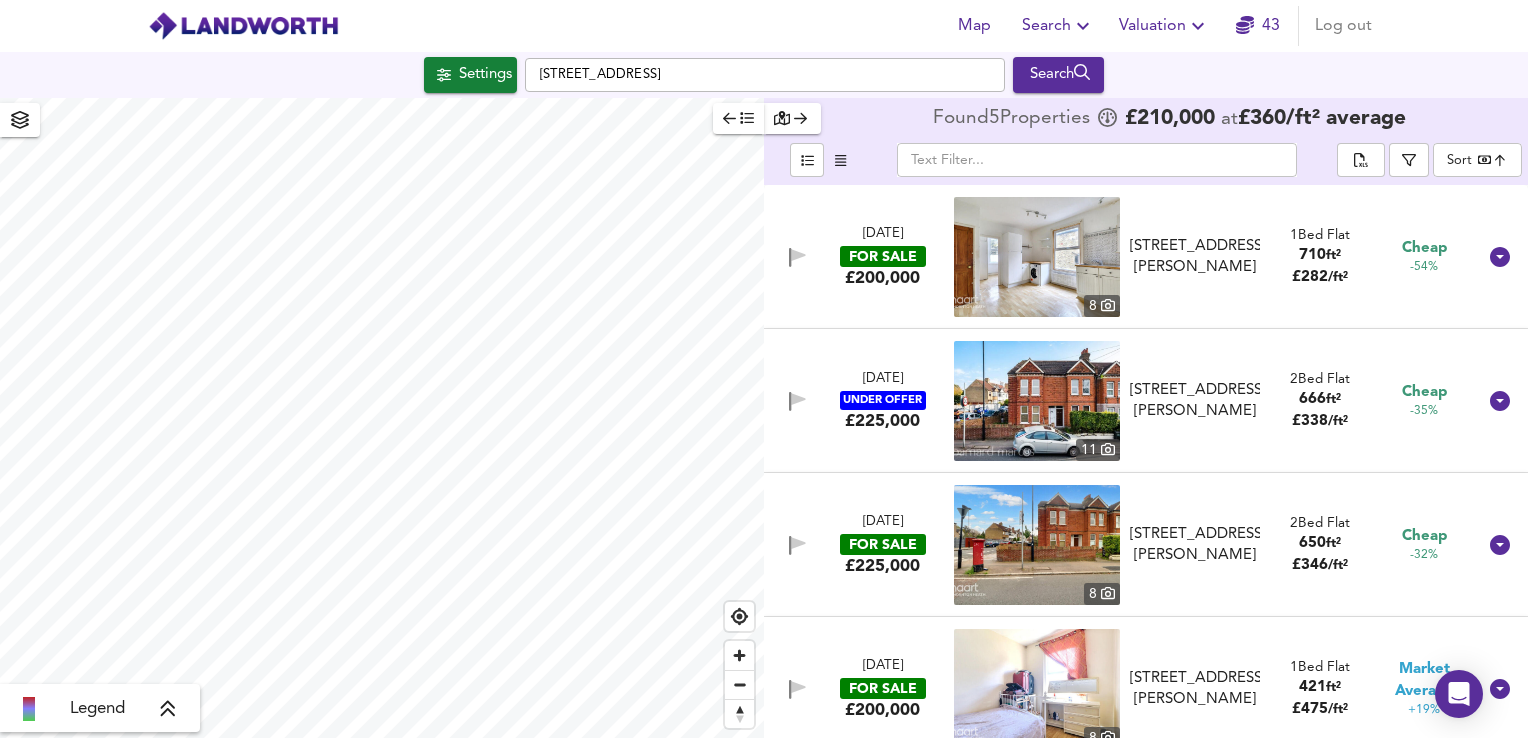 click at bounding box center (797, 257) 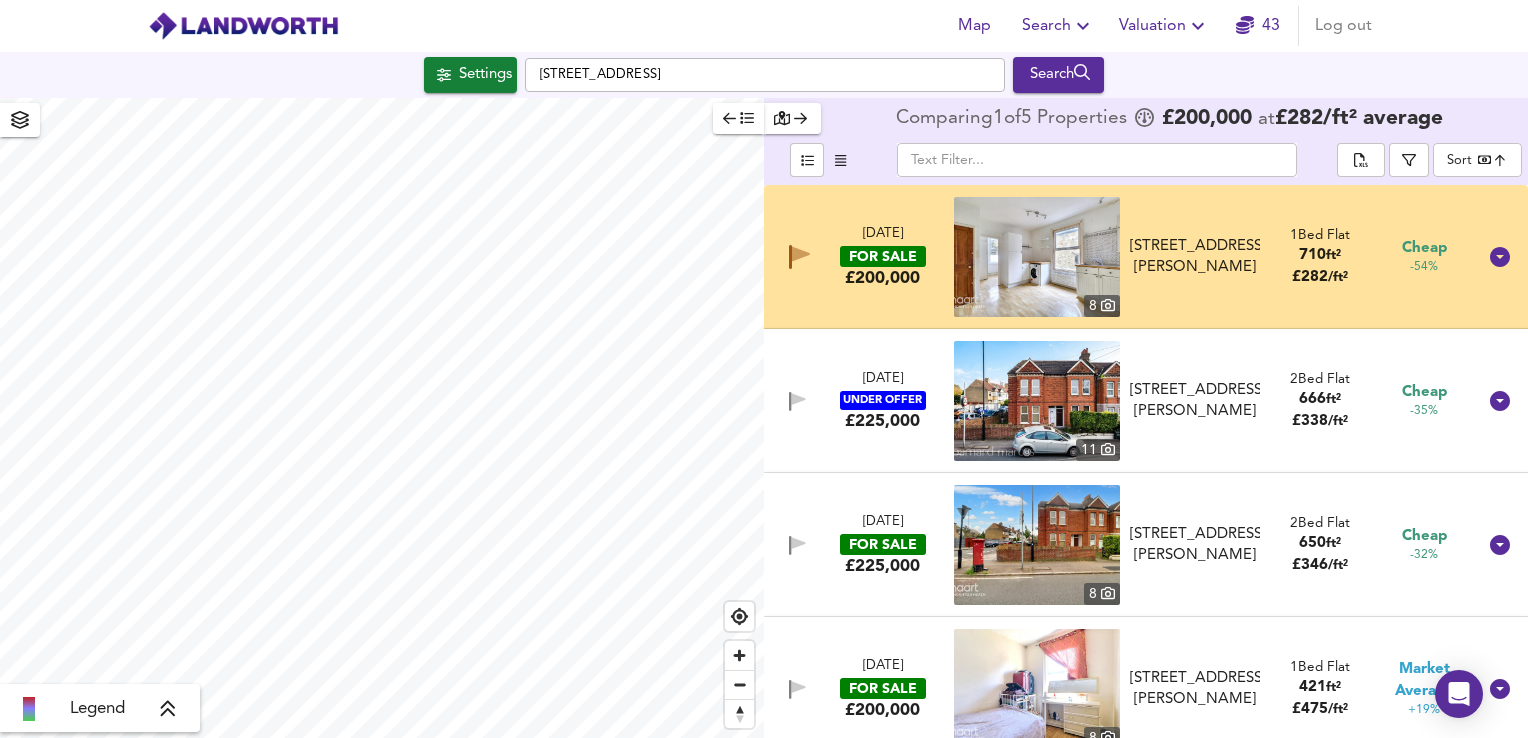 click 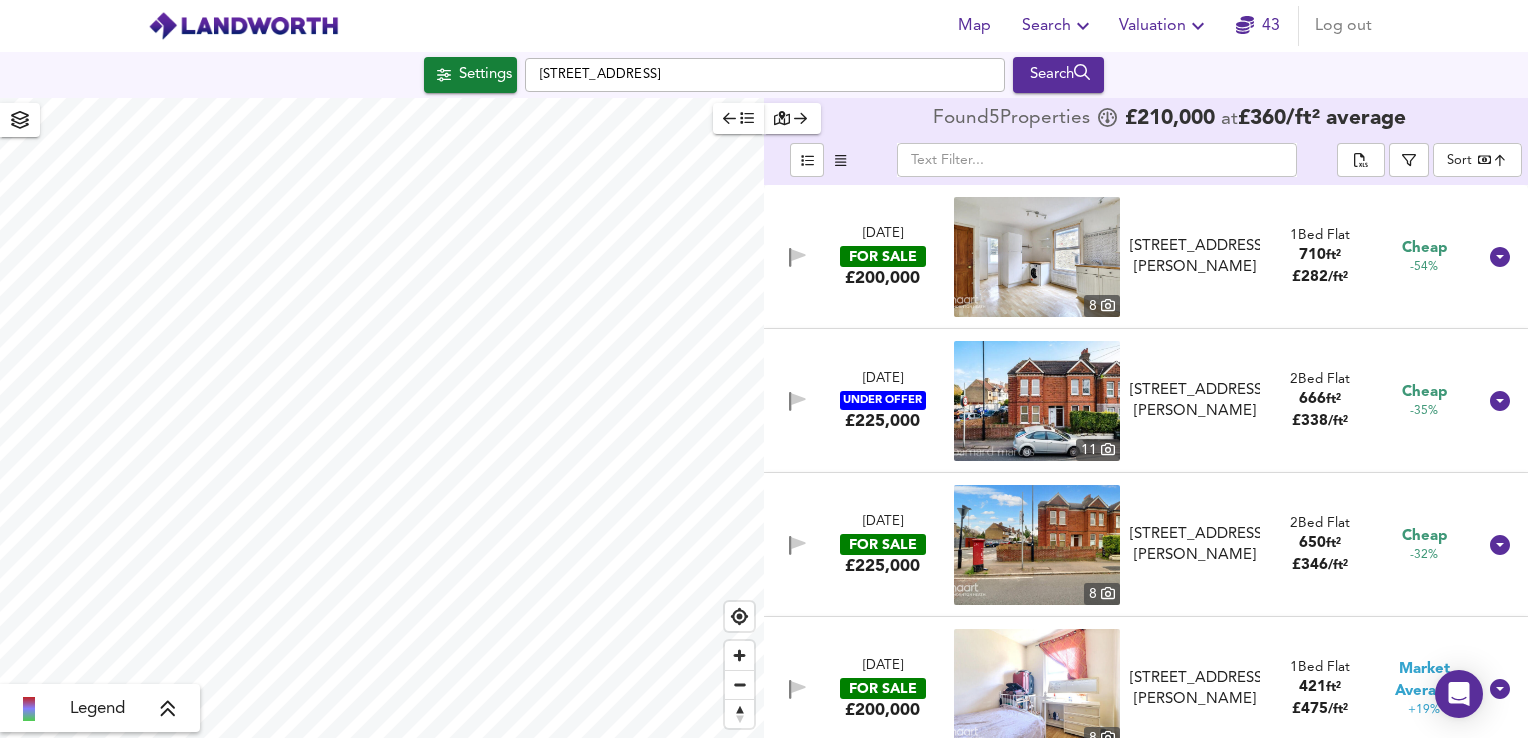 click on "[DATE] FOR SALE £200,000     [STREET_ADDRESS][PERSON_NAME][PERSON_NAME] 1  Bed   Flat 710 ft² £ 282 / ft²   Cheap -54%" at bounding box center (1122, 257) 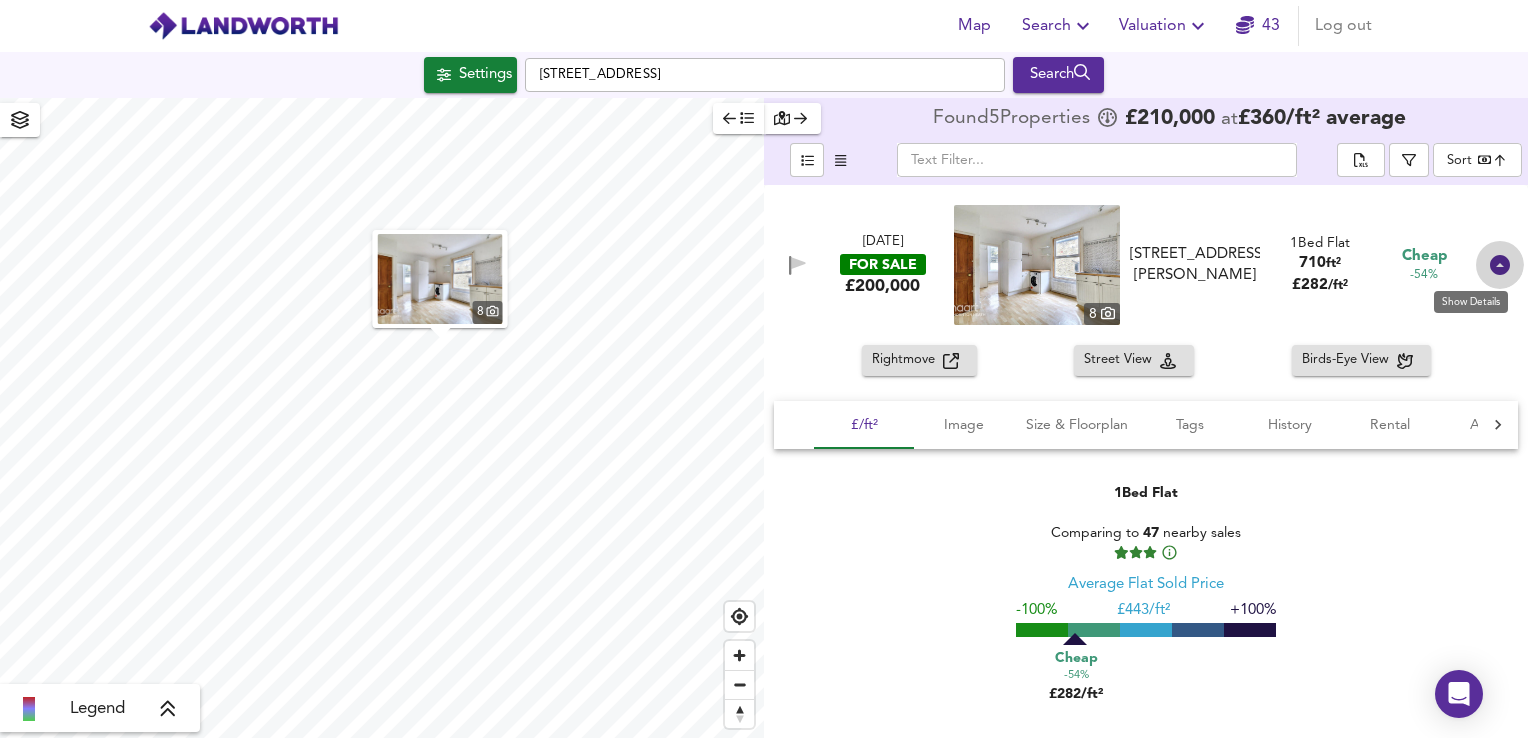click 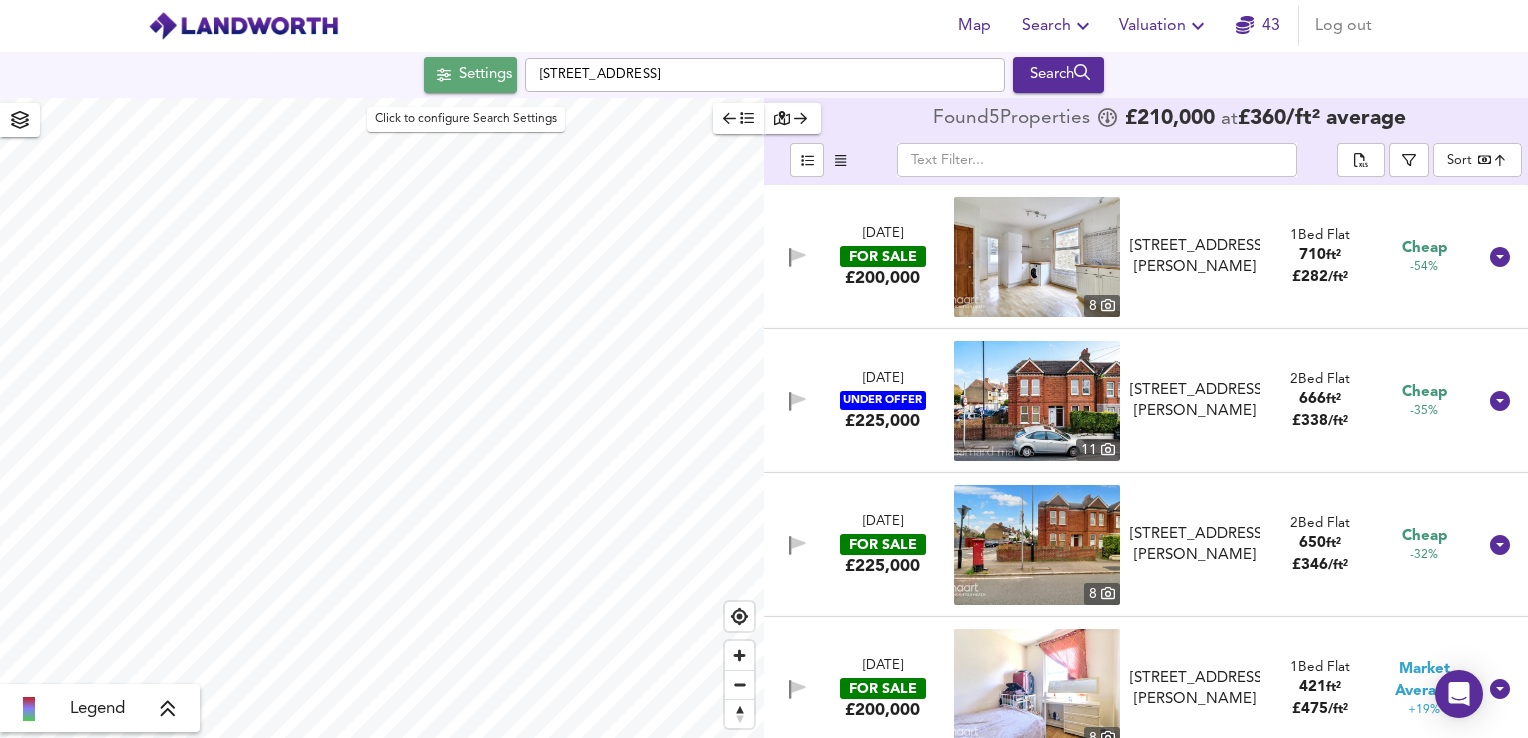click 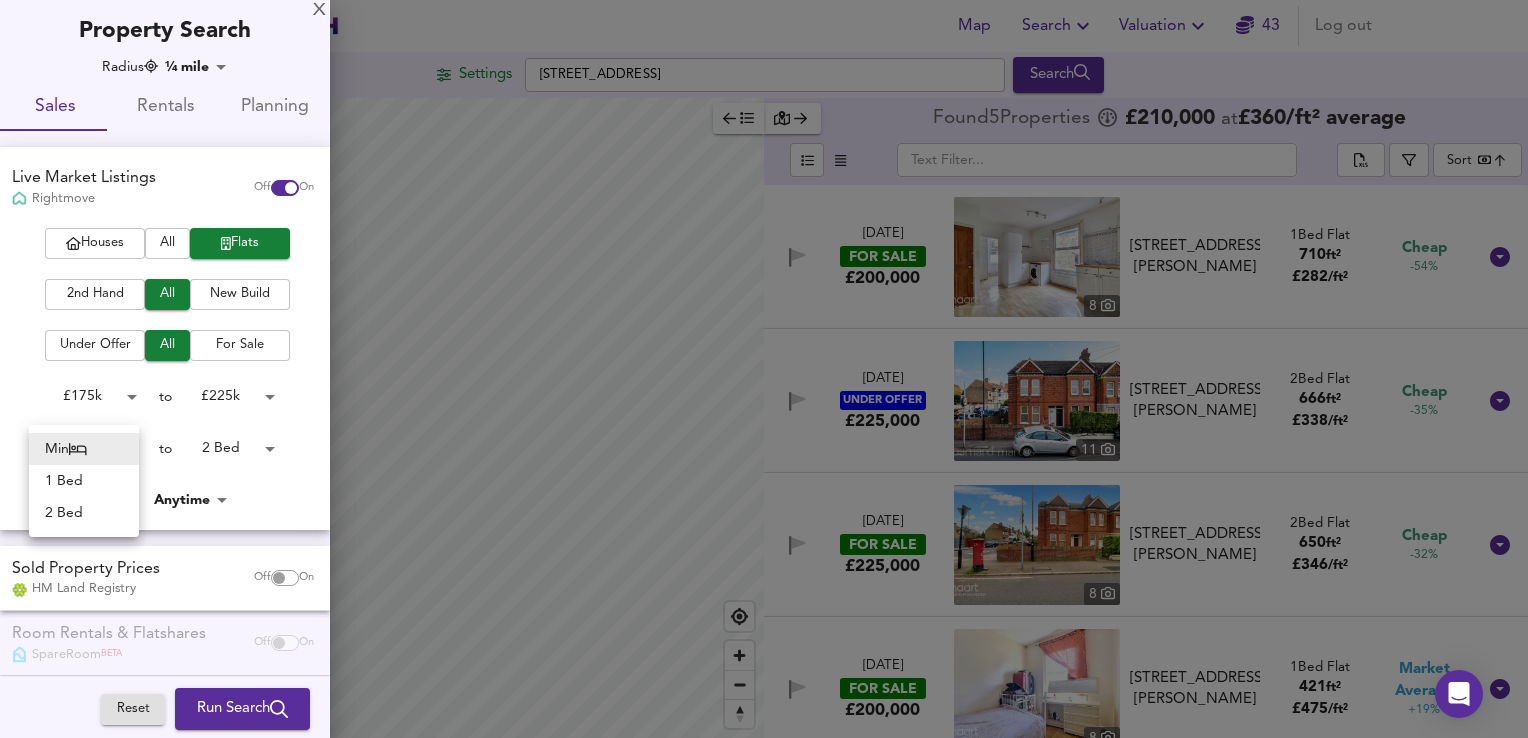 click on "Map Search Valuation    43 Log out        Settings     [GEOGRAPHIC_DATA]        Search            Legend       Found  5  Propert ies     £ 210,000   at  £ 360 / ft²   average              ​         Sort   bestdeal ​ [DATE] FOR SALE £200,000     [STREET_ADDRESS][PERSON_NAME][PERSON_NAME] 1  Bed   Flat 710 ft² £ 282 / ft²   Cheap -54% [DATE] UNDER OFFER £225,000     [STREET_ADDRESS][PERSON_NAME][PERSON_NAME] 2  Bed   Flat 666 ft² £ 338 / ft²   Cheap -35% [DATE] FOR SALE £225,000     [STREET_ADDRESS][PERSON_NAME][PERSON_NAME] 2  Bed   Flat 650 ft² £ 346 / ft²   Cheap -32% [DATE] FOR SALE £200,000     [STREET_ADDRESS][PERSON_NAME][PERSON_NAME] 1  Bed   Flat 421 ft² £ 475 / ft²   Market Average +19% X Map Settings Basemap          Default hybrid Heatmap          Average Price" at bounding box center [764, 369] 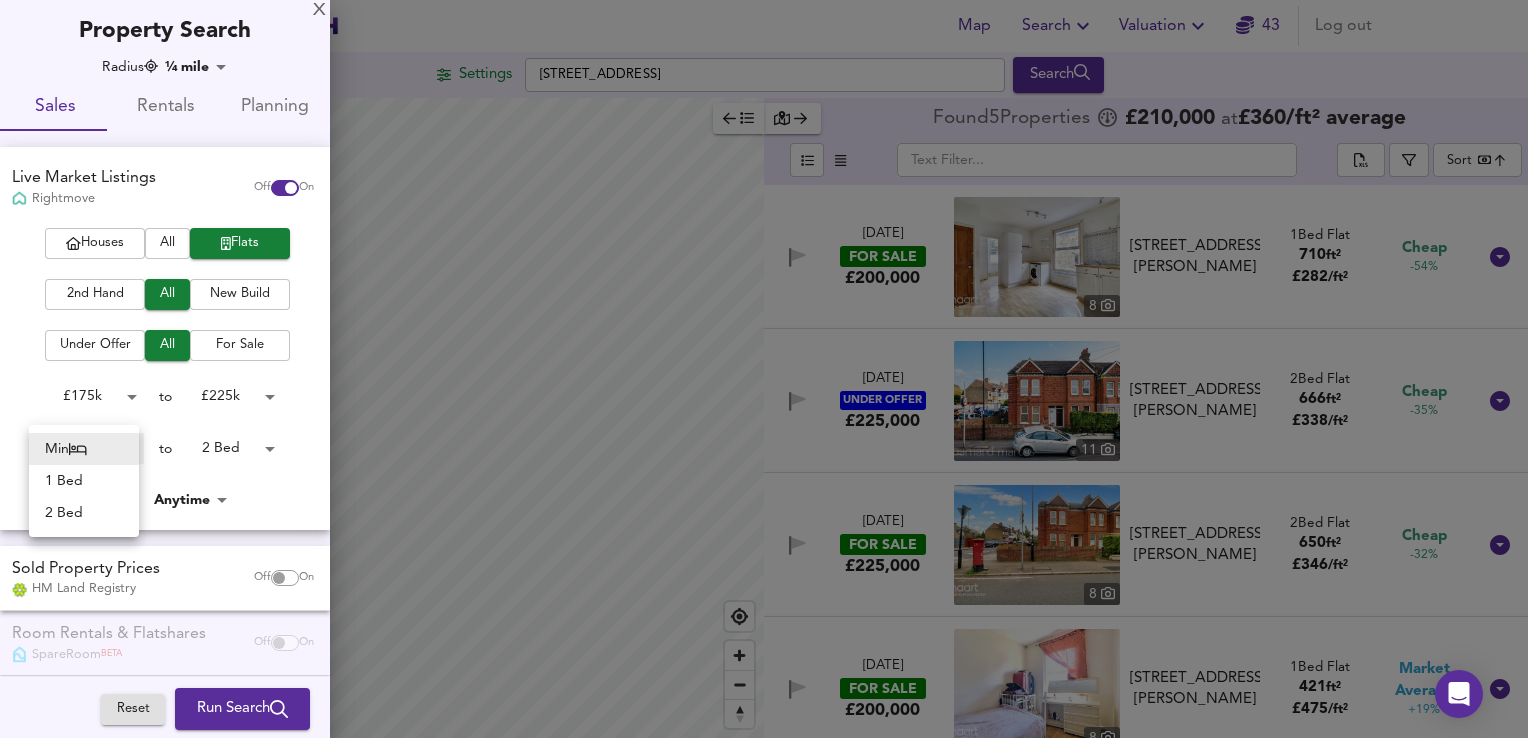 type on "2" 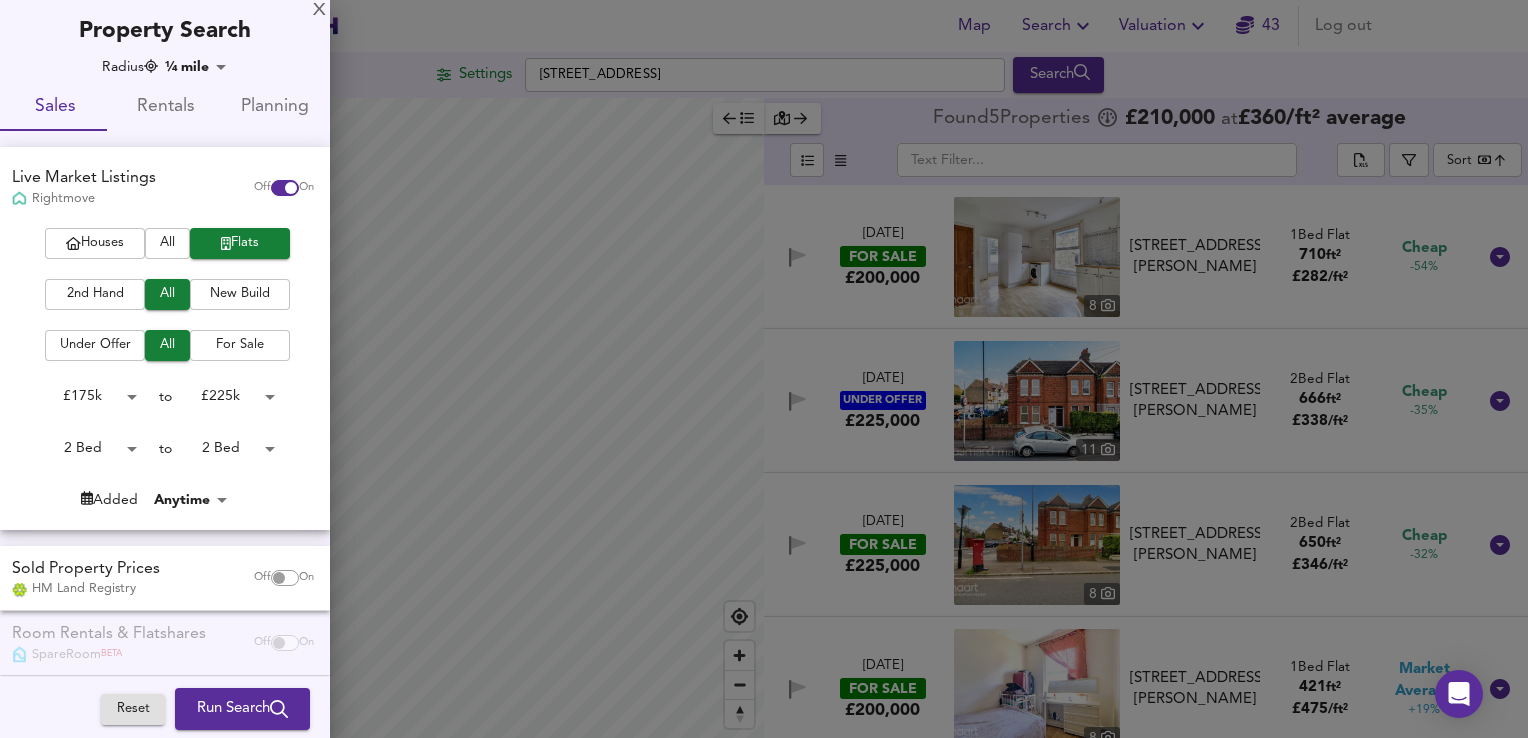 click on "Run Search" at bounding box center (242, 709) 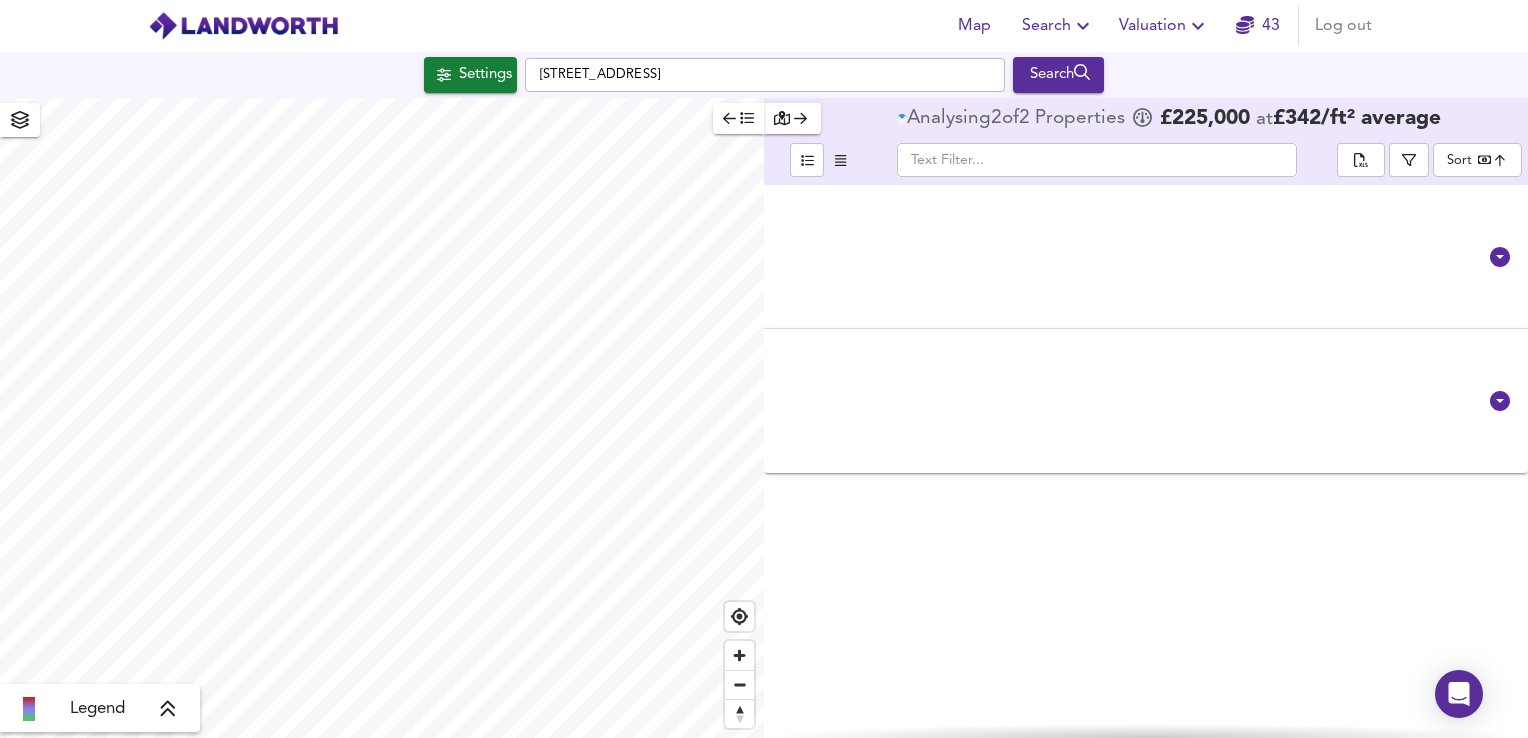 type on "bestdeal" 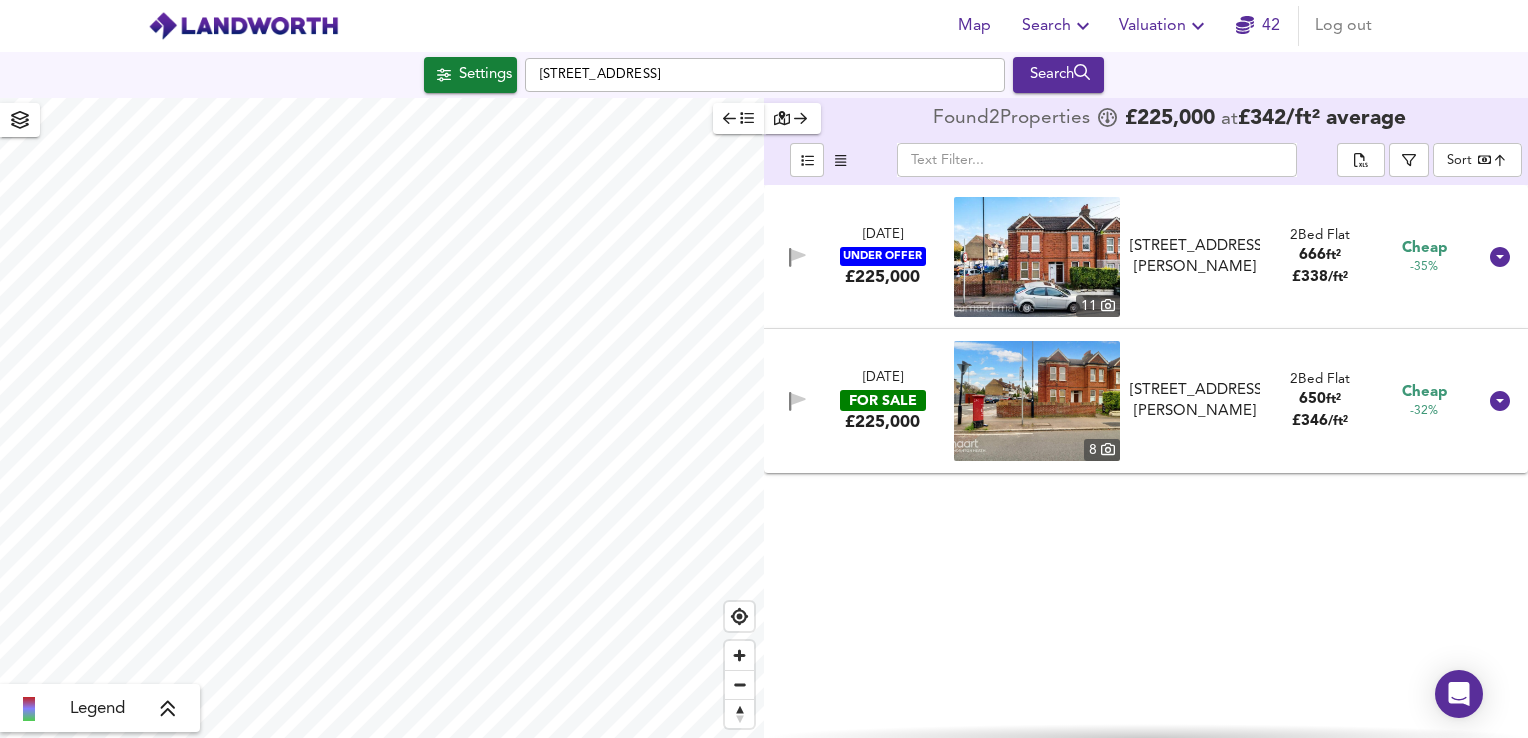 click at bounding box center (1037, 401) 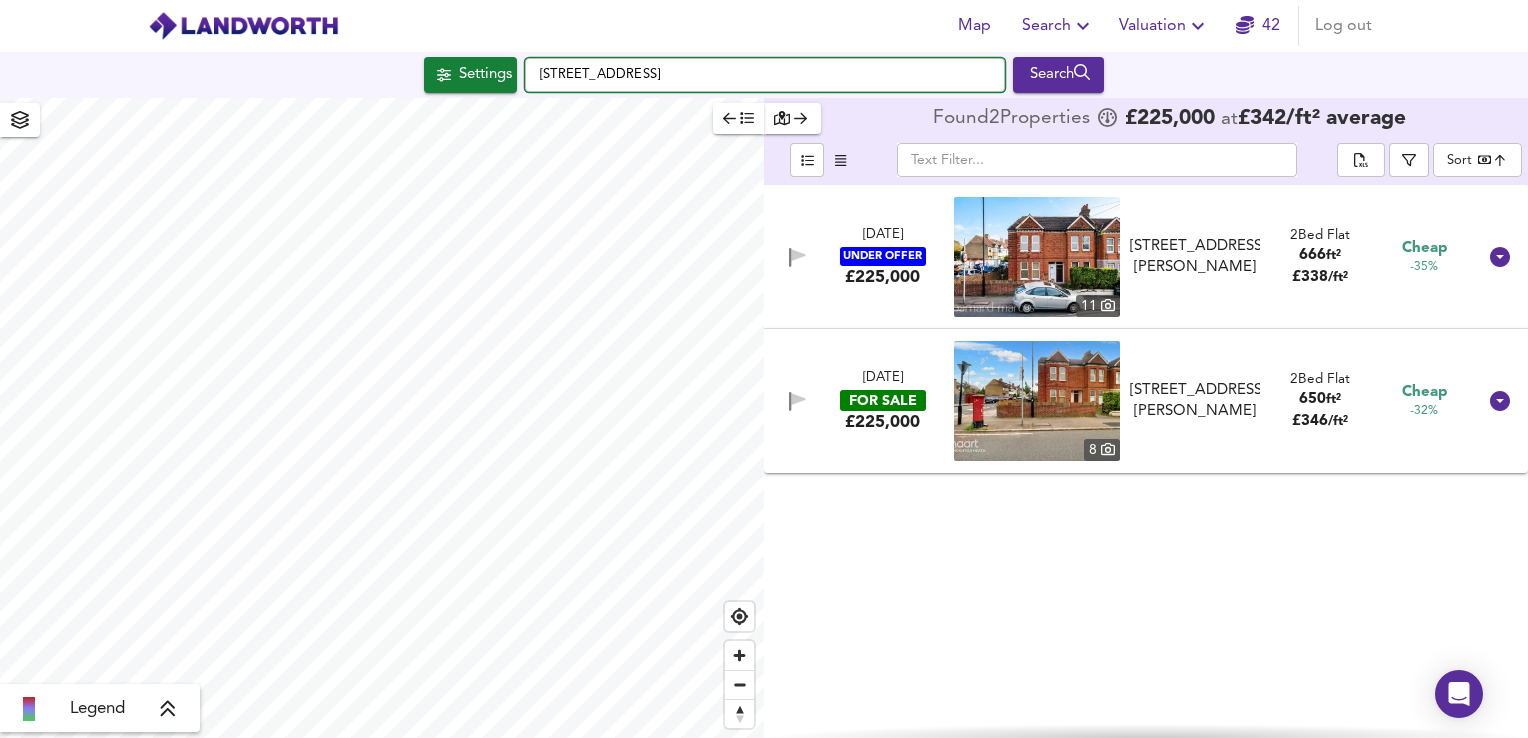 drag, startPoint x: 628, startPoint y: 79, endPoint x: 510, endPoint y: 91, distance: 118.6086 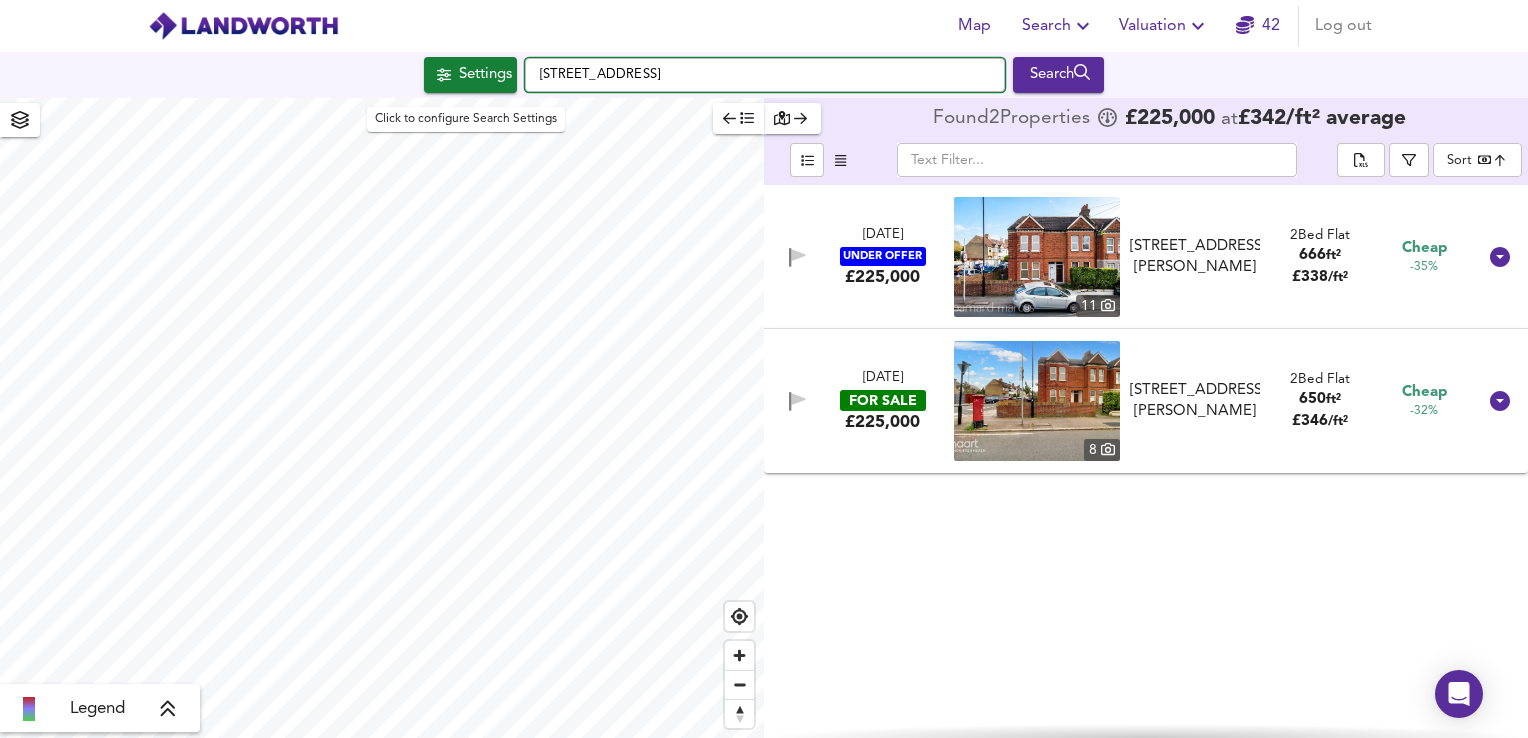 type on "CR7 8PN" 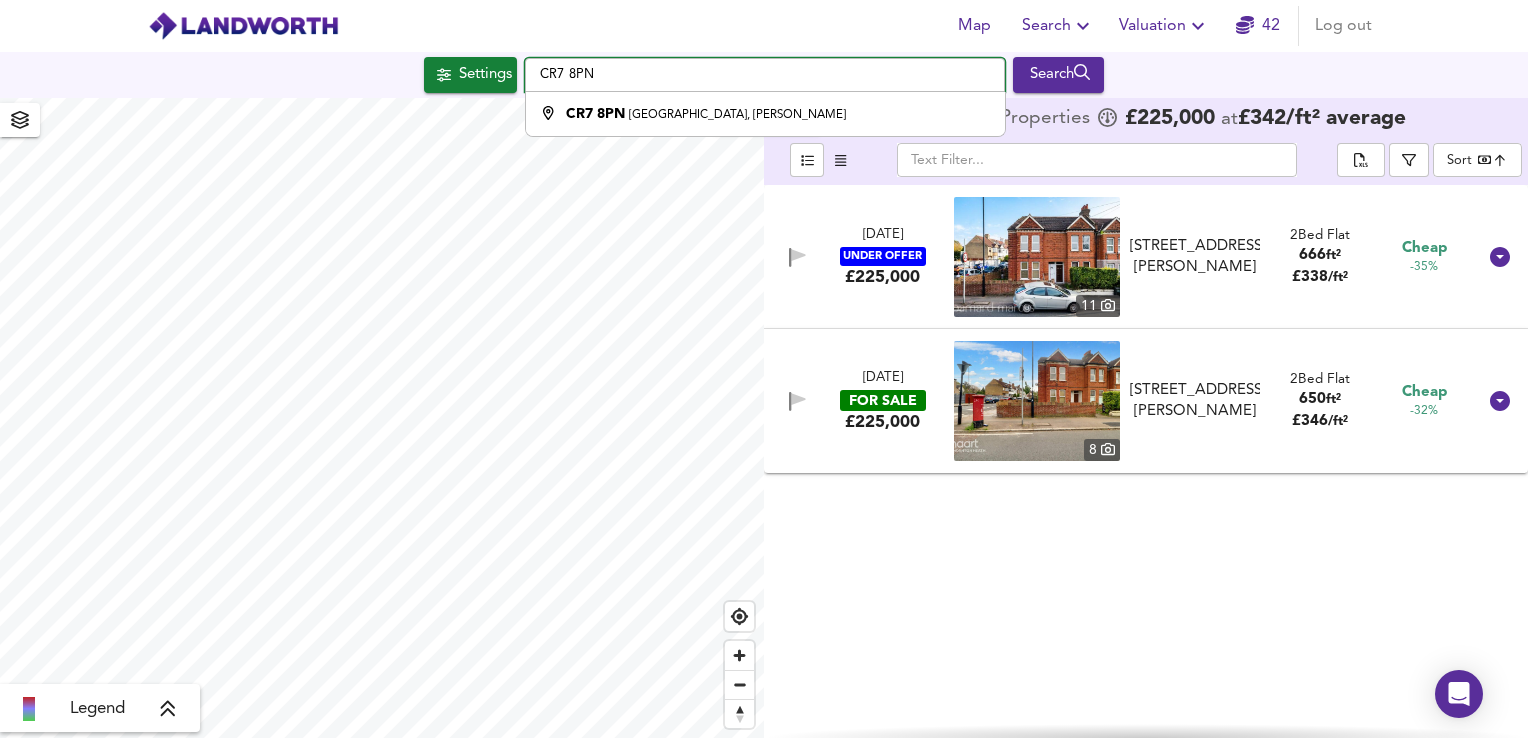 drag, startPoint x: 631, startPoint y: 67, endPoint x: 316, endPoint y: 87, distance: 315.63428 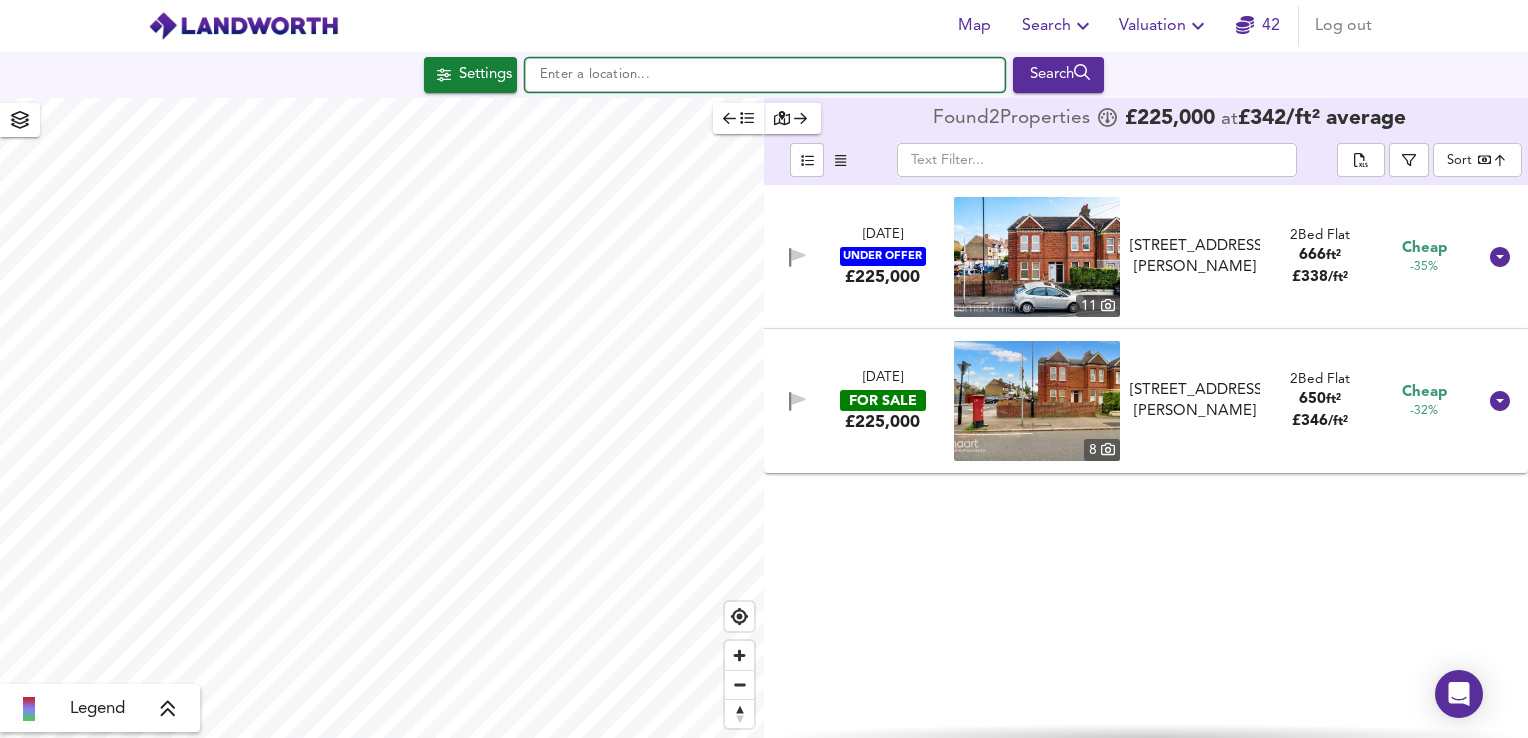 paste on "CR7 8PQ" 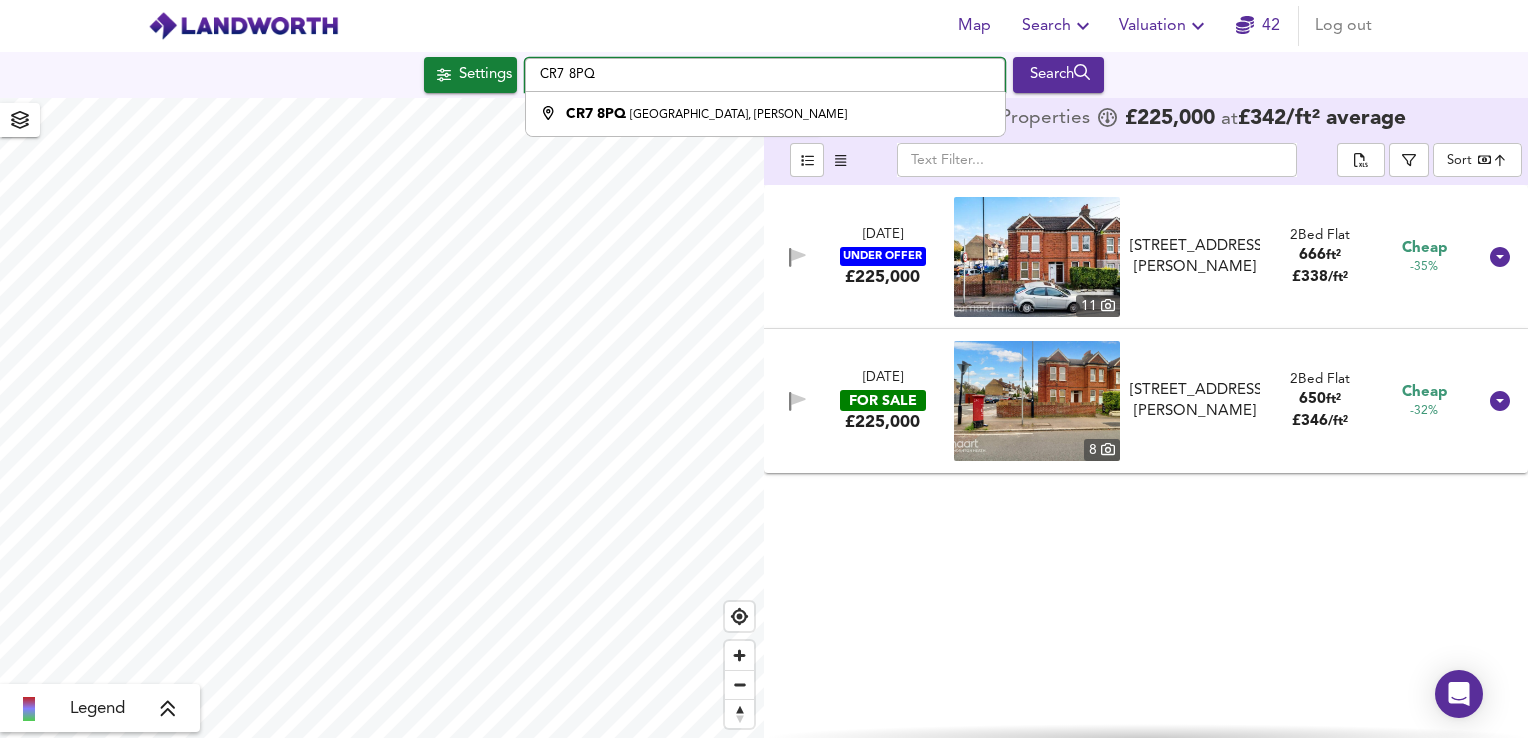 type on "[STREET_ADDRESS][PERSON_NAME]" 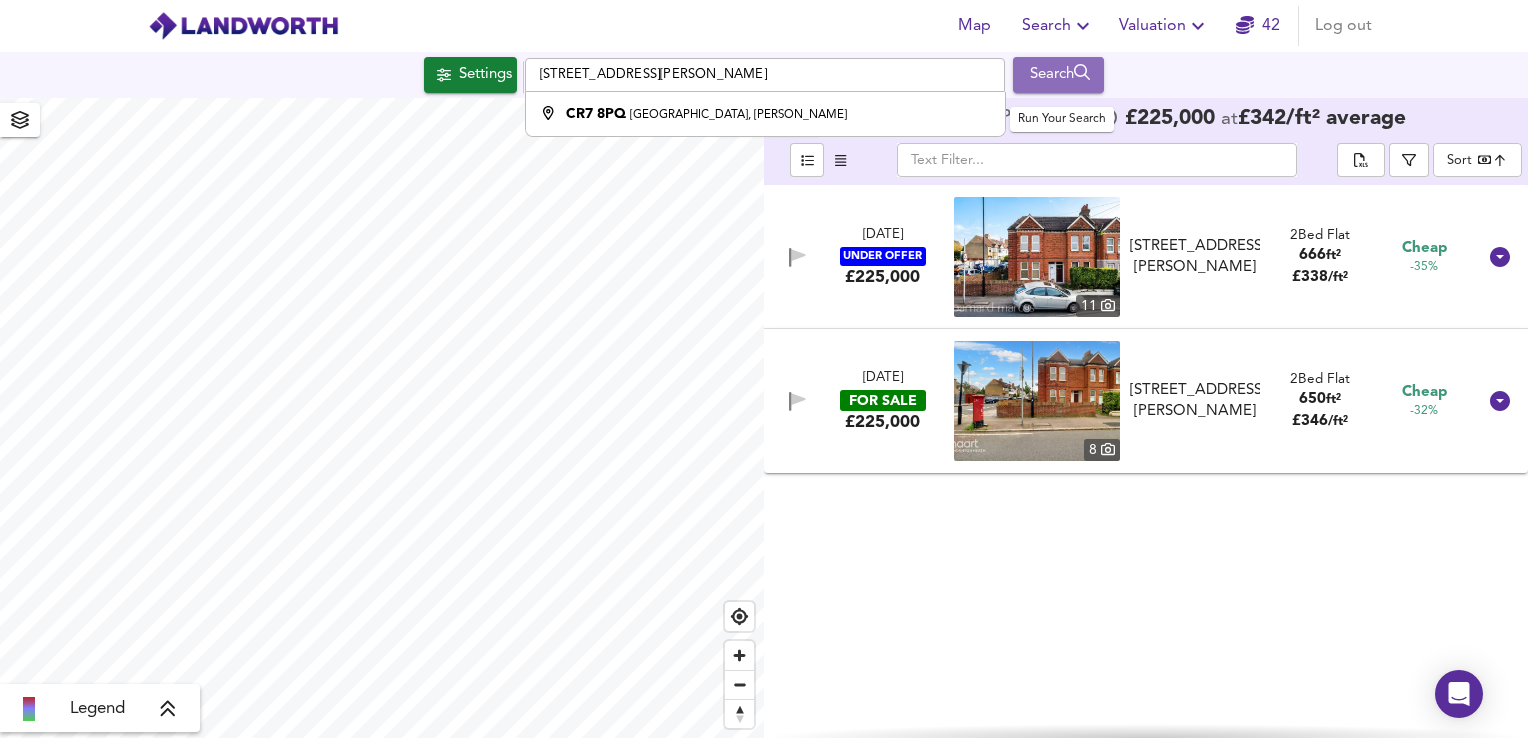 click on "Search" at bounding box center (1058, 75) 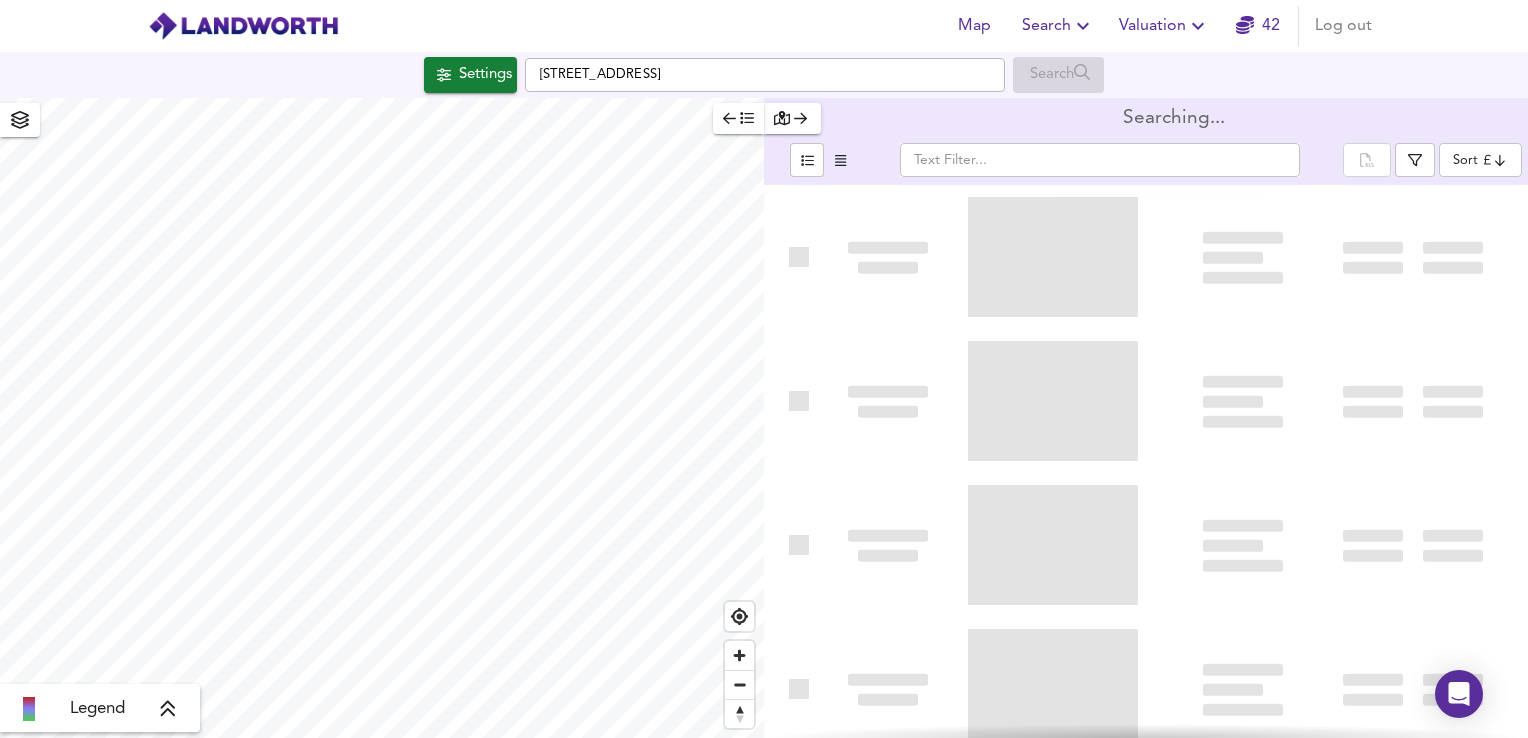 type on "bestdeal" 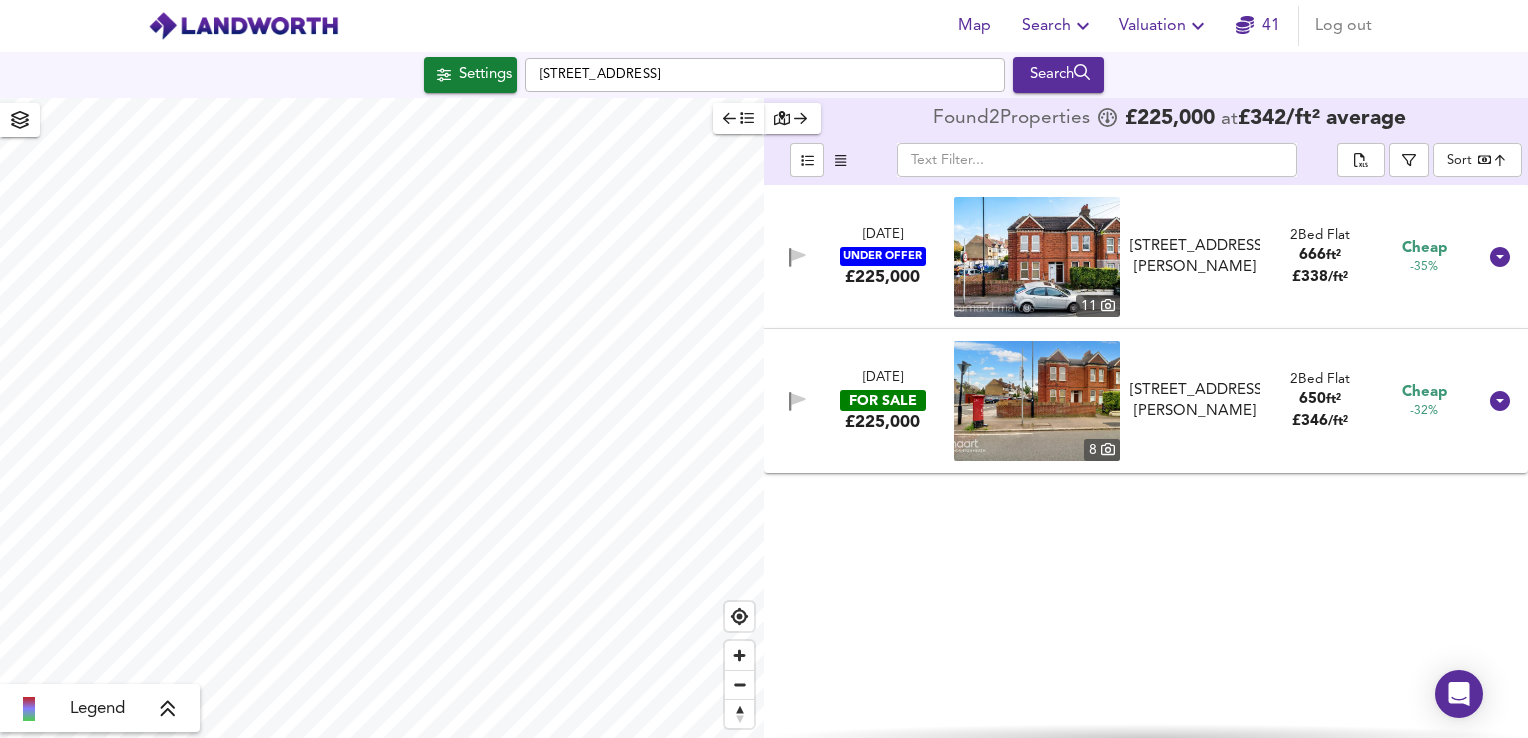 type on "0" 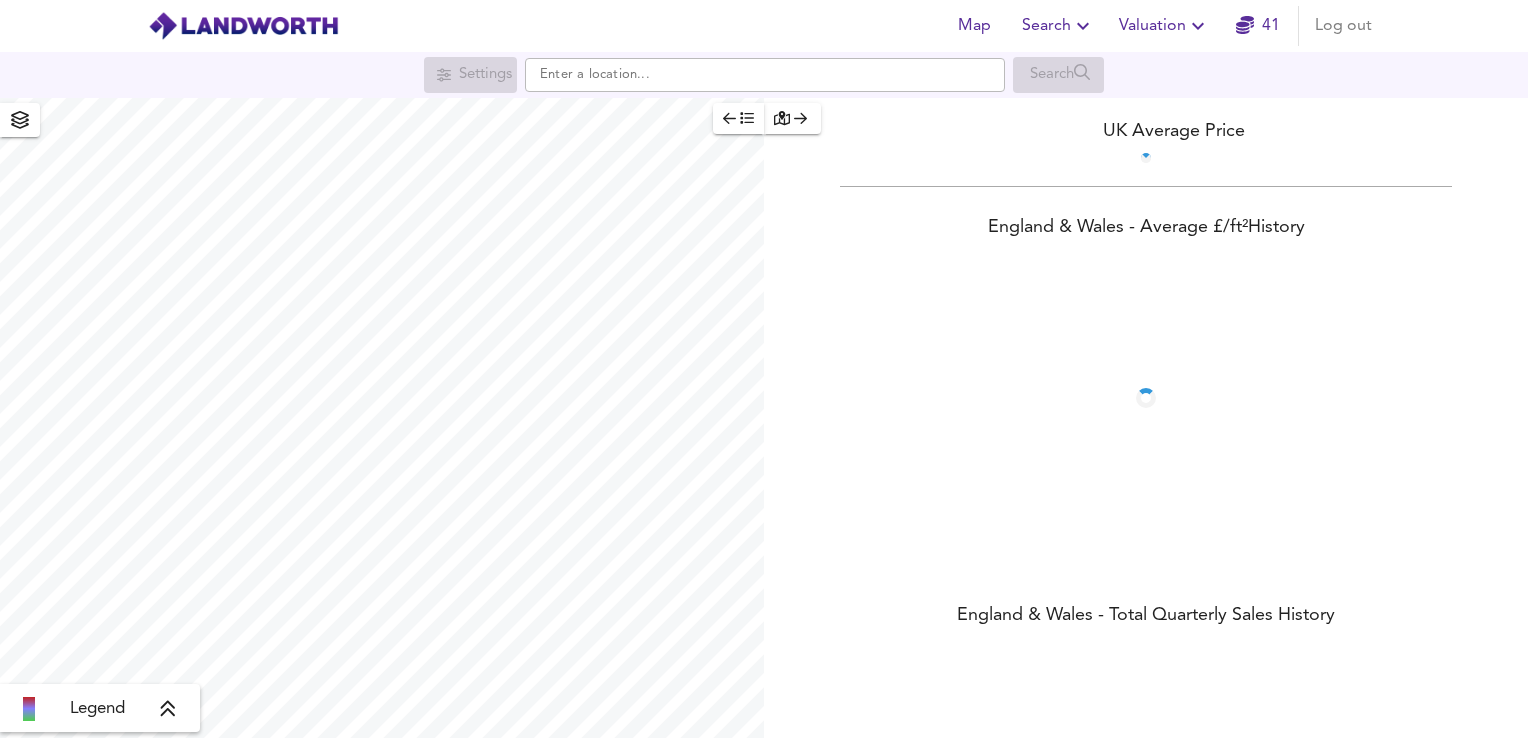 scroll, scrollTop: 0, scrollLeft: 0, axis: both 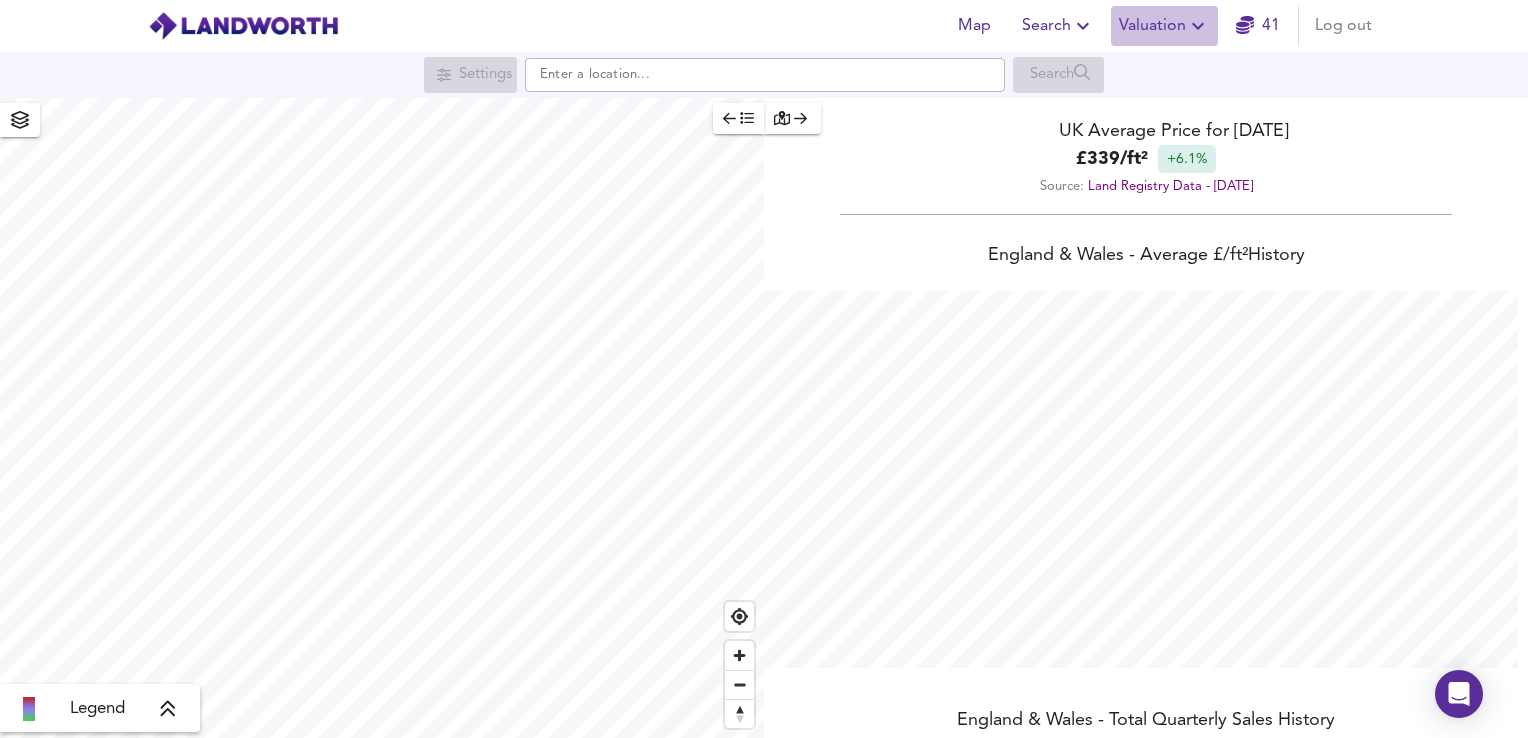 click on "Valuation" at bounding box center (1164, 26) 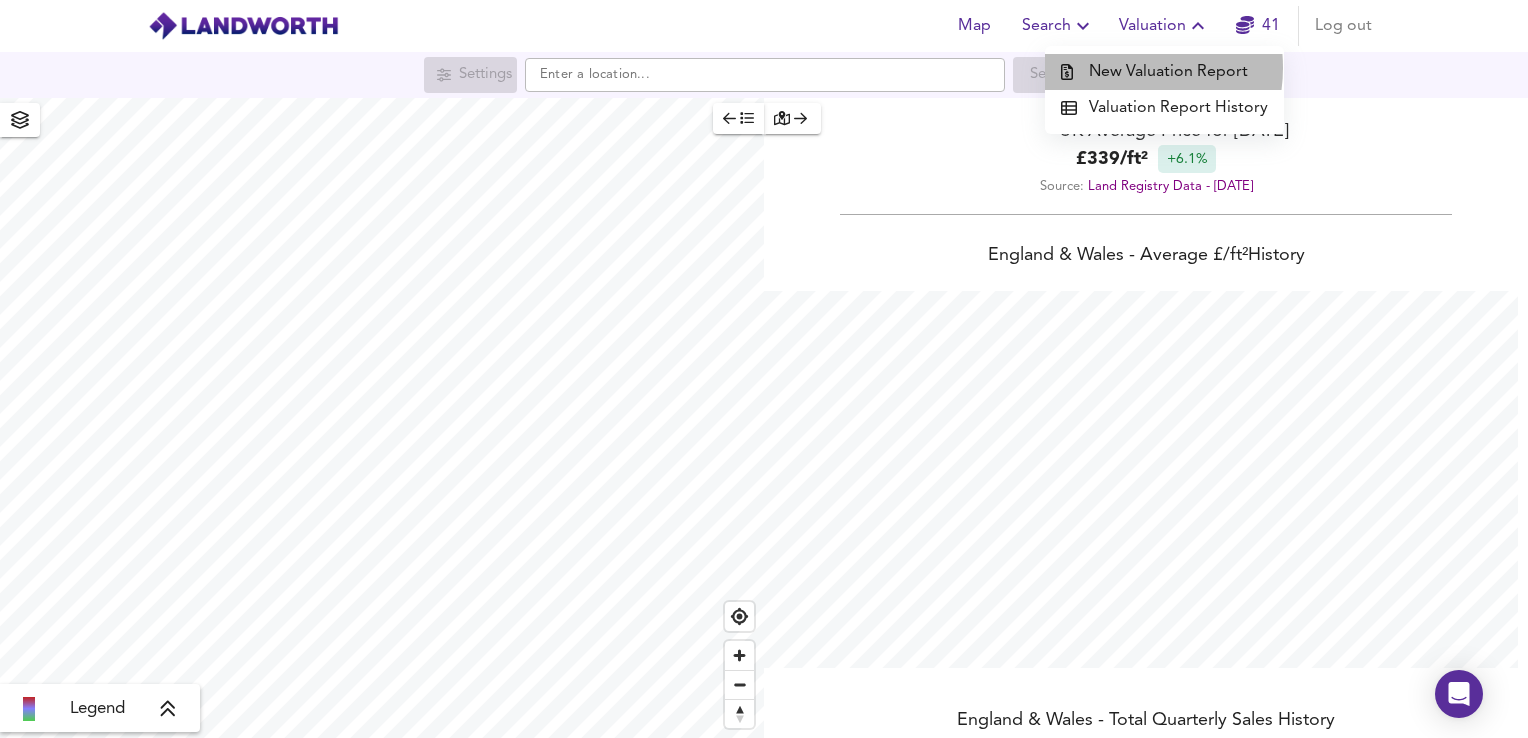 click on "New Valuation Report" at bounding box center [1164, 72] 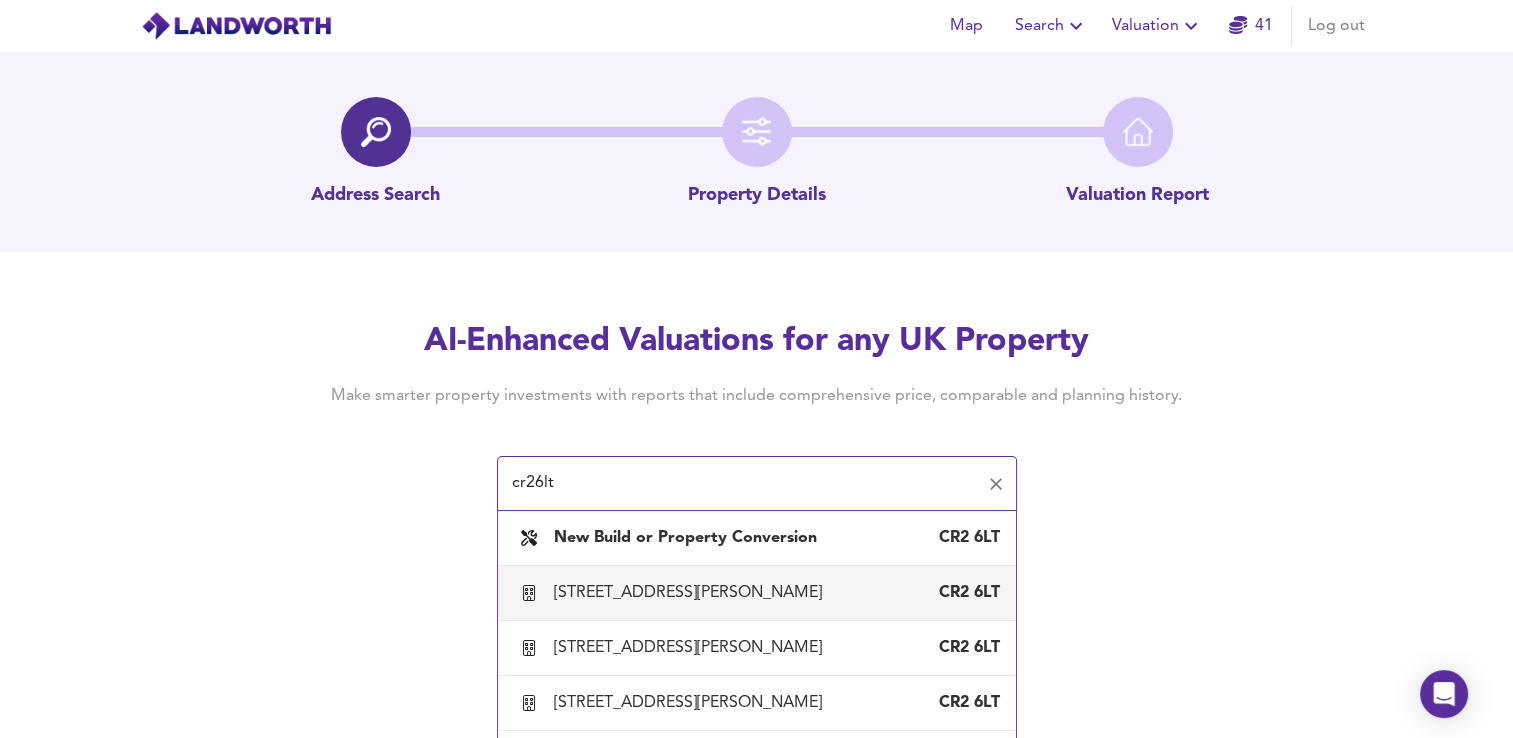 click on "1 Powell Court, 1 Waldrons Path, South Croydon, Croydon" at bounding box center [692, 593] 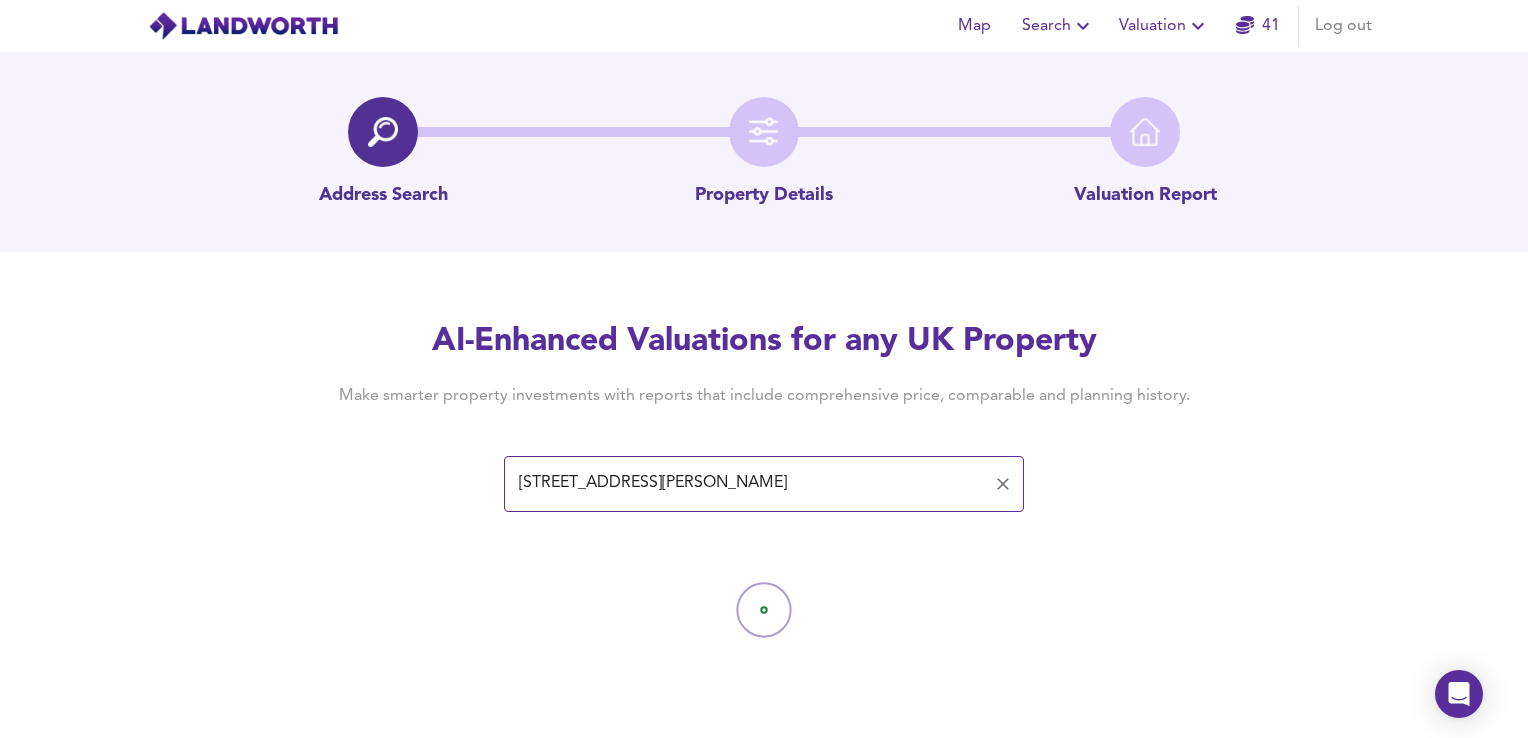 type on "1 Powell Court, 1 Waldrons Path, South Croydon, Croydon" 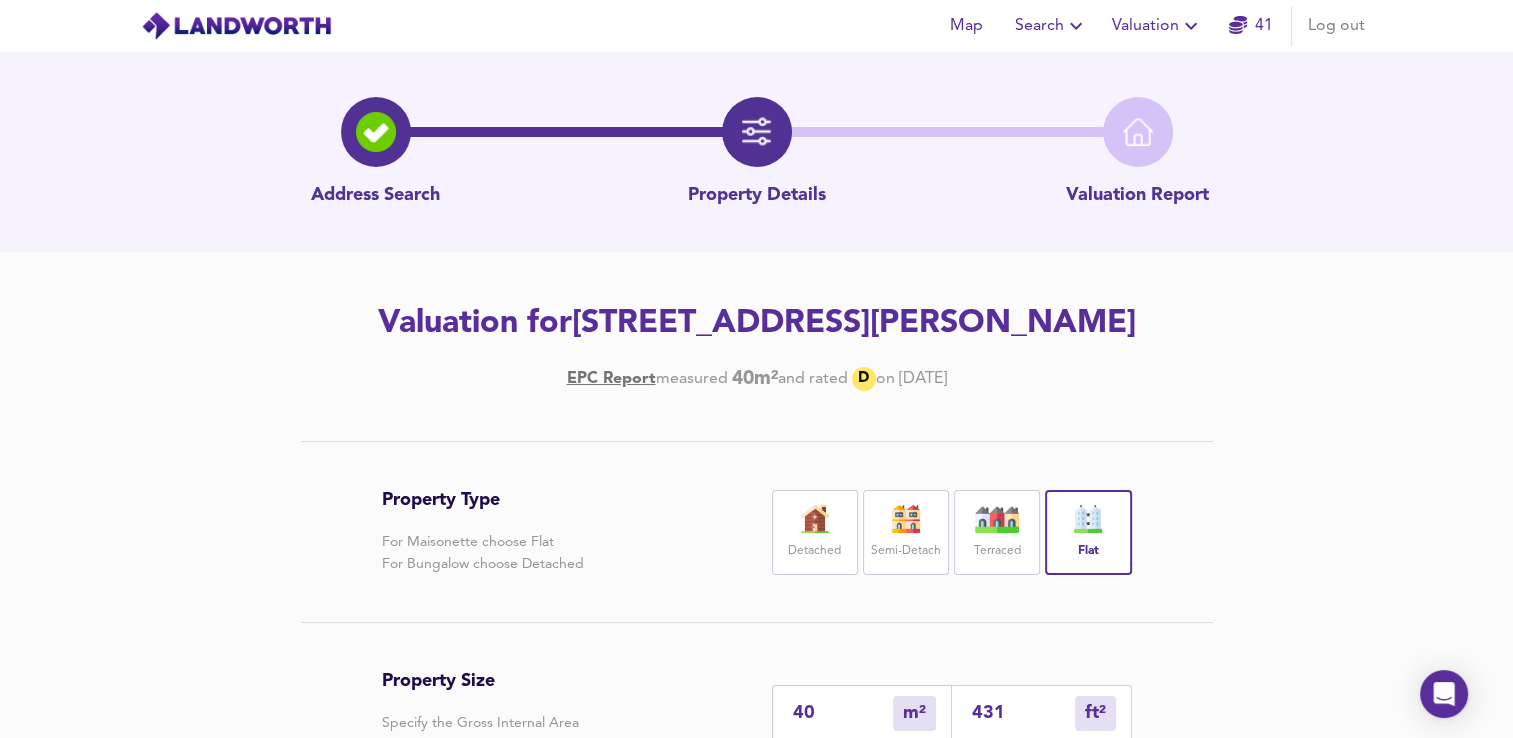 drag, startPoint x: 1512, startPoint y: 399, endPoint x: 1527, endPoint y: 463, distance: 65.734314 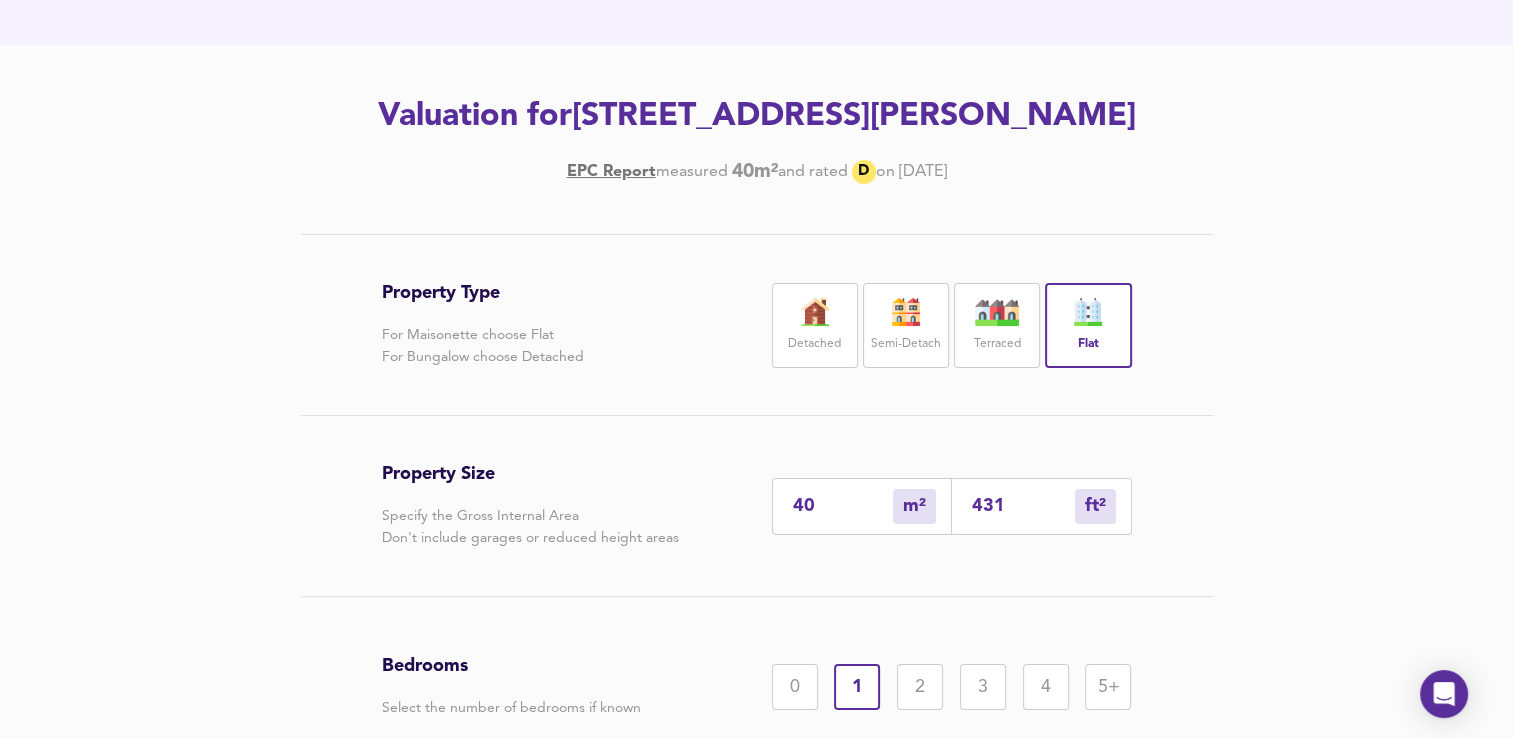 scroll, scrollTop: 204, scrollLeft: 0, axis: vertical 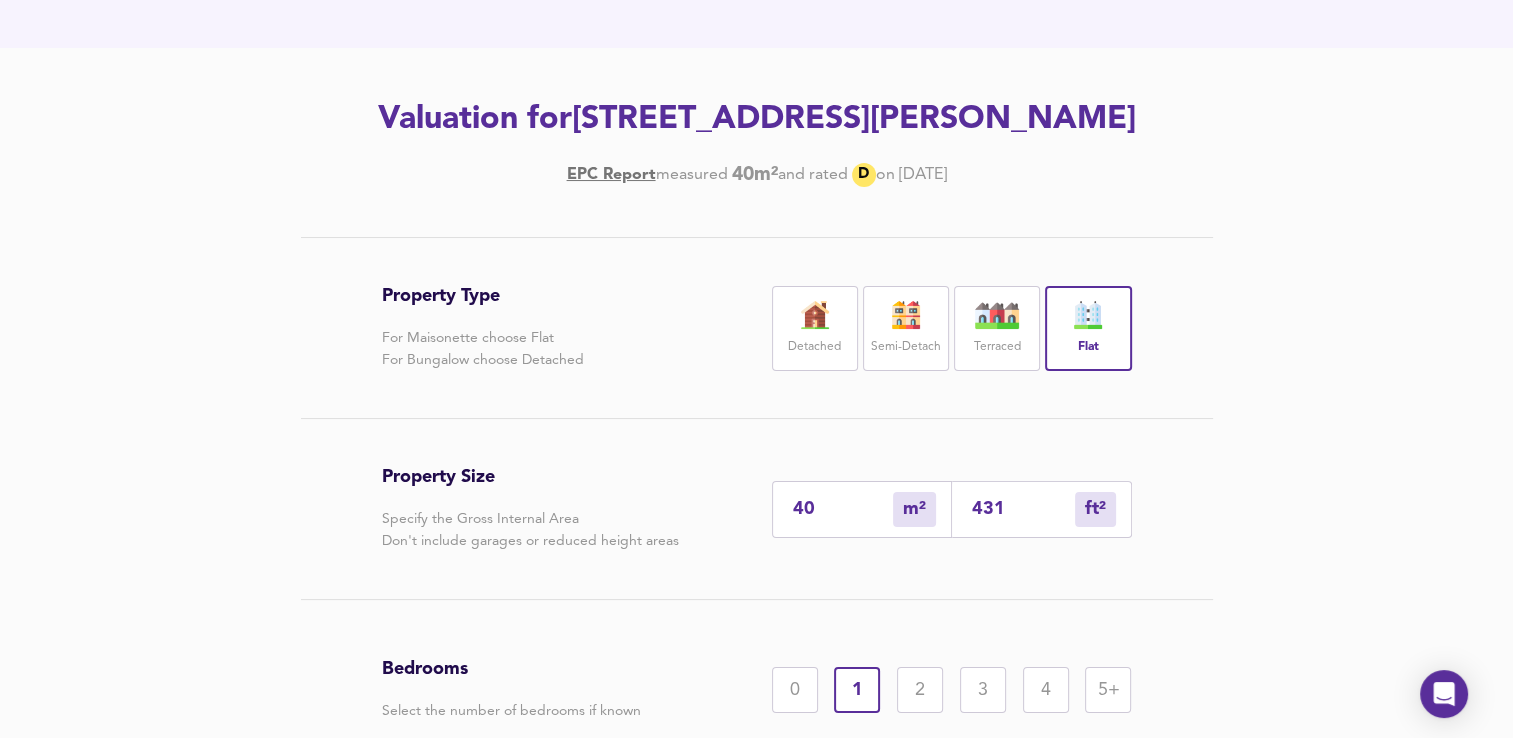 click on "431" at bounding box center (1023, 509) 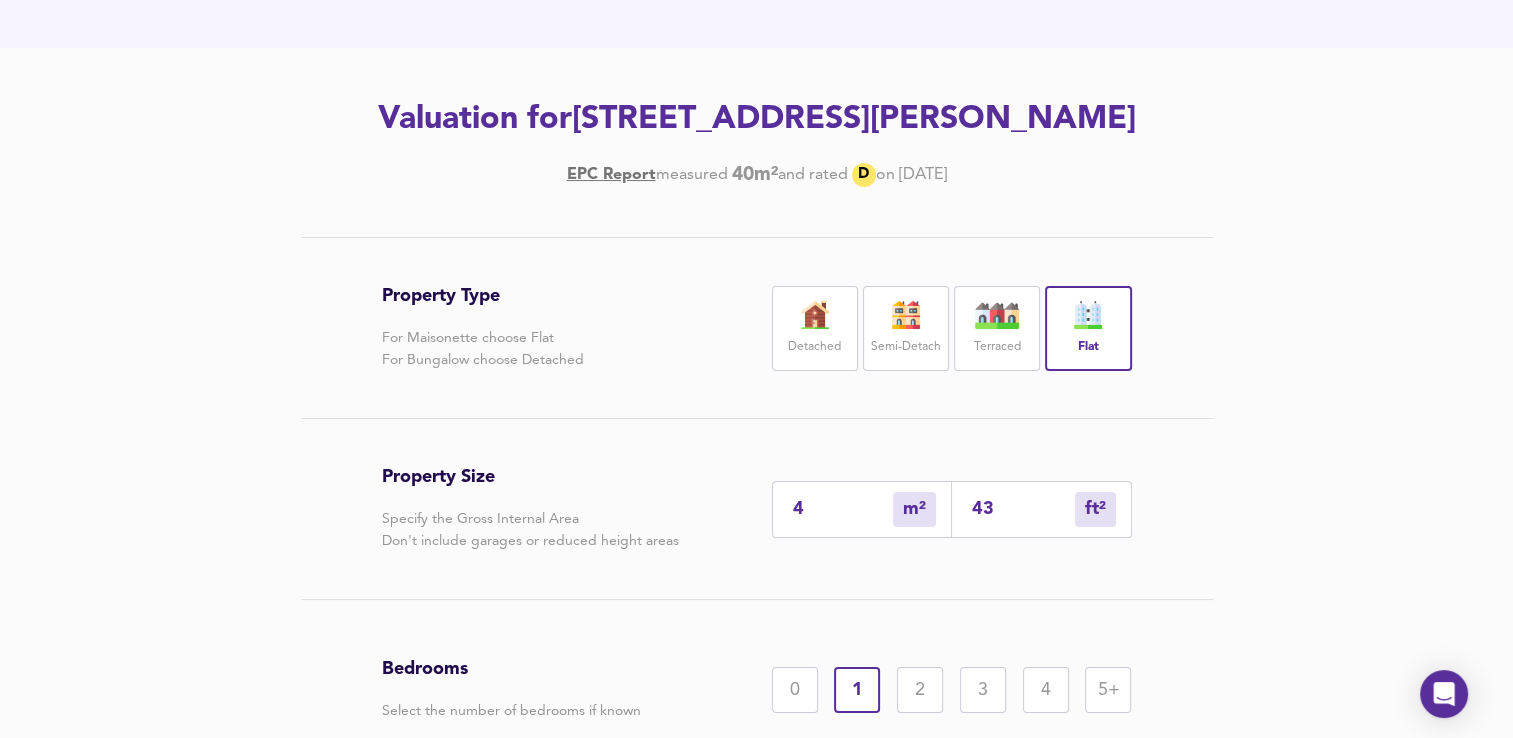 type on "0" 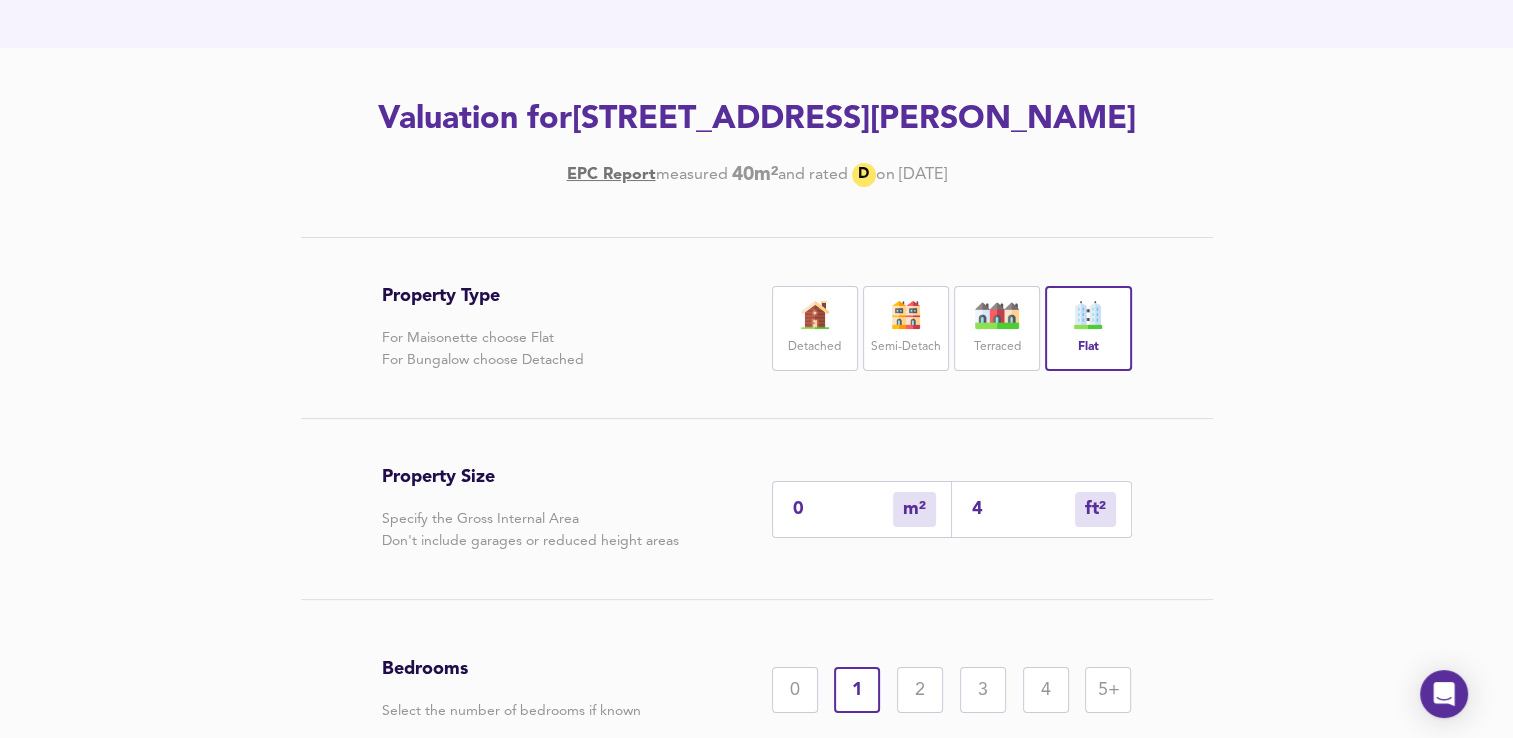type on "5" 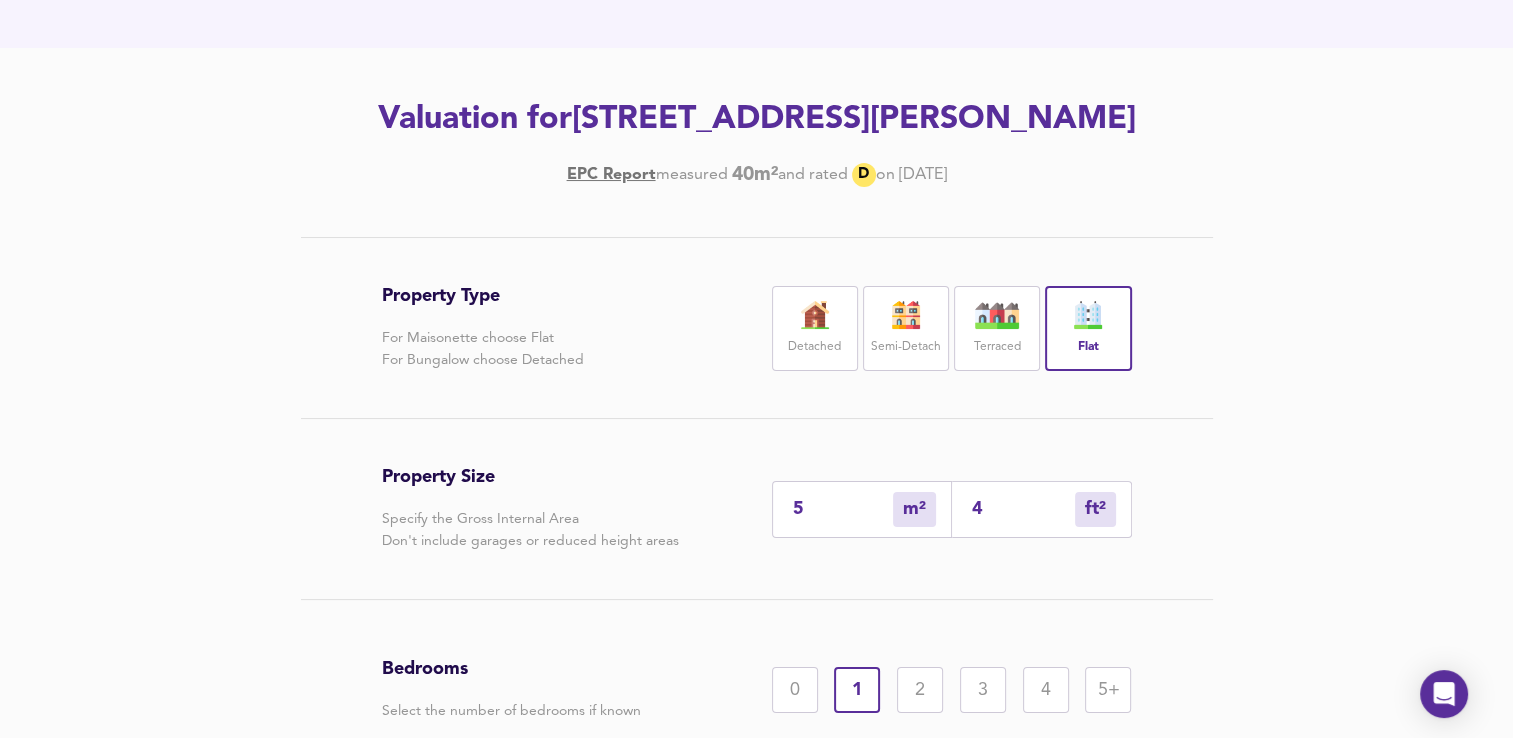 type on "49" 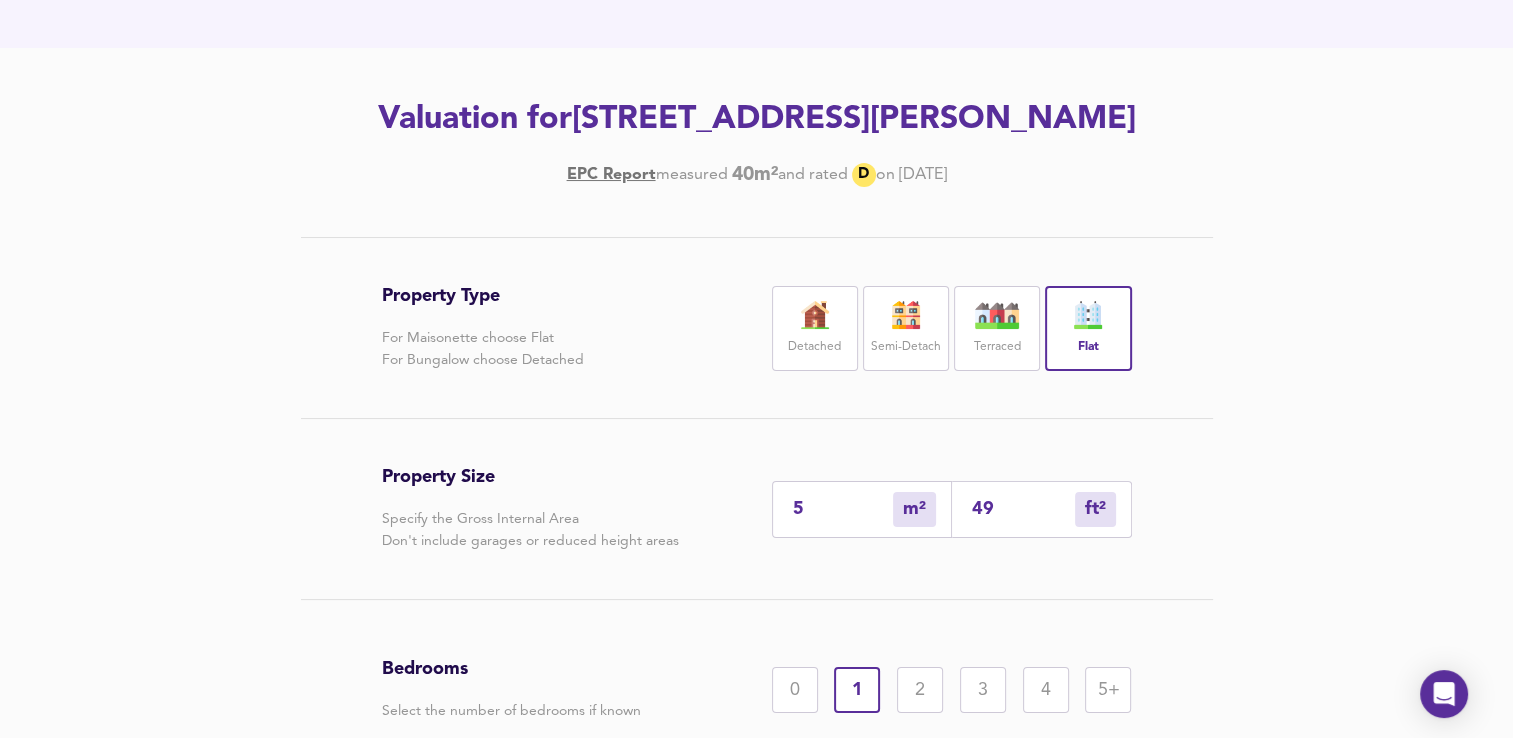 type on "46" 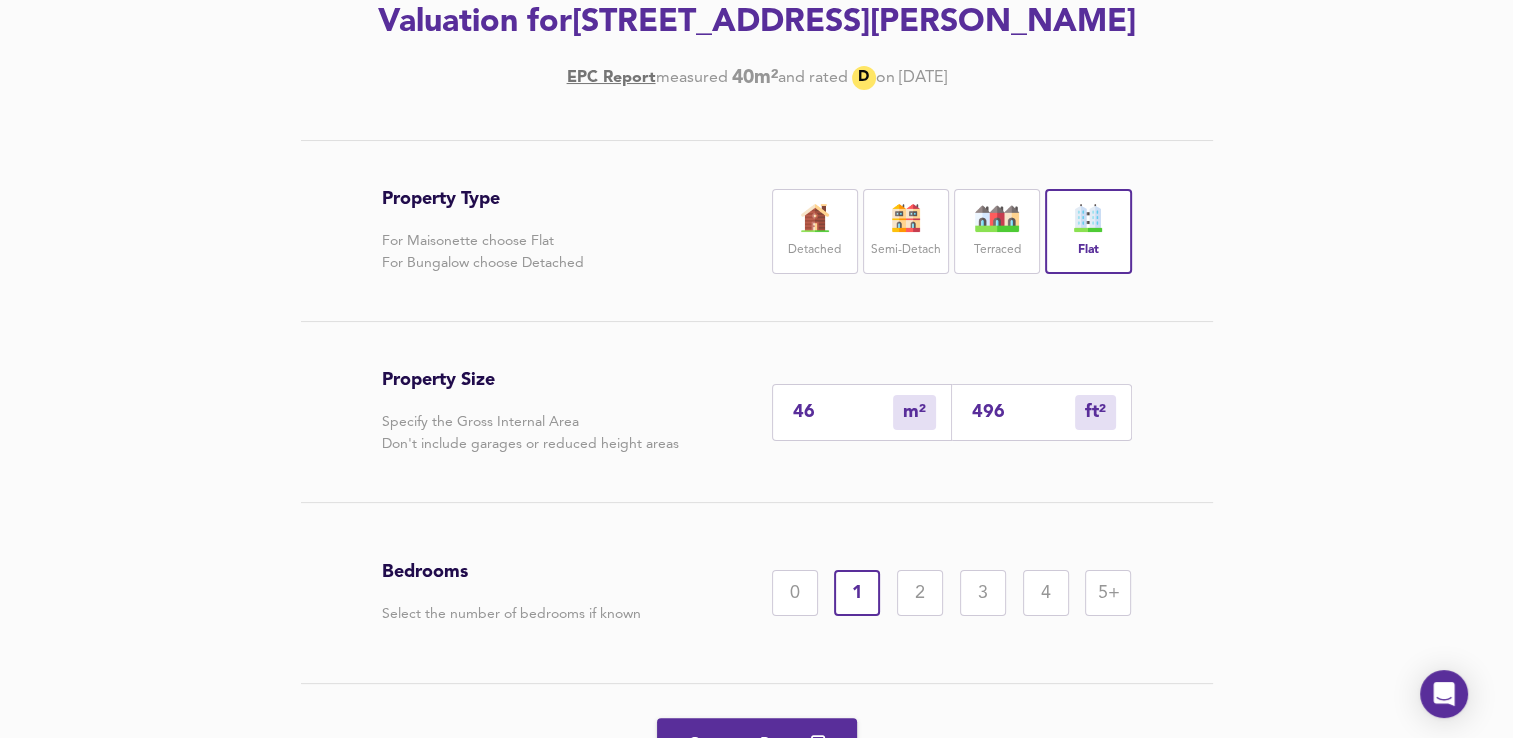 scroll, scrollTop: 314, scrollLeft: 0, axis: vertical 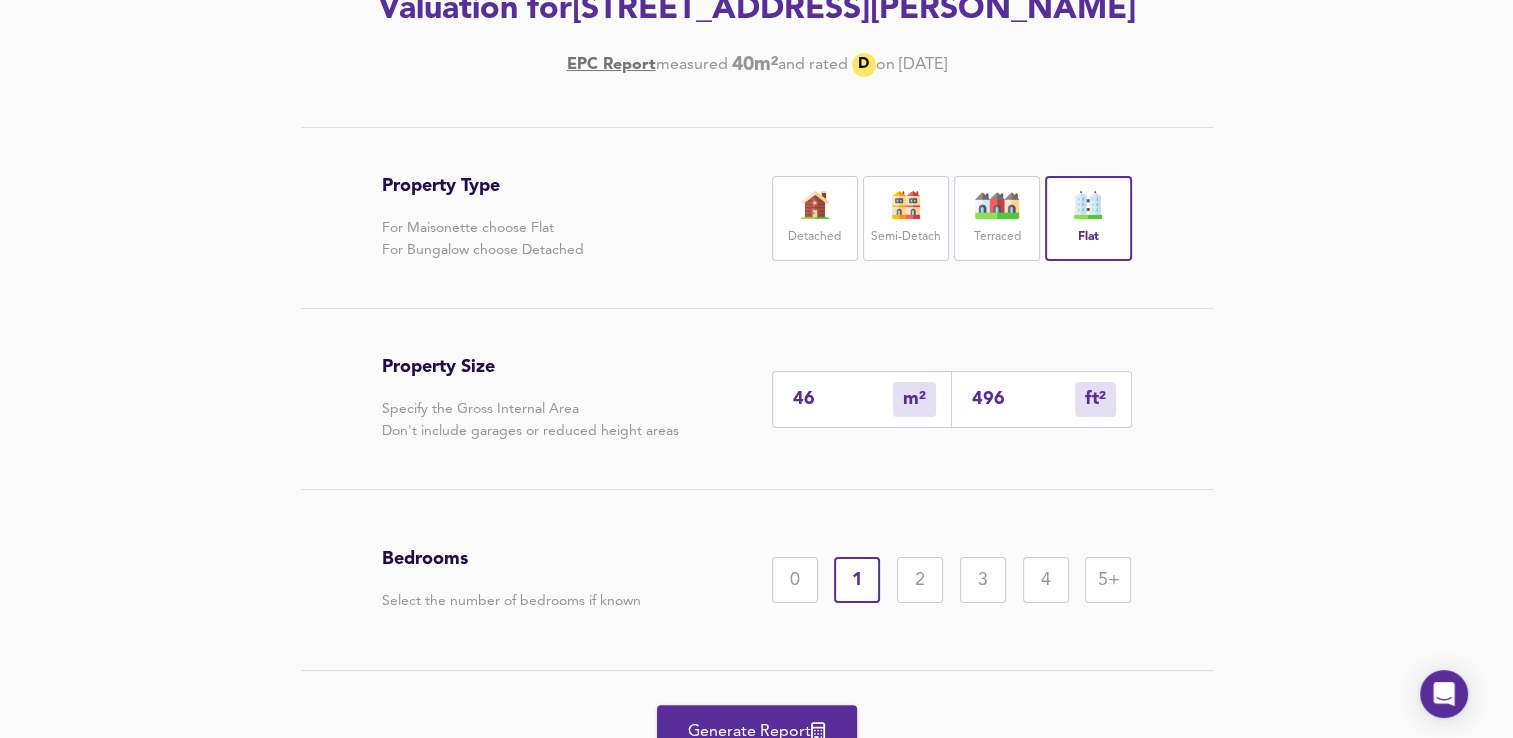 type on "496" 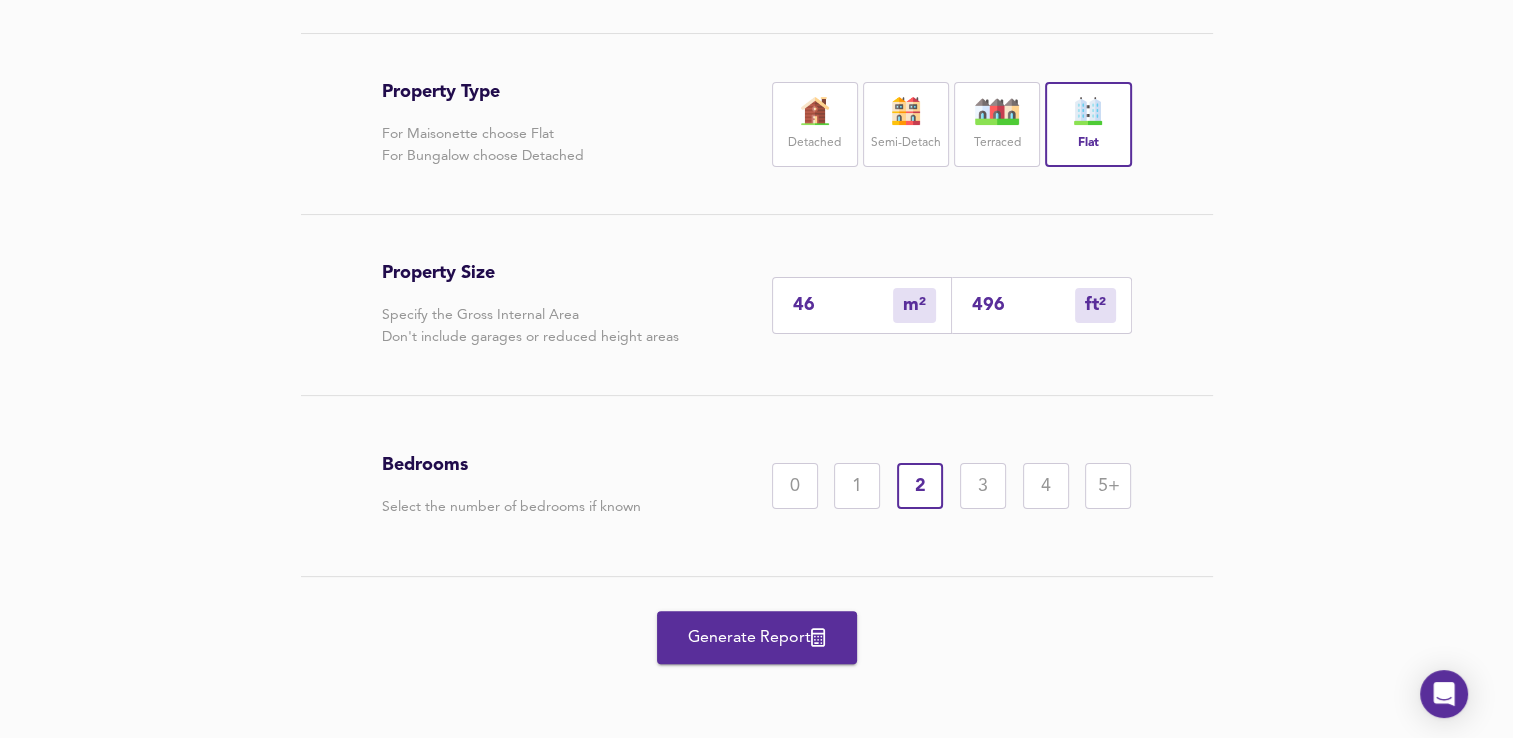 scroll, scrollTop: 441, scrollLeft: 0, axis: vertical 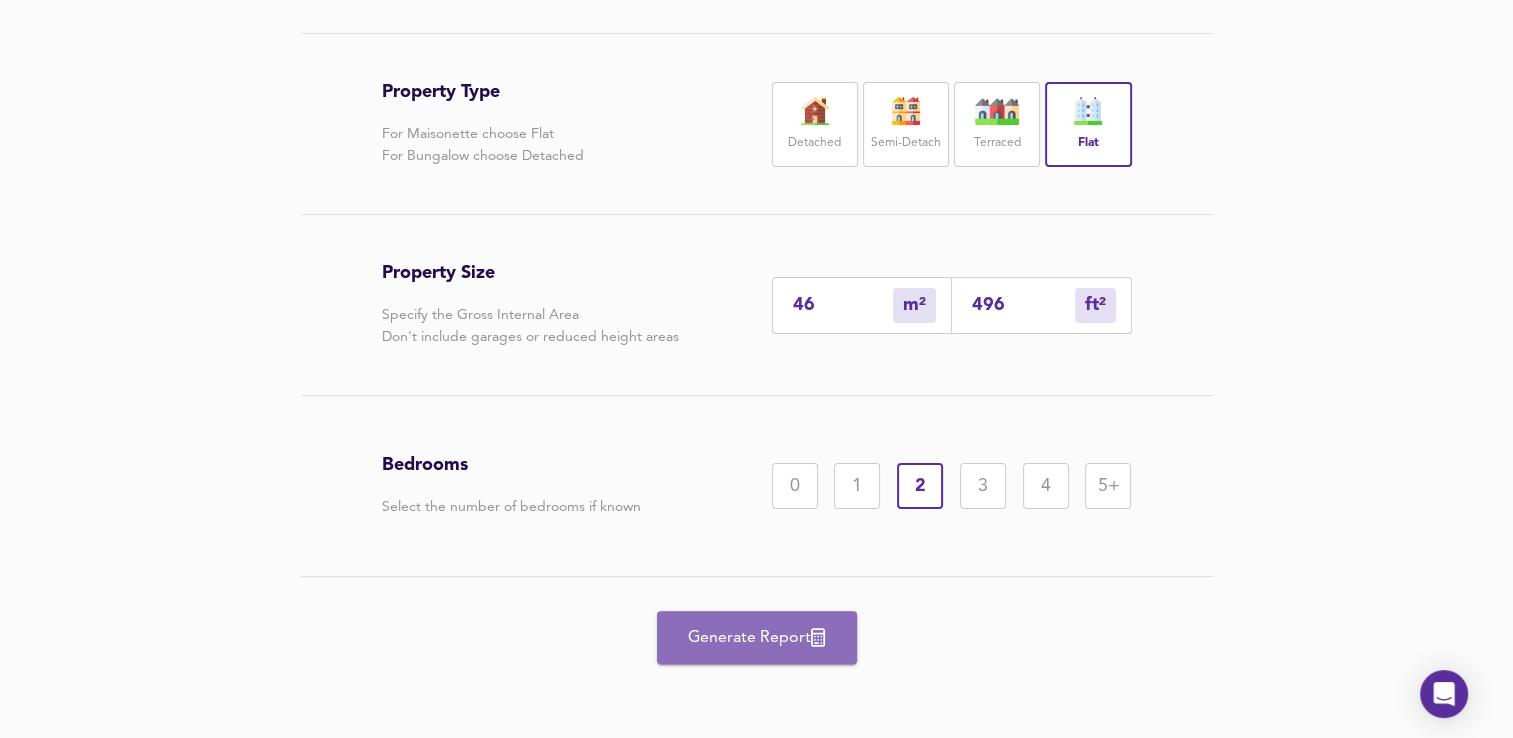 click on "Generate Report" at bounding box center (757, 638) 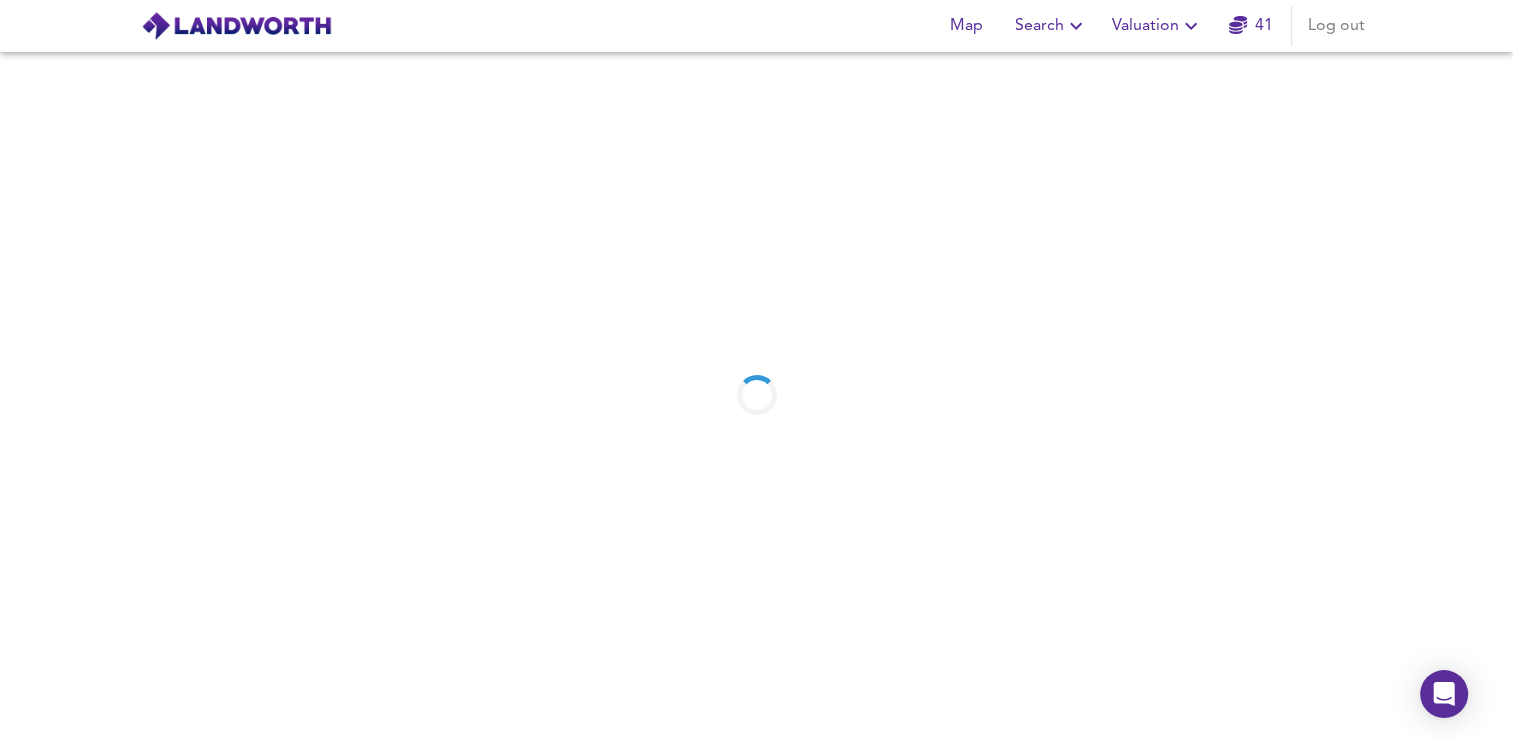scroll, scrollTop: 0, scrollLeft: 0, axis: both 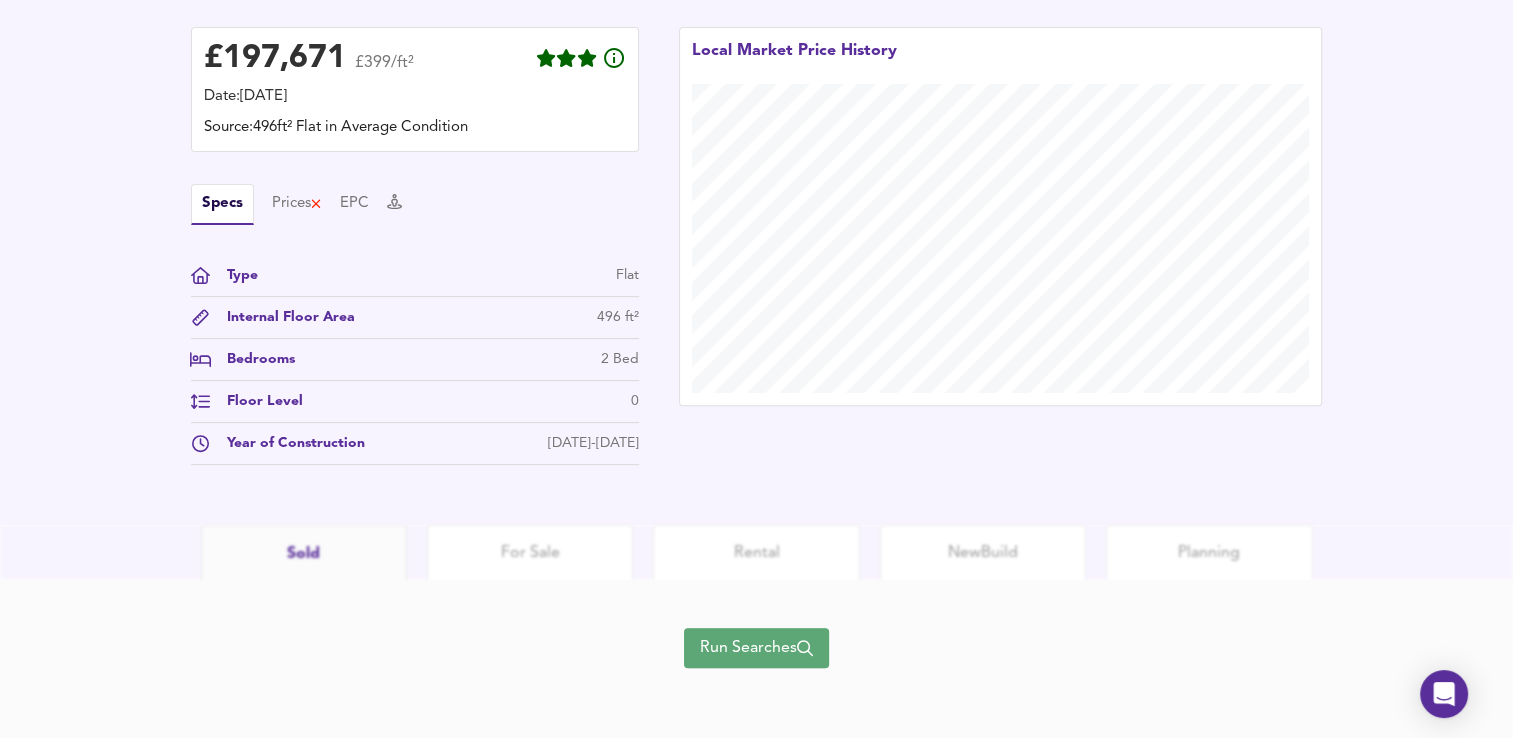click on "Run Searches" at bounding box center [756, 648] 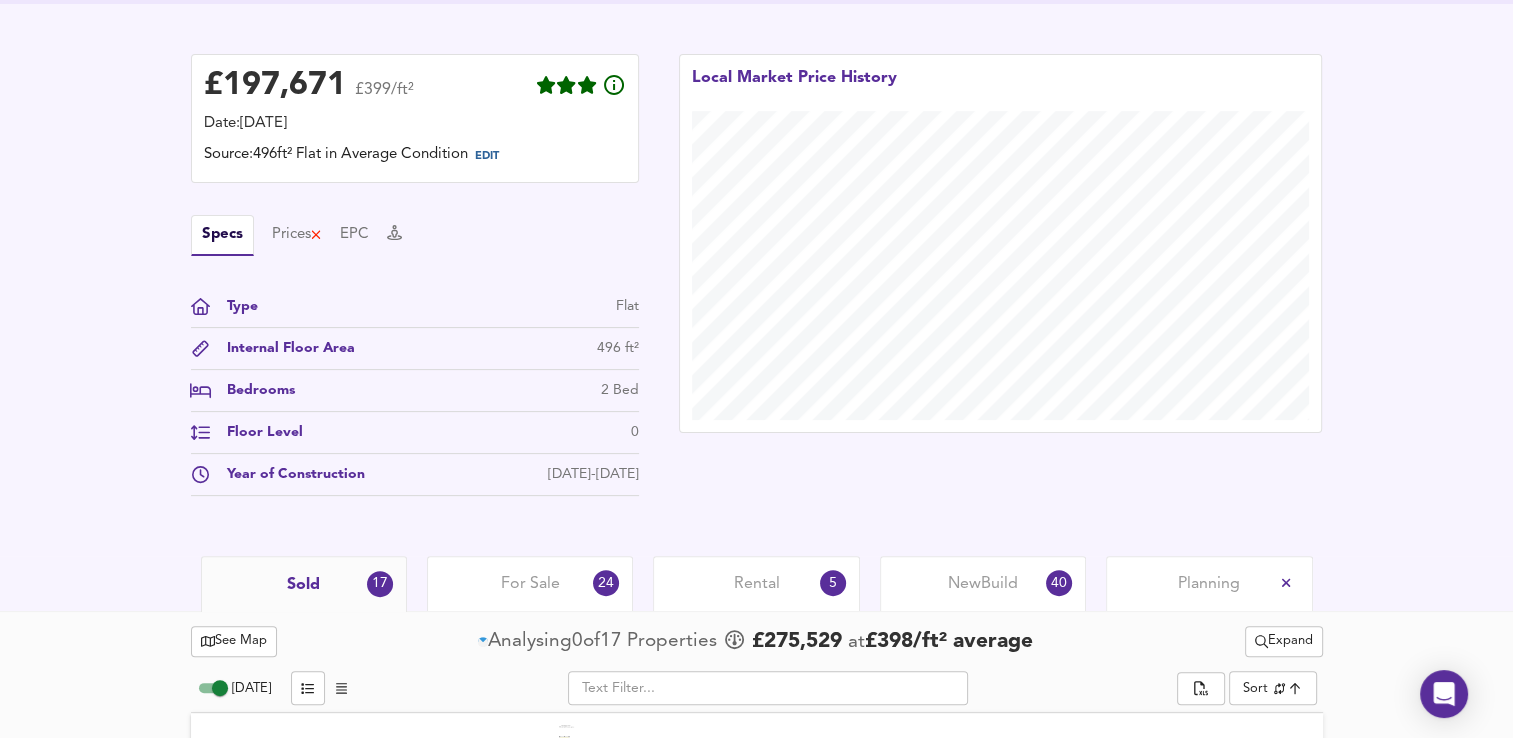 scroll, scrollTop: 500, scrollLeft: 0, axis: vertical 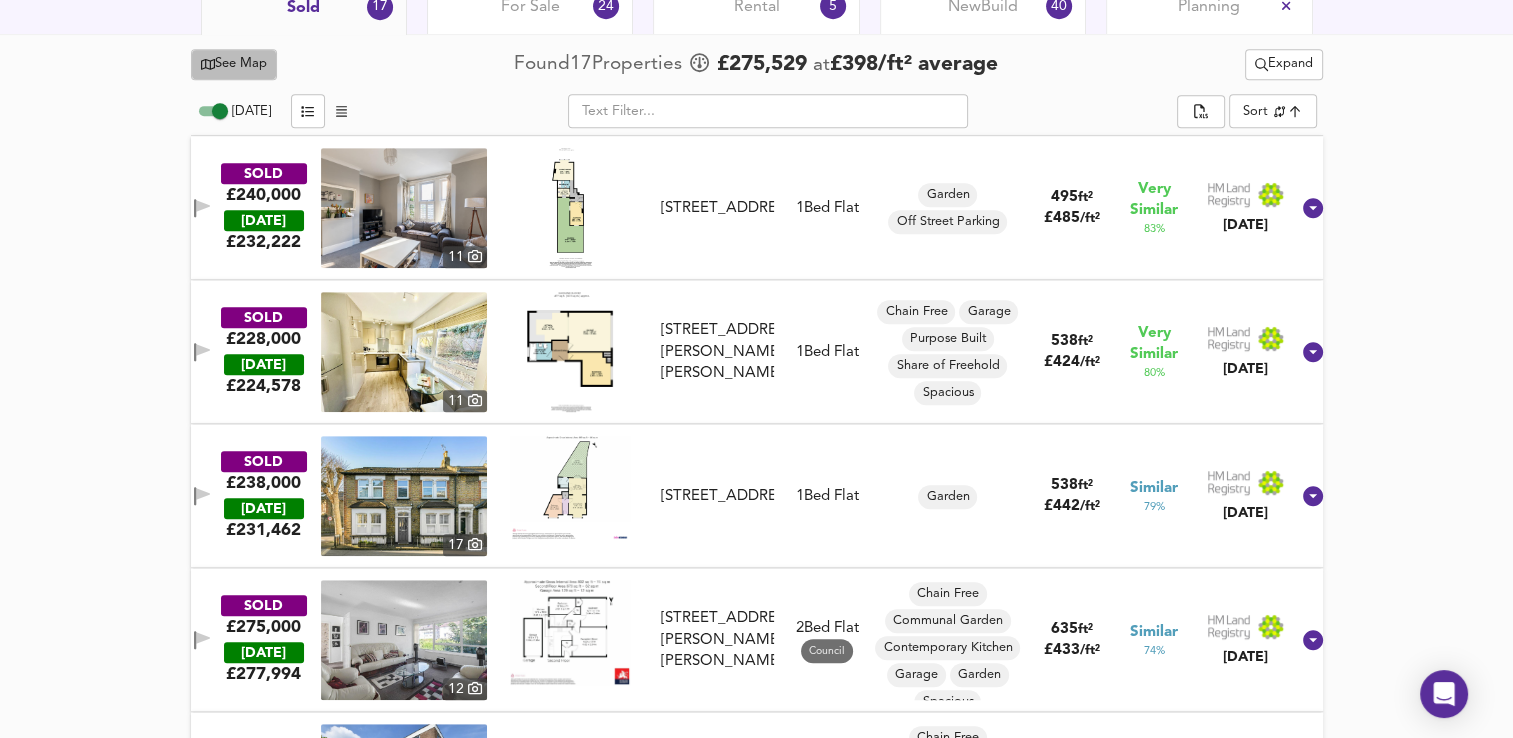 click on "See Map" at bounding box center (234, 64) 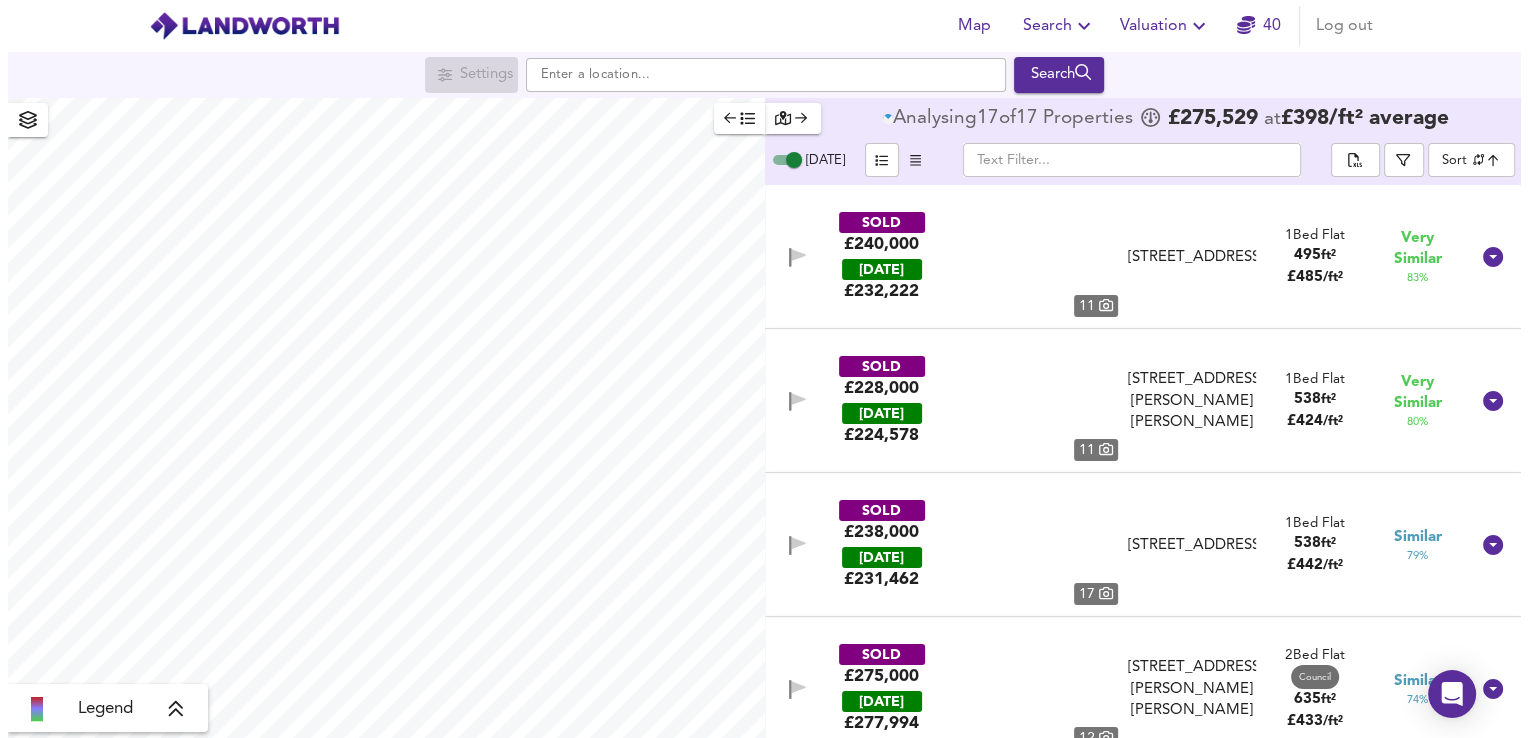 scroll, scrollTop: 0, scrollLeft: 0, axis: both 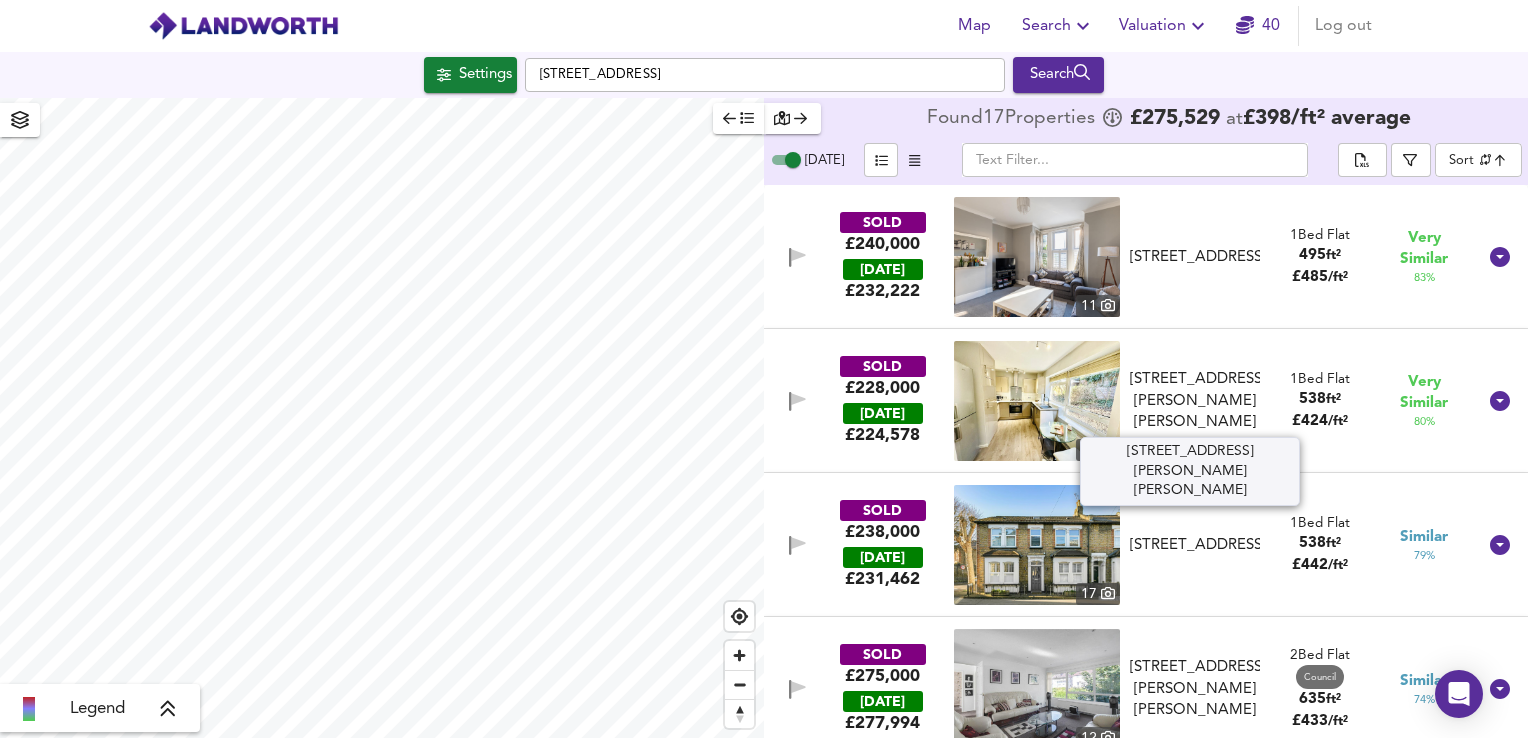 checkbox on "false" 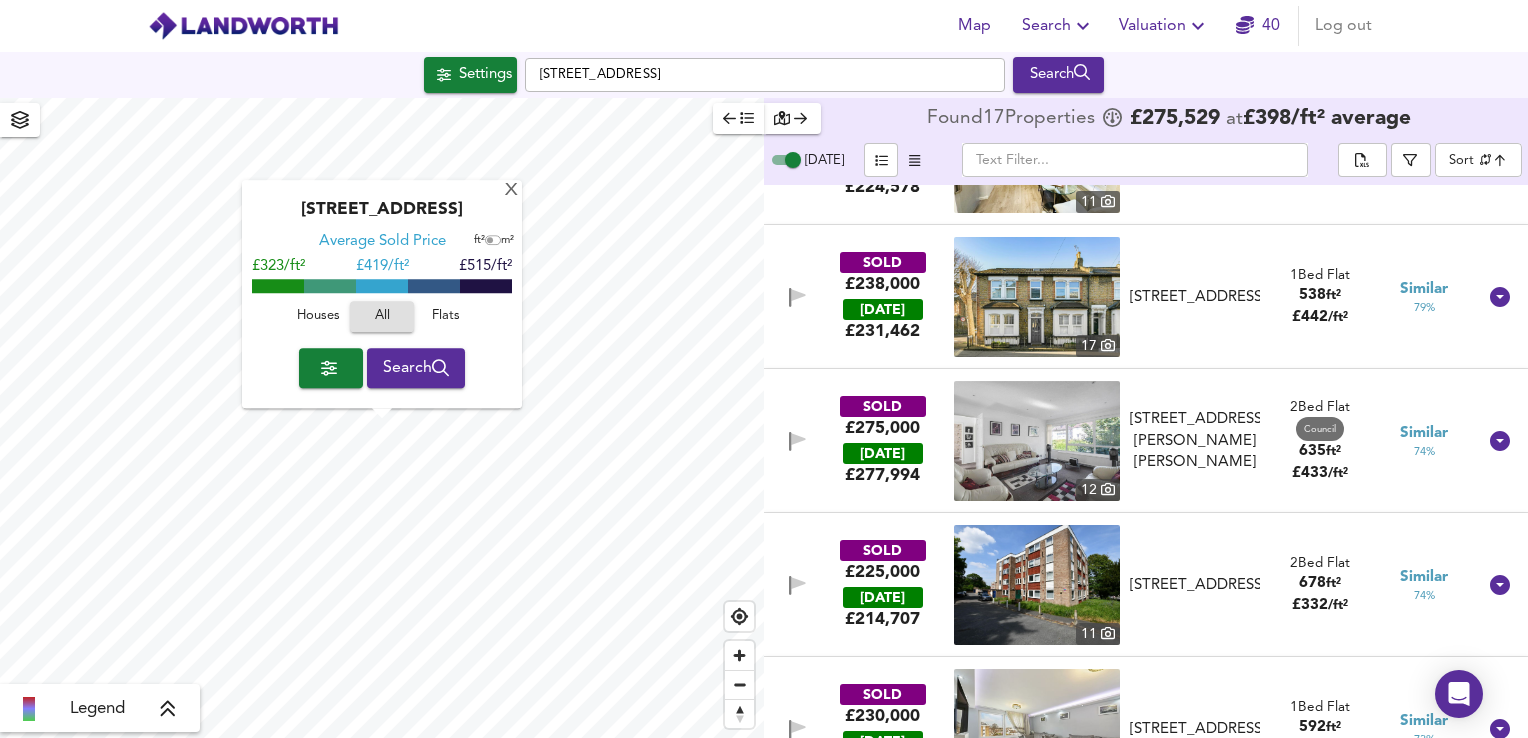 scroll, scrollTop: 0, scrollLeft: 0, axis: both 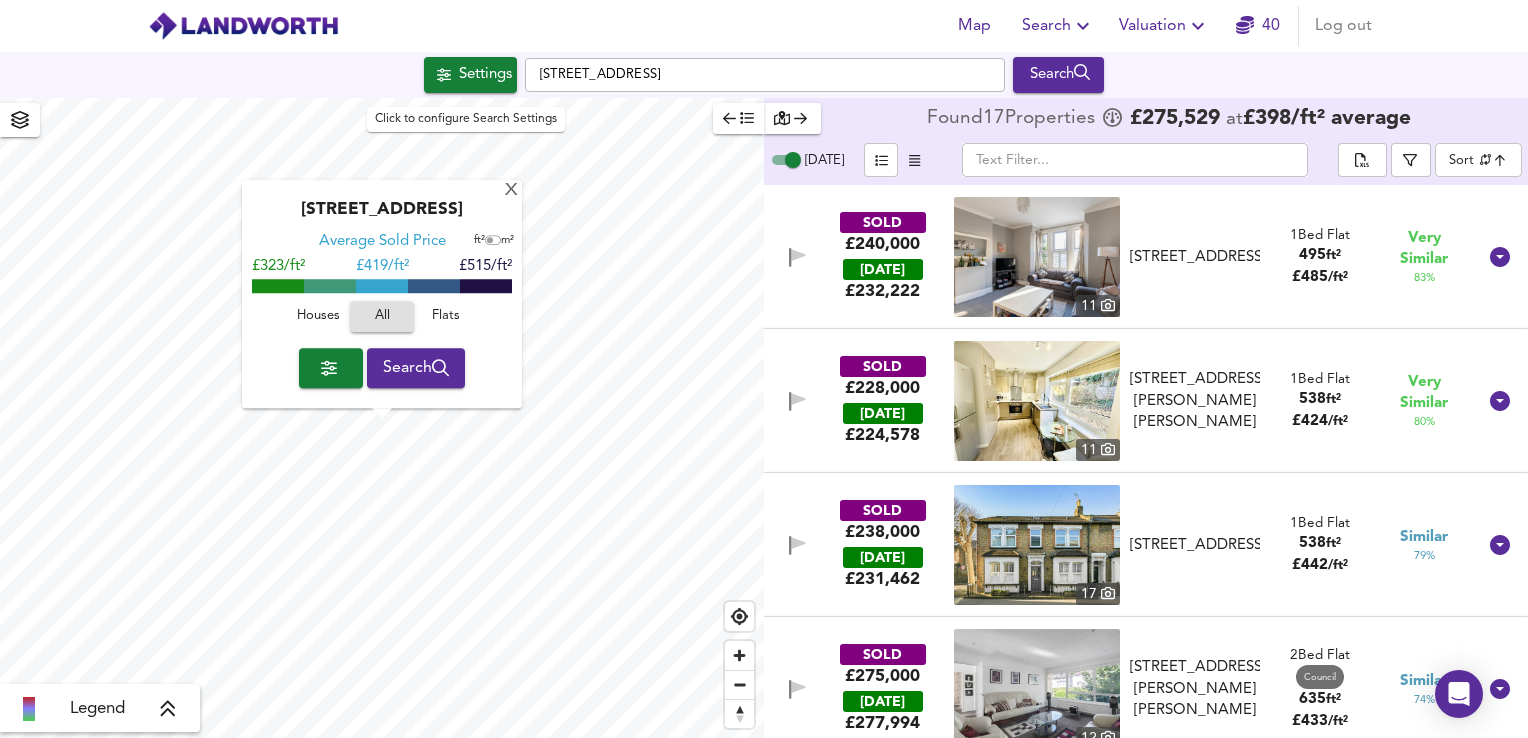 click on "Settings" at bounding box center [485, 75] 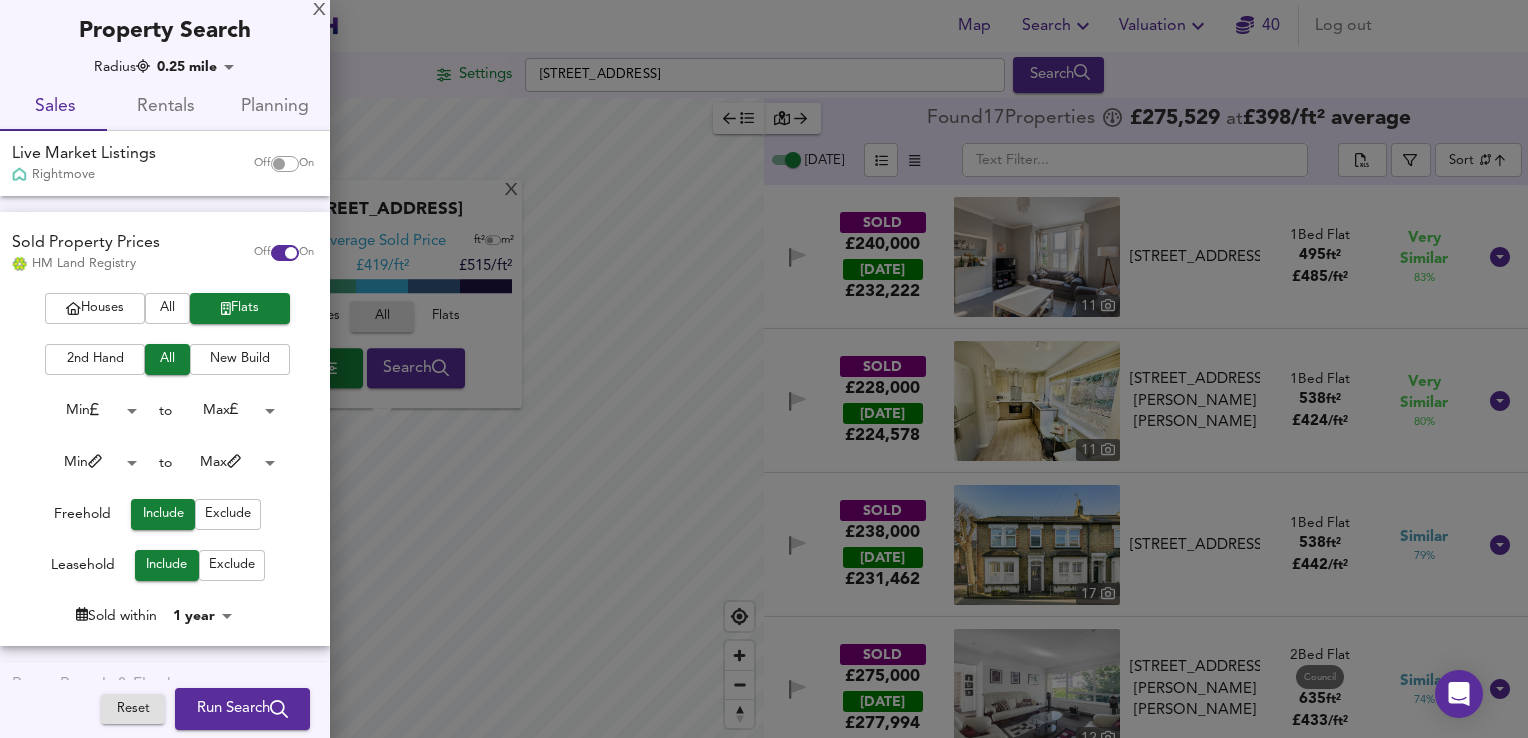 click on "Map Search Valuation    40 Log out        Settings     Waldrons Path, CR2 6LT        Search      X Waldrons Path, CR2 6LT Average Sold Price ft²   m² £323/ft² £ 419/ft² £515/ft² Houses All Flats     Search         Legend       Found  17  Propert ies     £ 275,529   at  £ 398 / ft²   average    Today           ​         Sort   similarityscore ​ SOLD £240,000   TODAY  £ 232,222   11     40a Southbridge Road, CR0 1AE 40a Southbridge Road, CR0 1AE 1  Bed   Flat 495 ft² £ 485 / ft²   Very Similar 83 % SOLD £228,000   TODAY  £ 224,578   11     Flat 19, Phyllis House, Ashley Lane, CR0 4HP Flat 19, Phyllis House, Ashley Lane, CR0 4HP 1  Bed   Flat 538 ft² £ 424 / ft²   Very Similar 80 % SOLD £238,000   TODAY  £ 231,462   17     84 Southbridge Road, CR0 1AE 84 Southbridge Road, CR0 1AE 1  Bed   Flat 538 ft² £ 442 / ft²   Similar 79 % SOLD £275,000   TODAY  £ 277,994   12     Flat 3, Phyllis House, Ashley Lane, CR0 4HP 2" at bounding box center [764, 369] 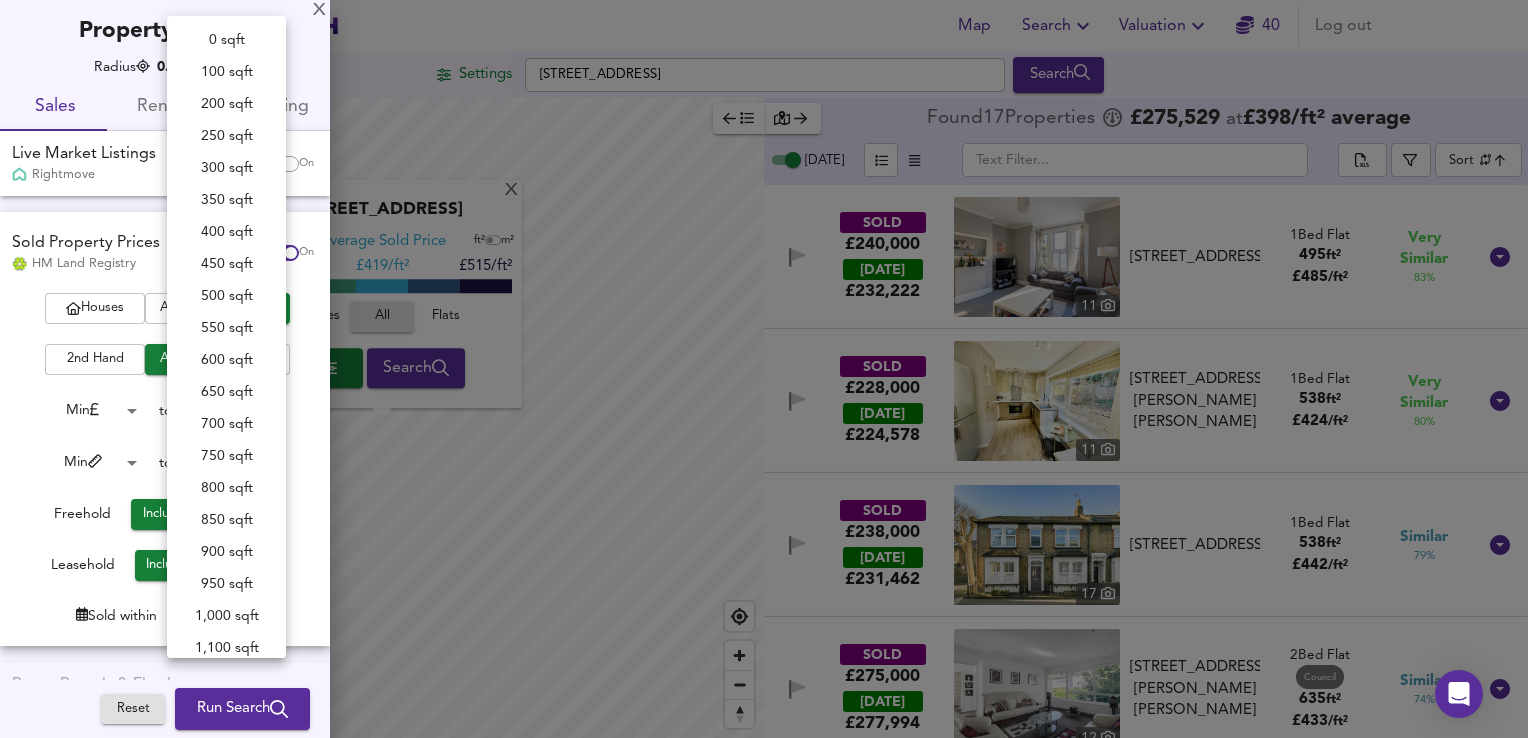 scroll, scrollTop: 590, scrollLeft: 0, axis: vertical 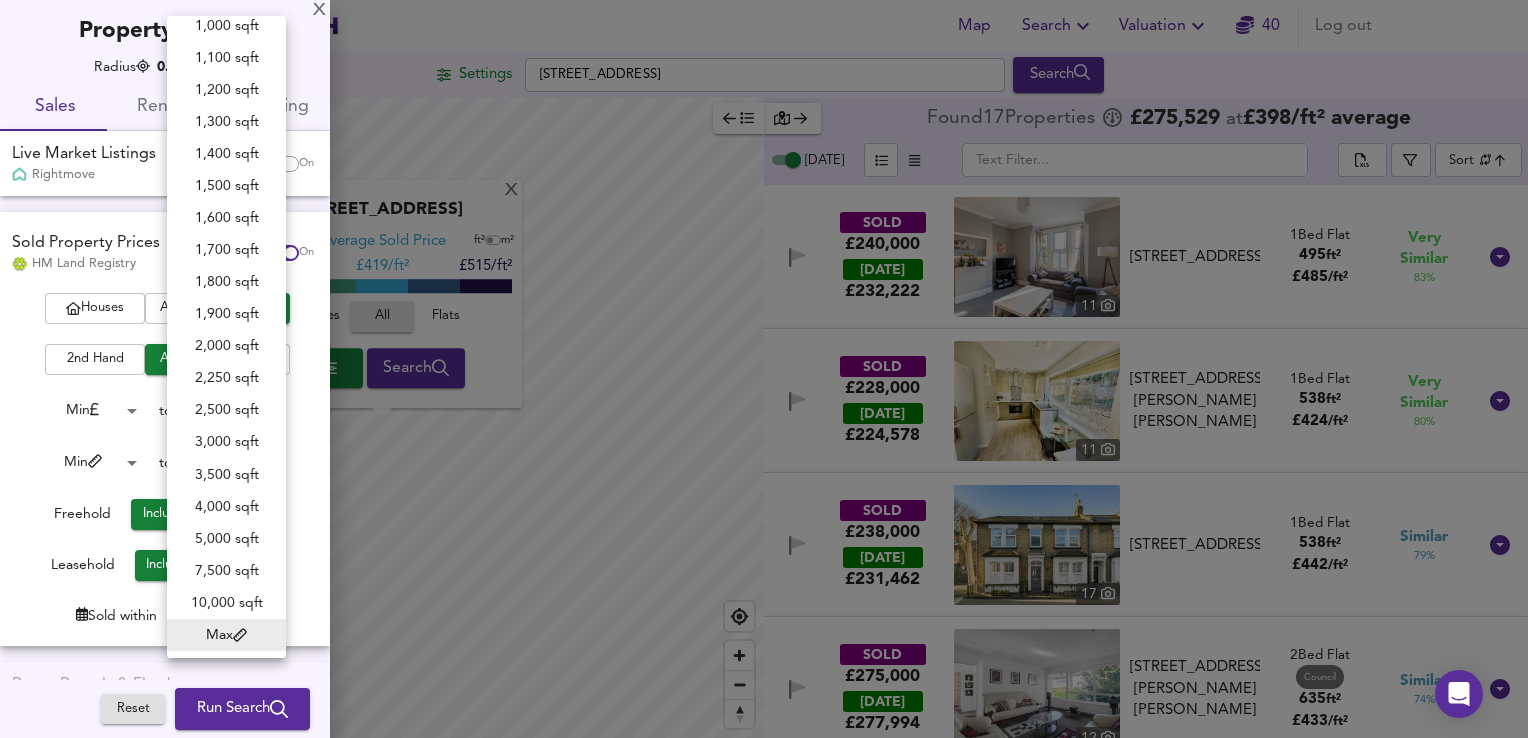 click at bounding box center (764, 369) 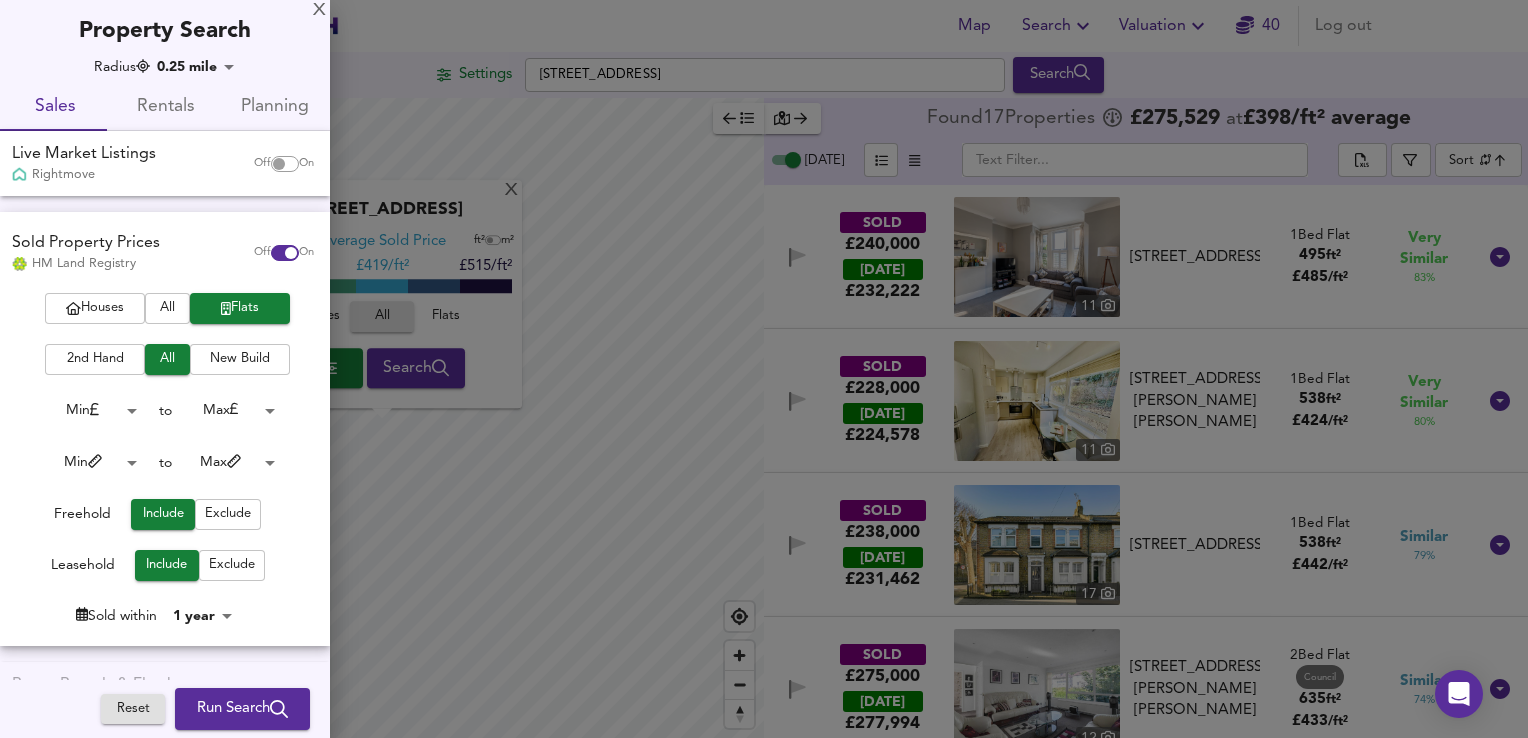 click at bounding box center [764, 369] 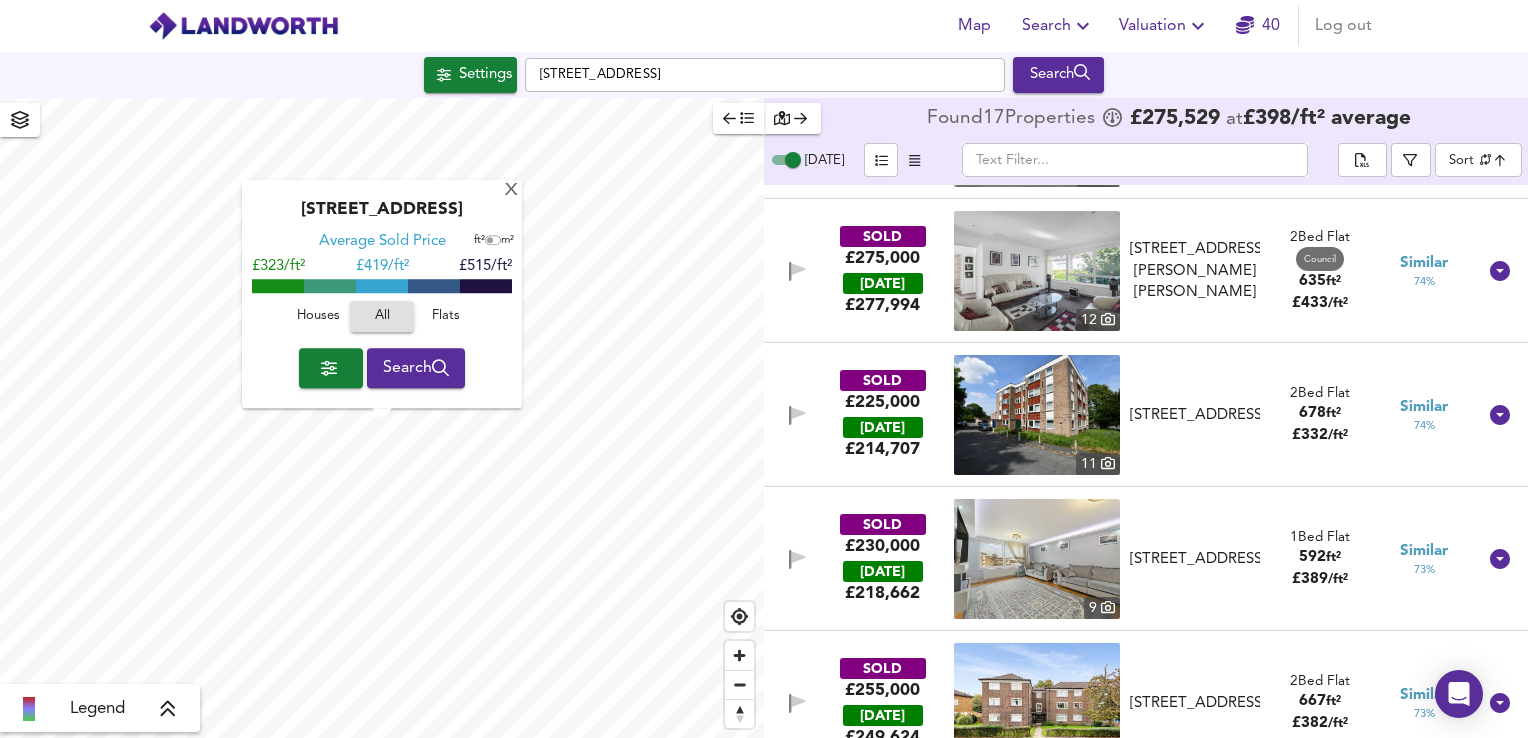scroll, scrollTop: 0, scrollLeft: 0, axis: both 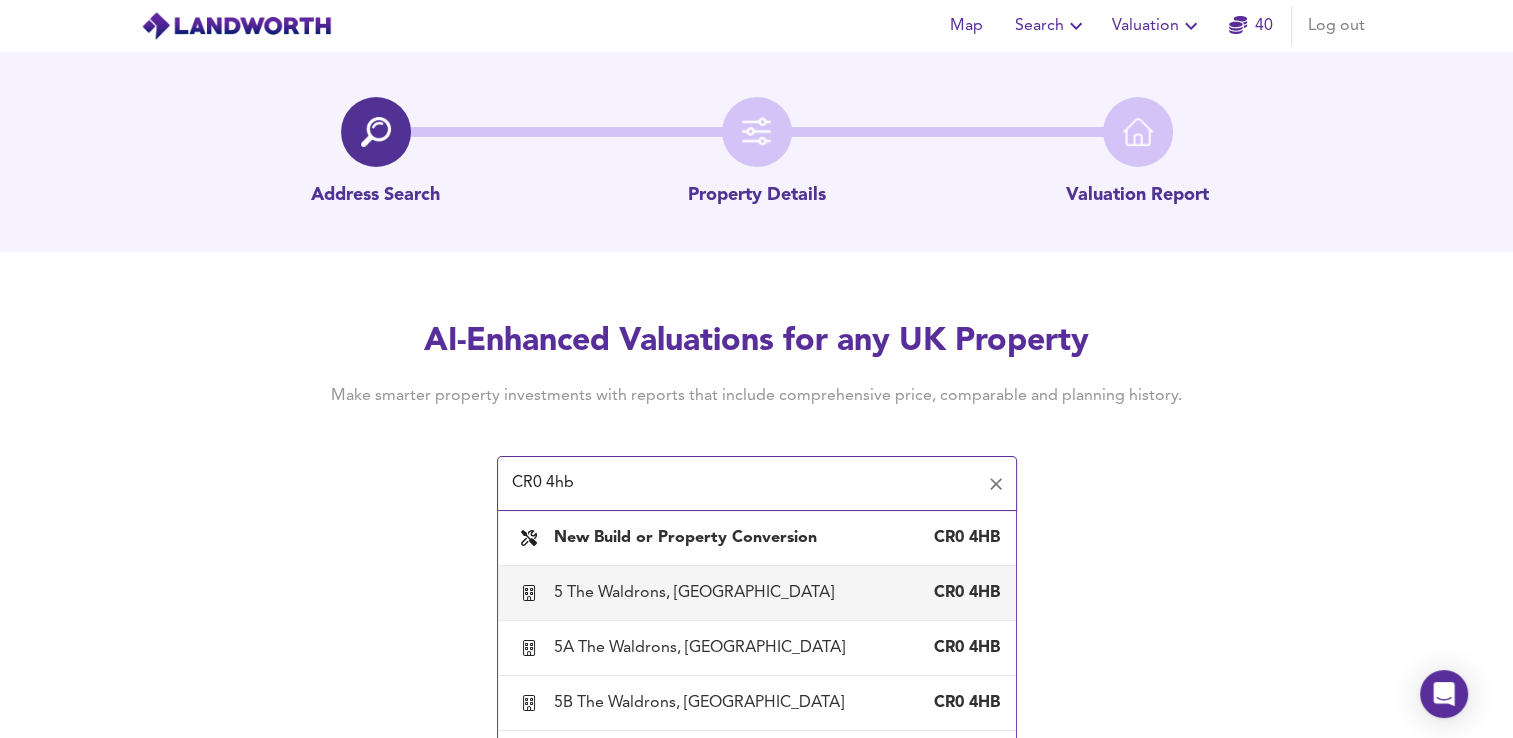 click on "5 The Waldrons, Croydon    CR0 4HB" at bounding box center [757, 593] 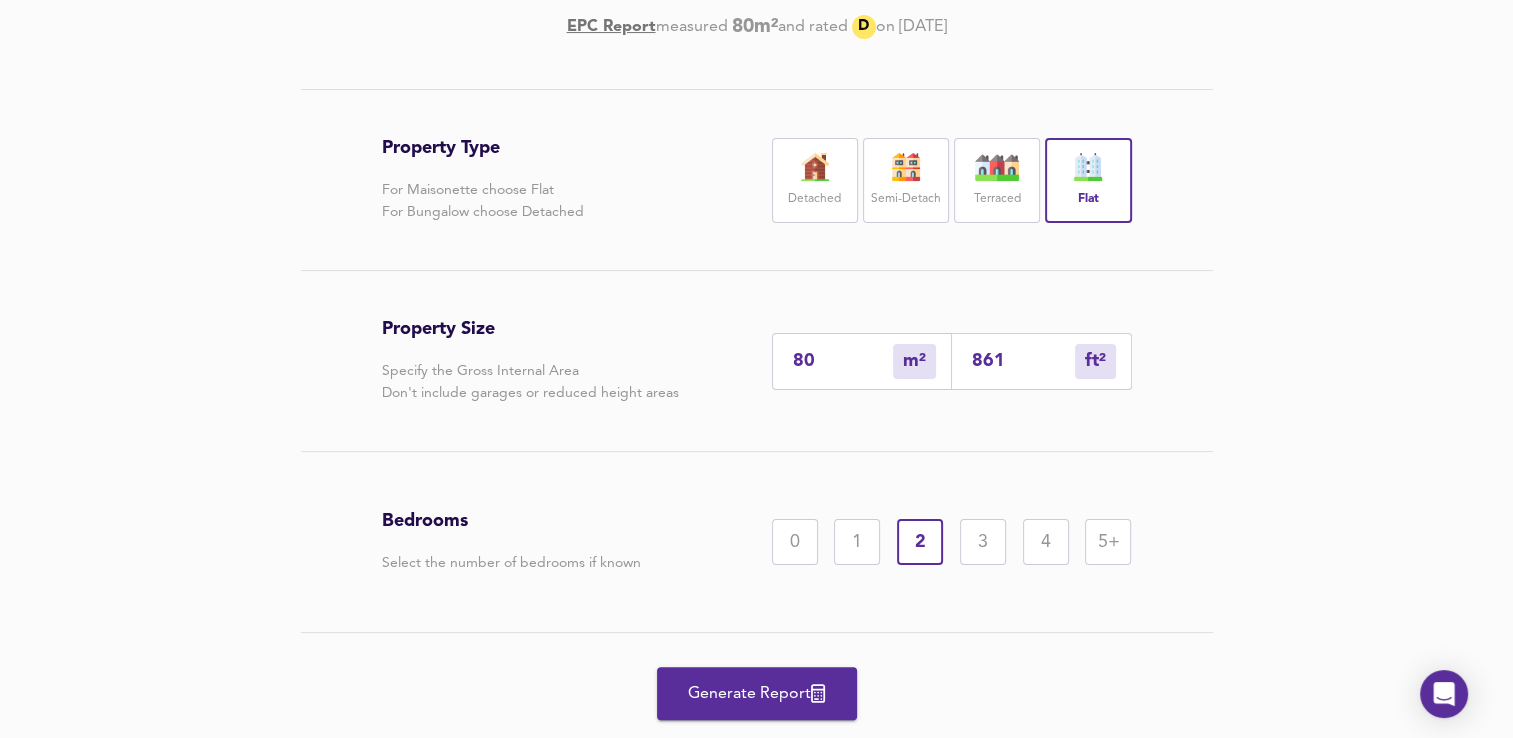 scroll, scrollTop: 362, scrollLeft: 0, axis: vertical 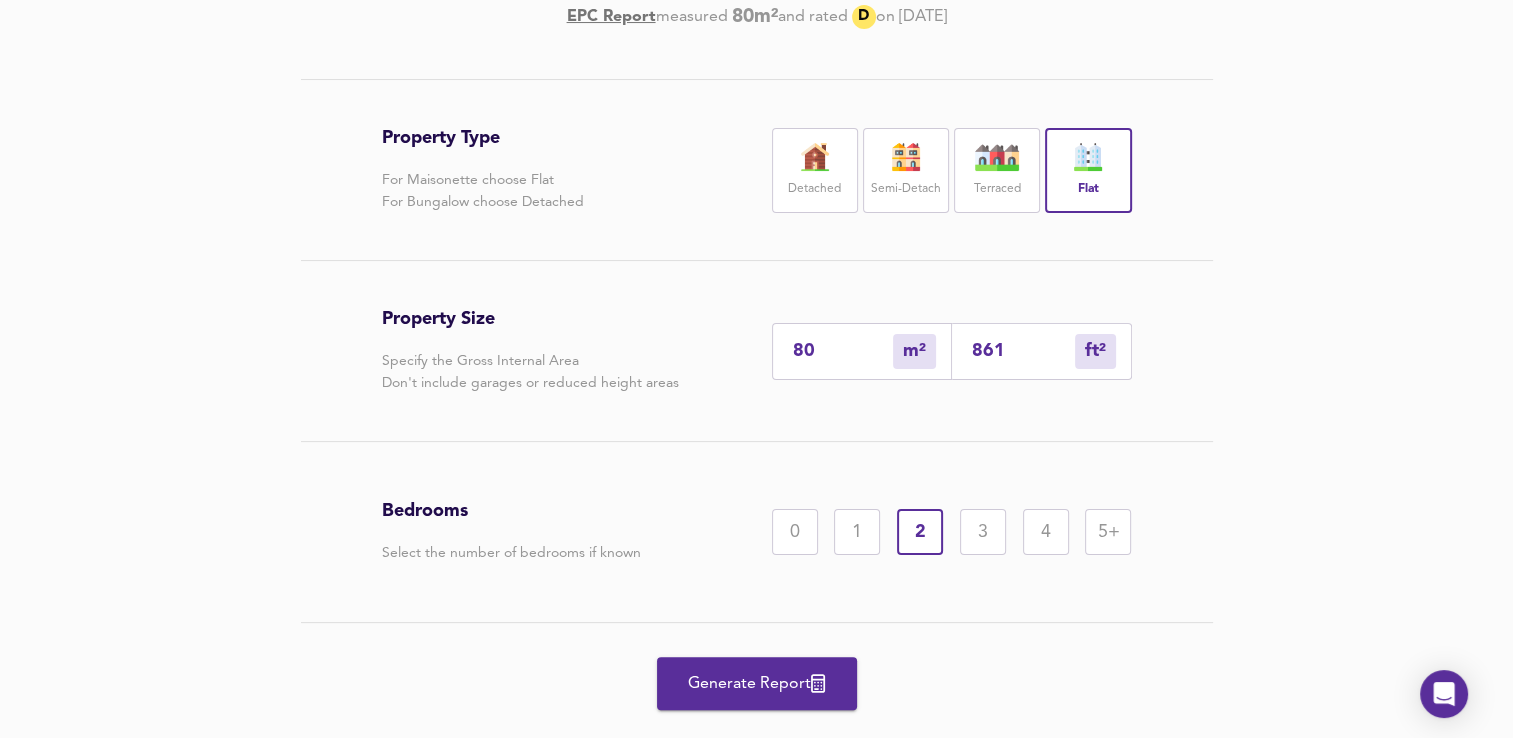 click on "861" at bounding box center (1023, 351) 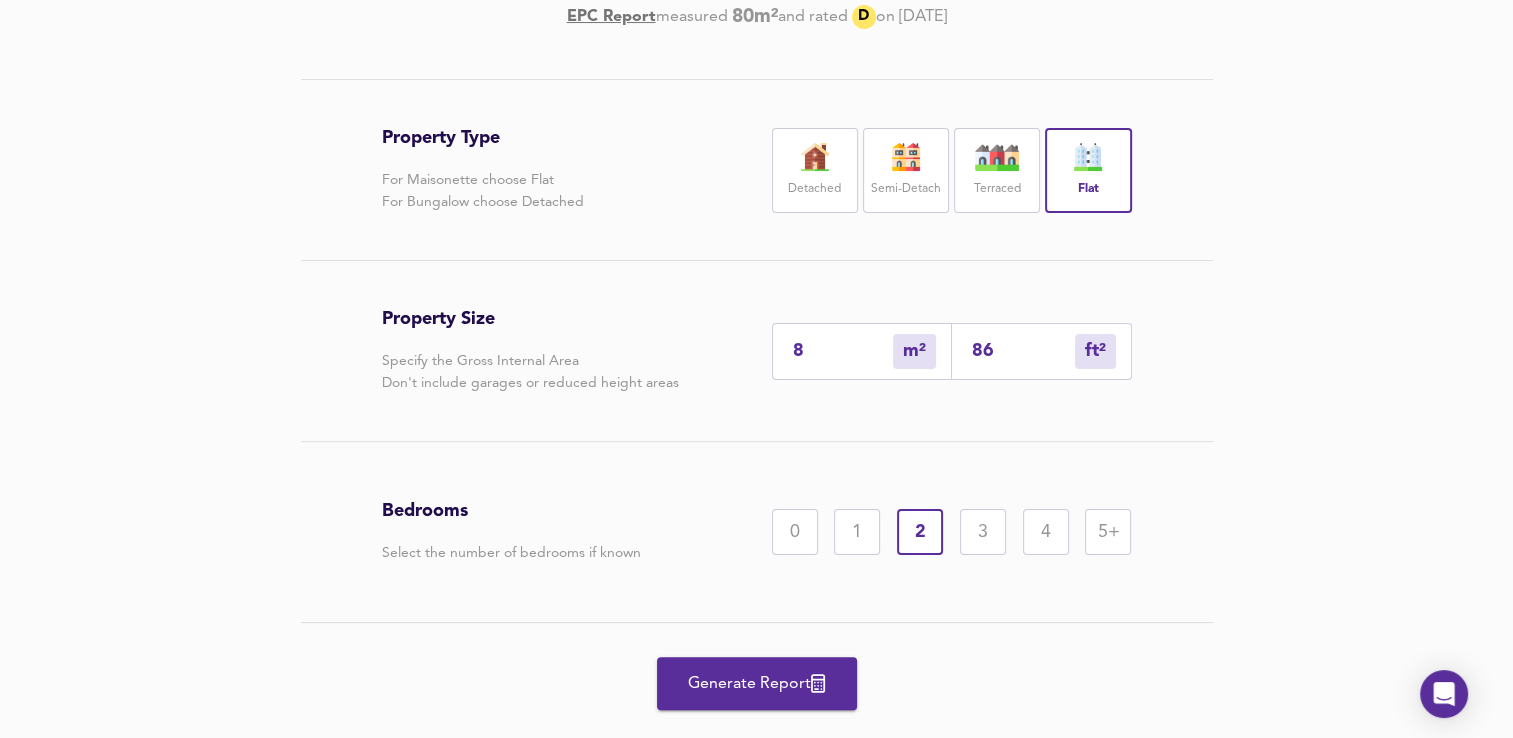 type on "1" 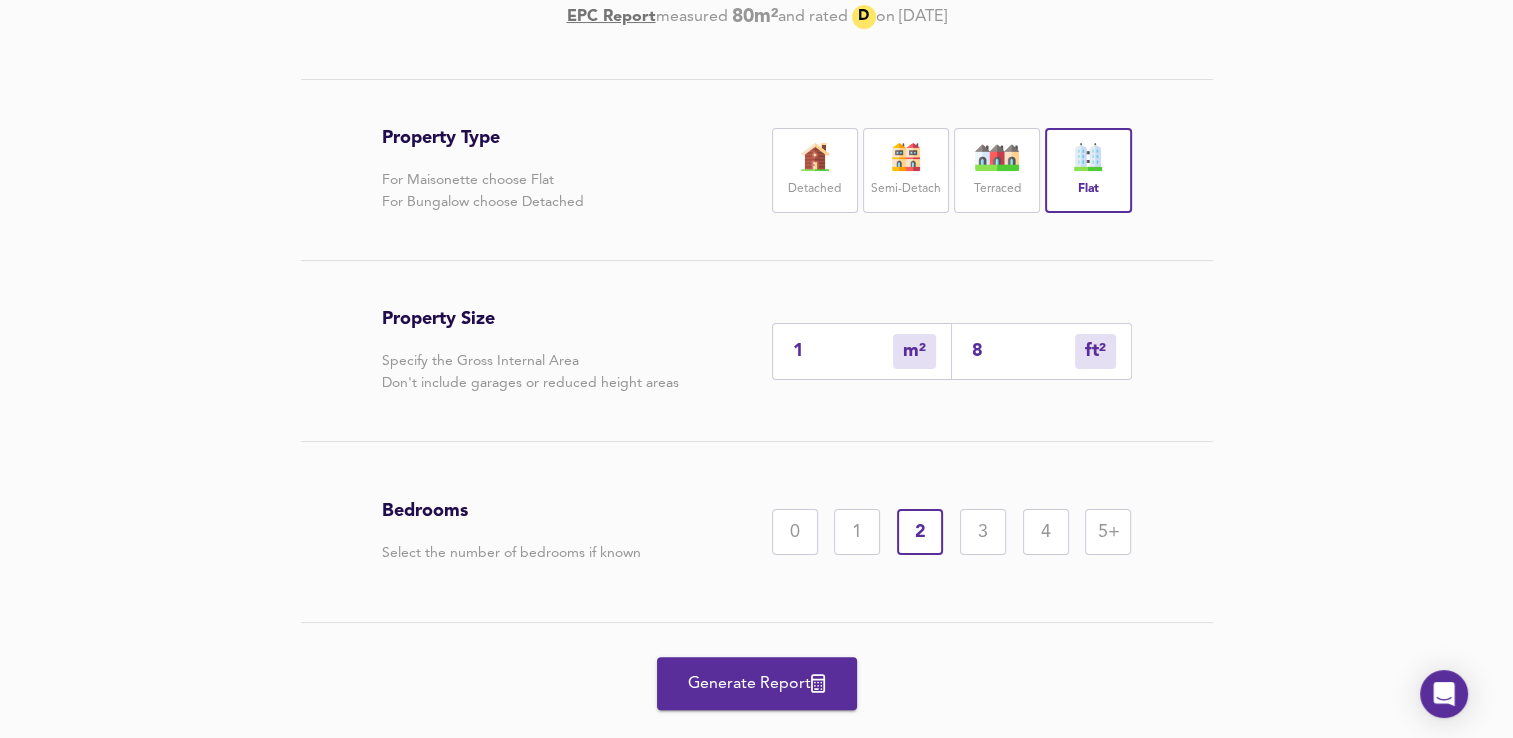 type 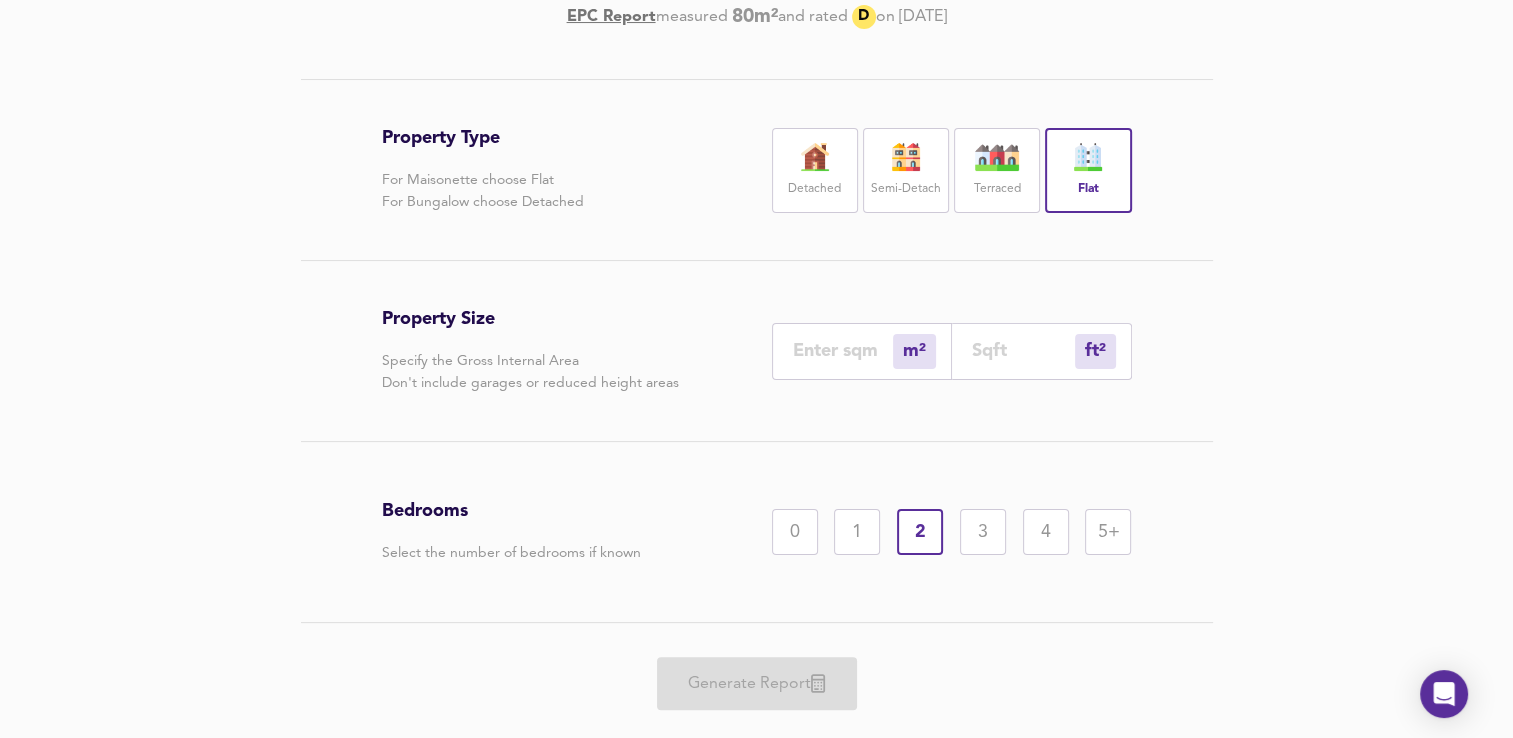 type 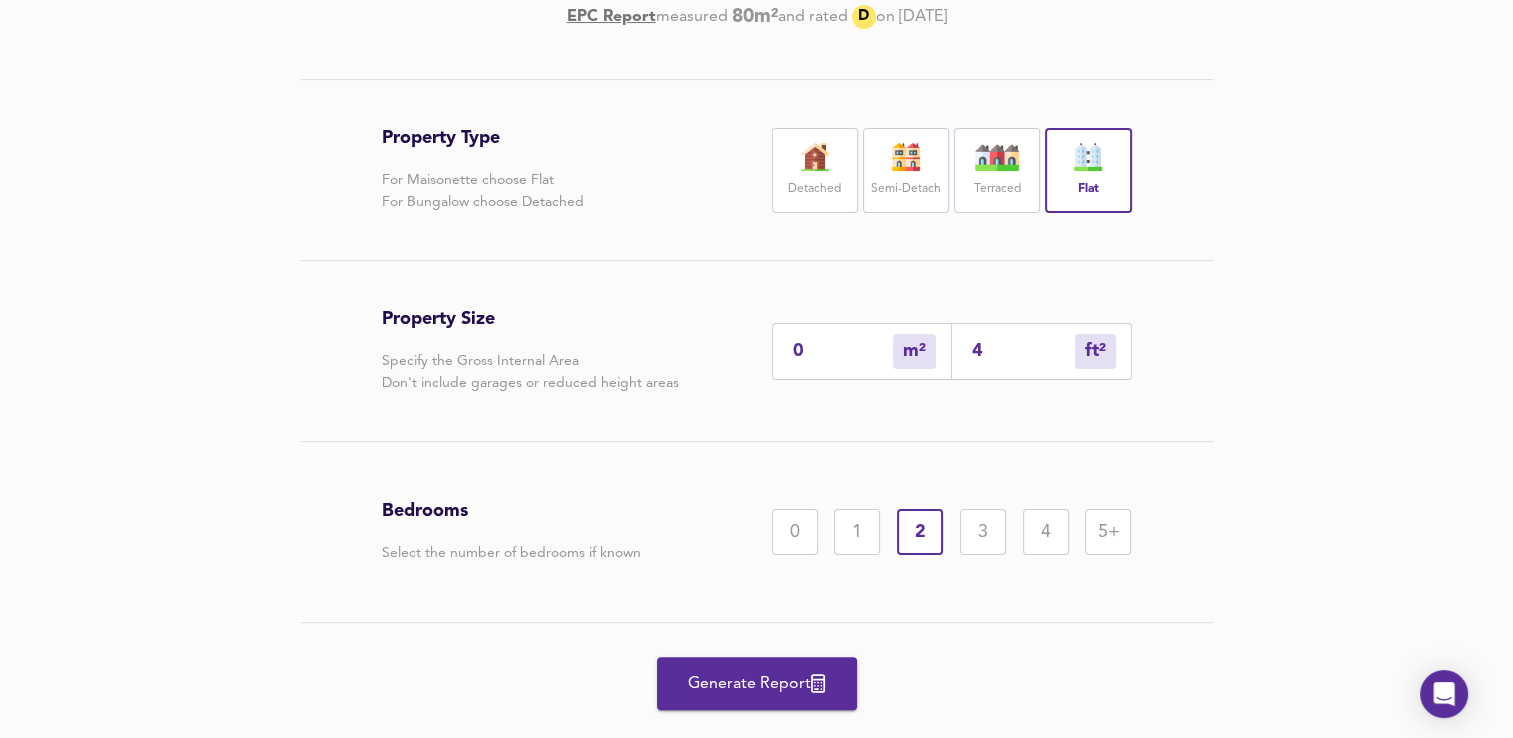 type on "4" 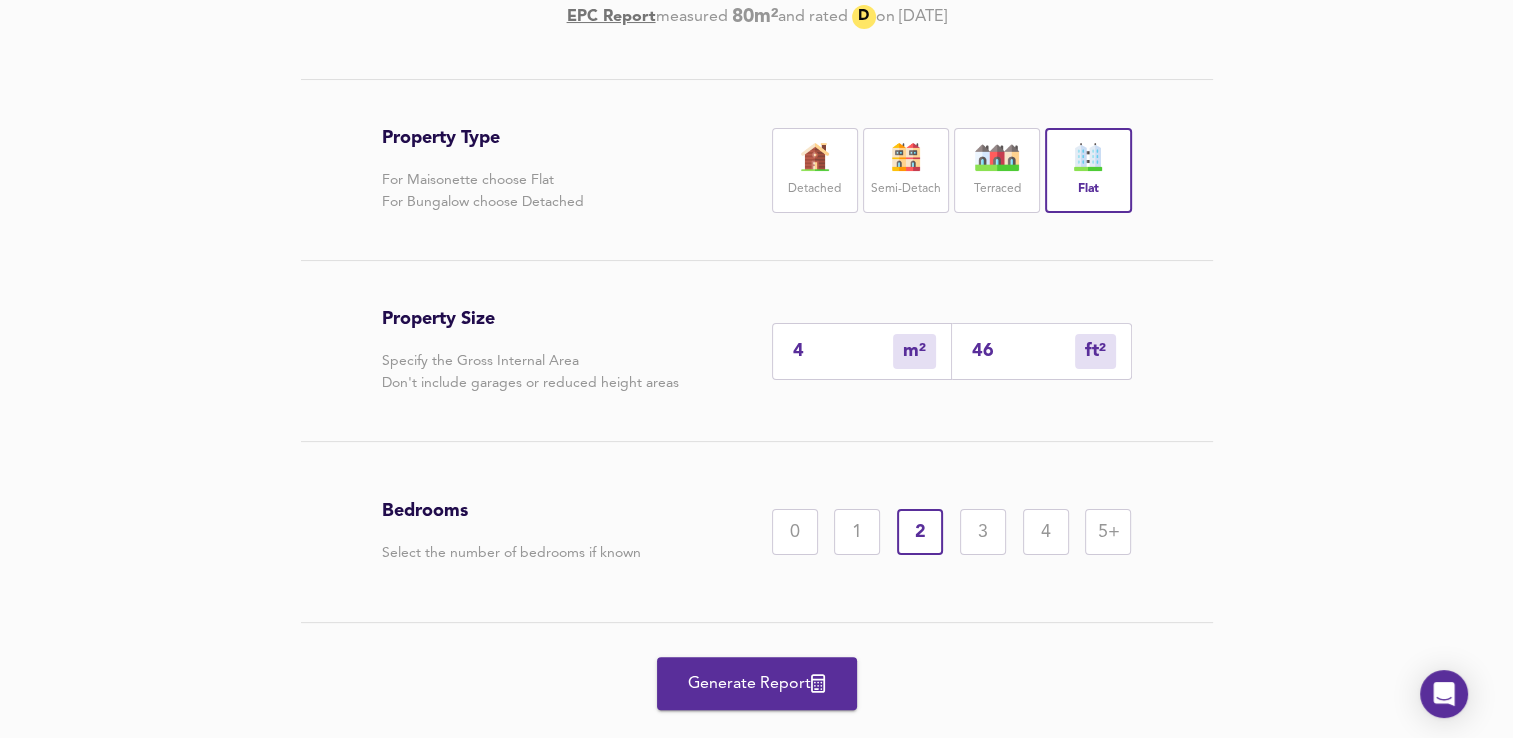 type on "44" 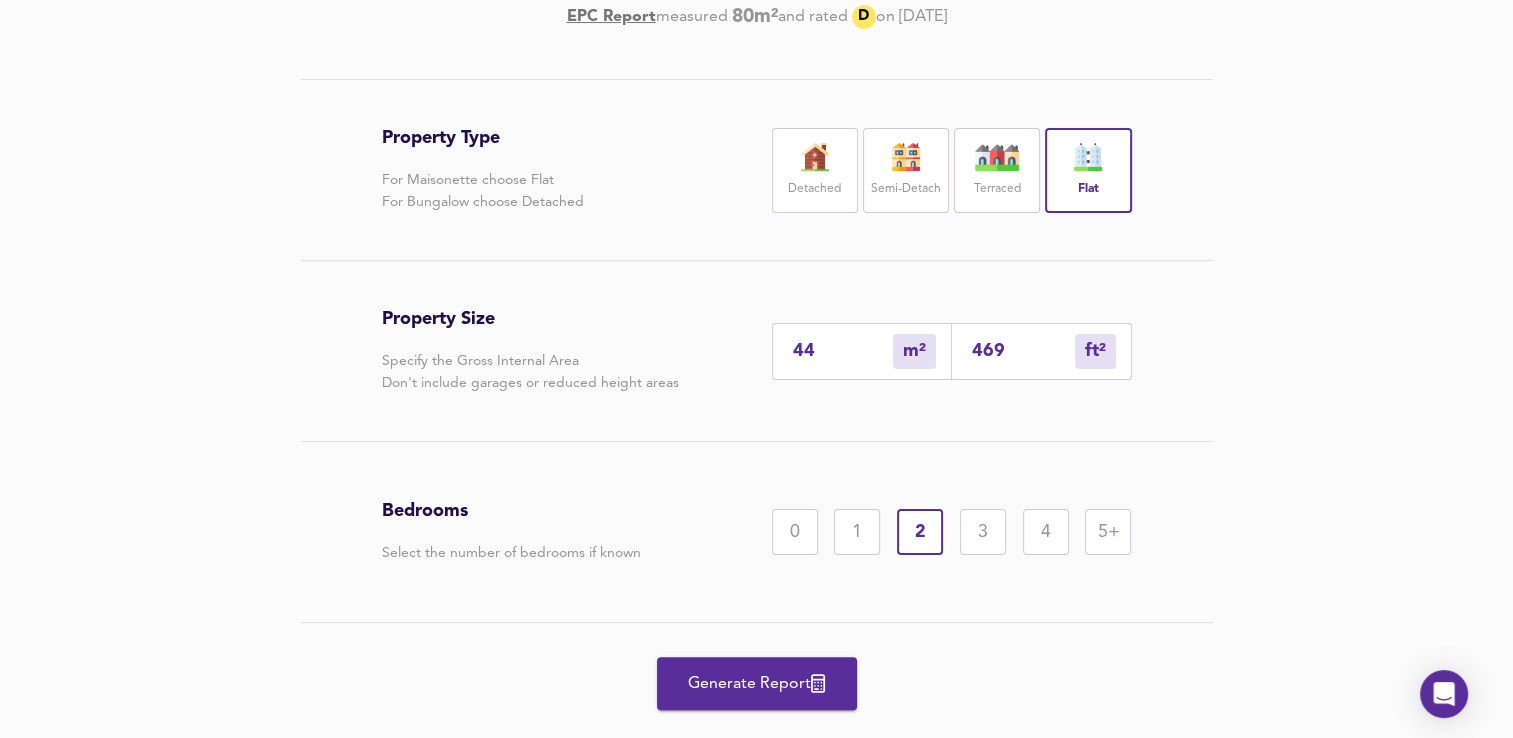 type on "469" 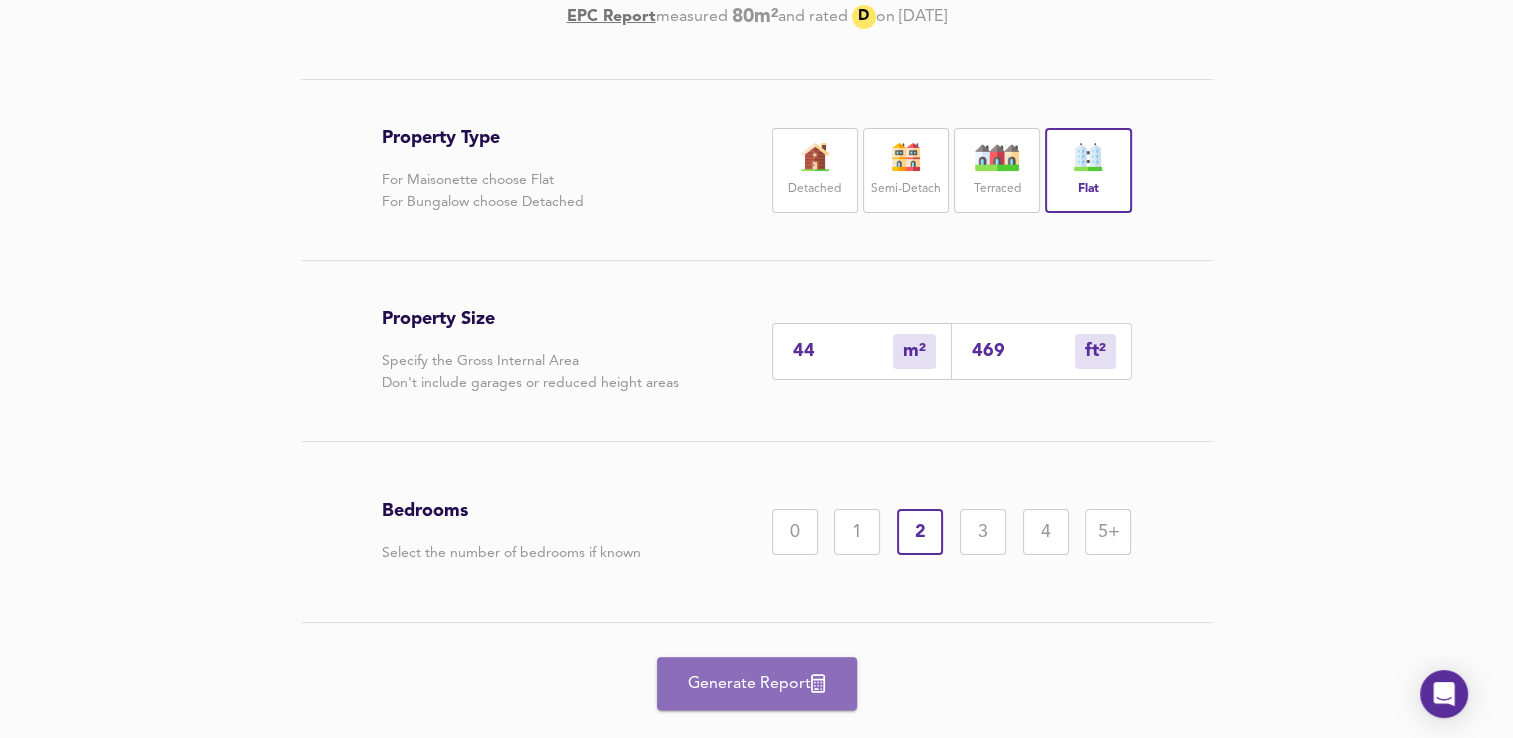 click on "Generate Report" at bounding box center [757, 684] 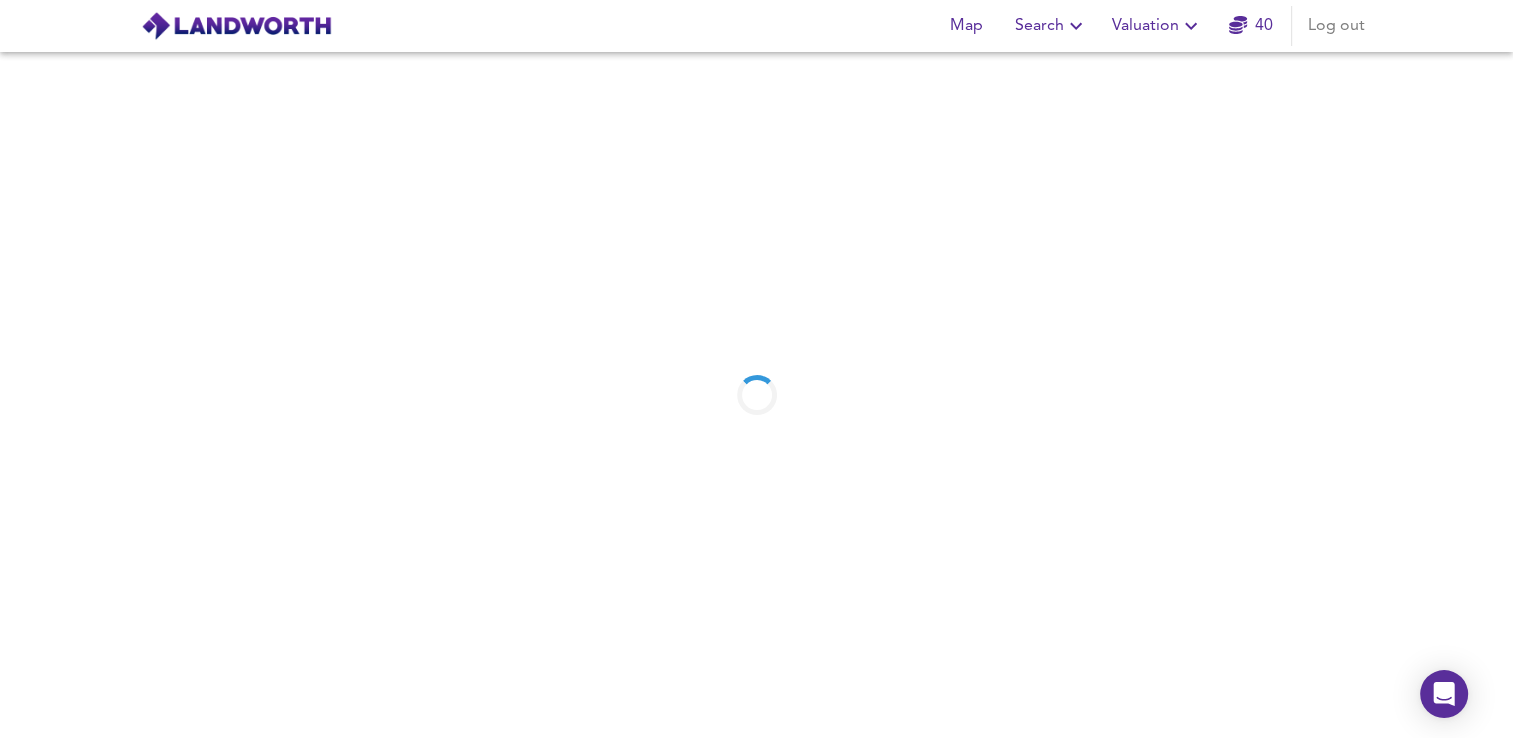 scroll, scrollTop: 0, scrollLeft: 0, axis: both 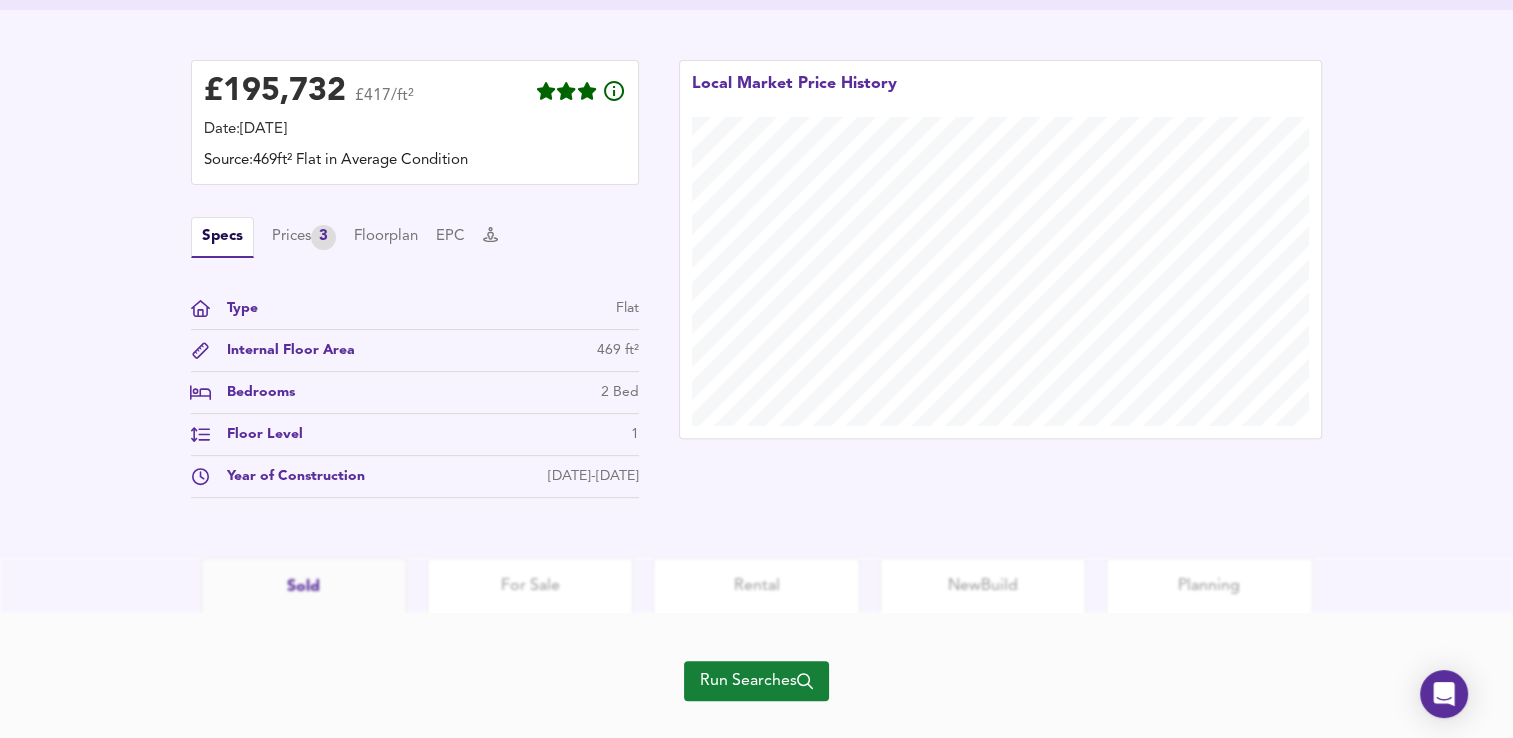 click on "Run Searches" at bounding box center (756, 681) 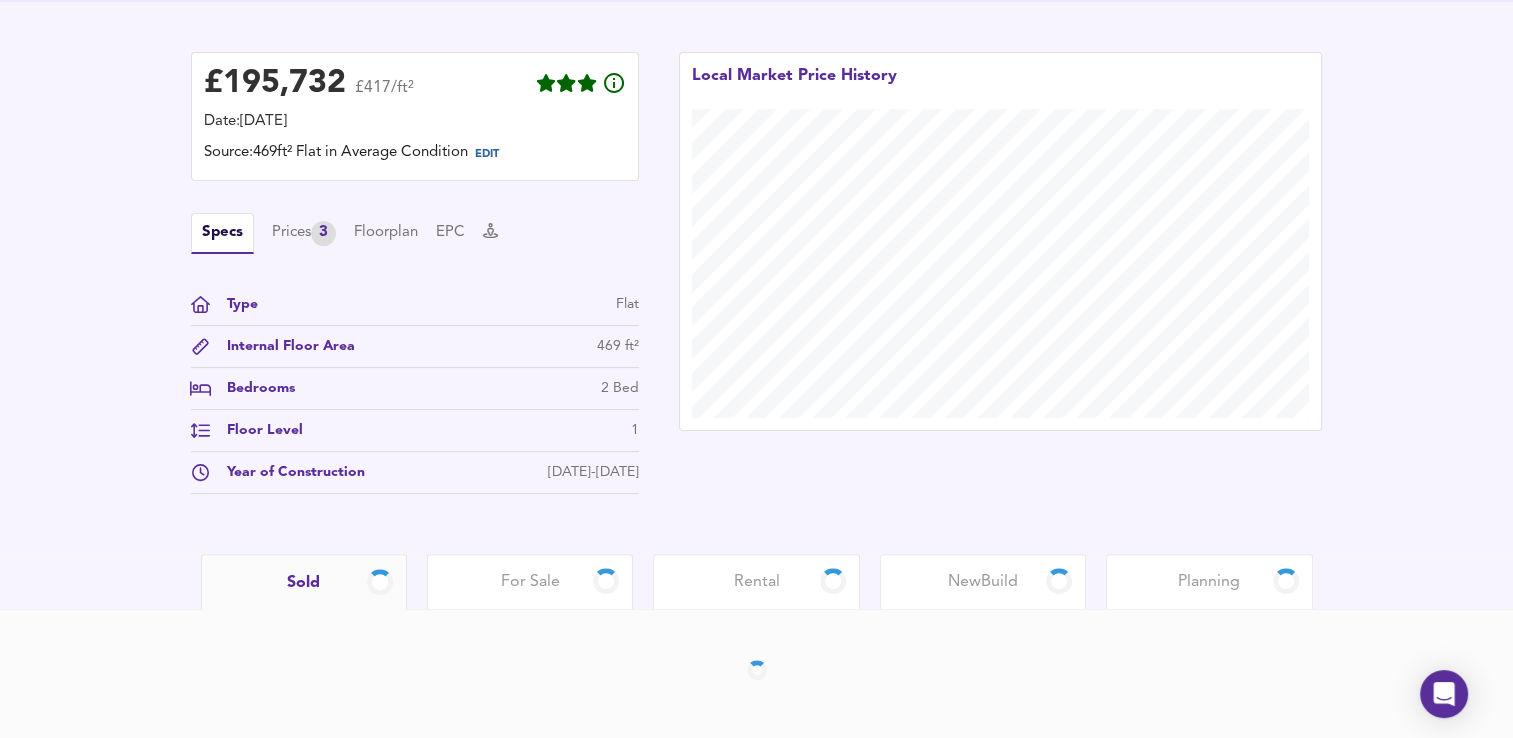 scroll, scrollTop: 467, scrollLeft: 0, axis: vertical 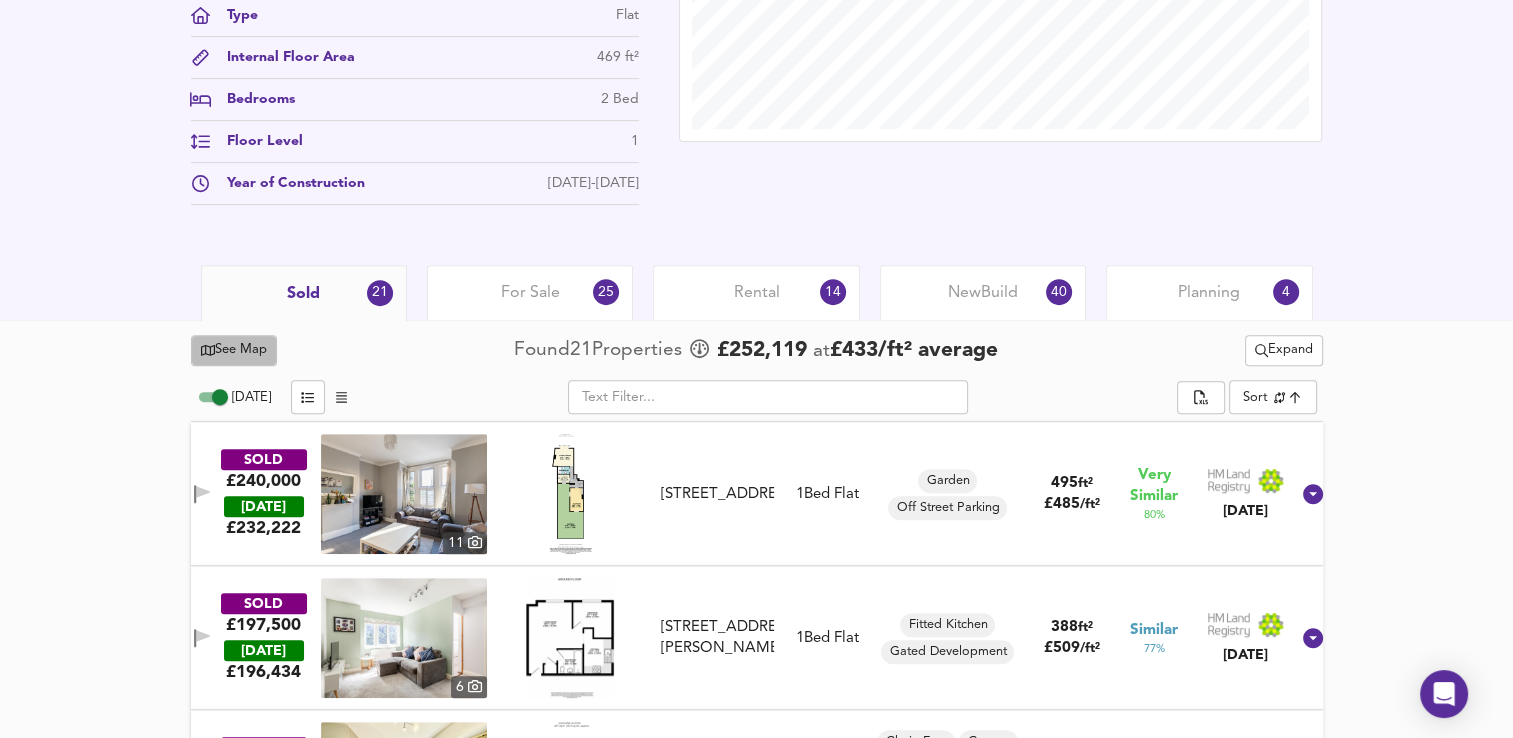 click on "See Map" at bounding box center (234, 350) 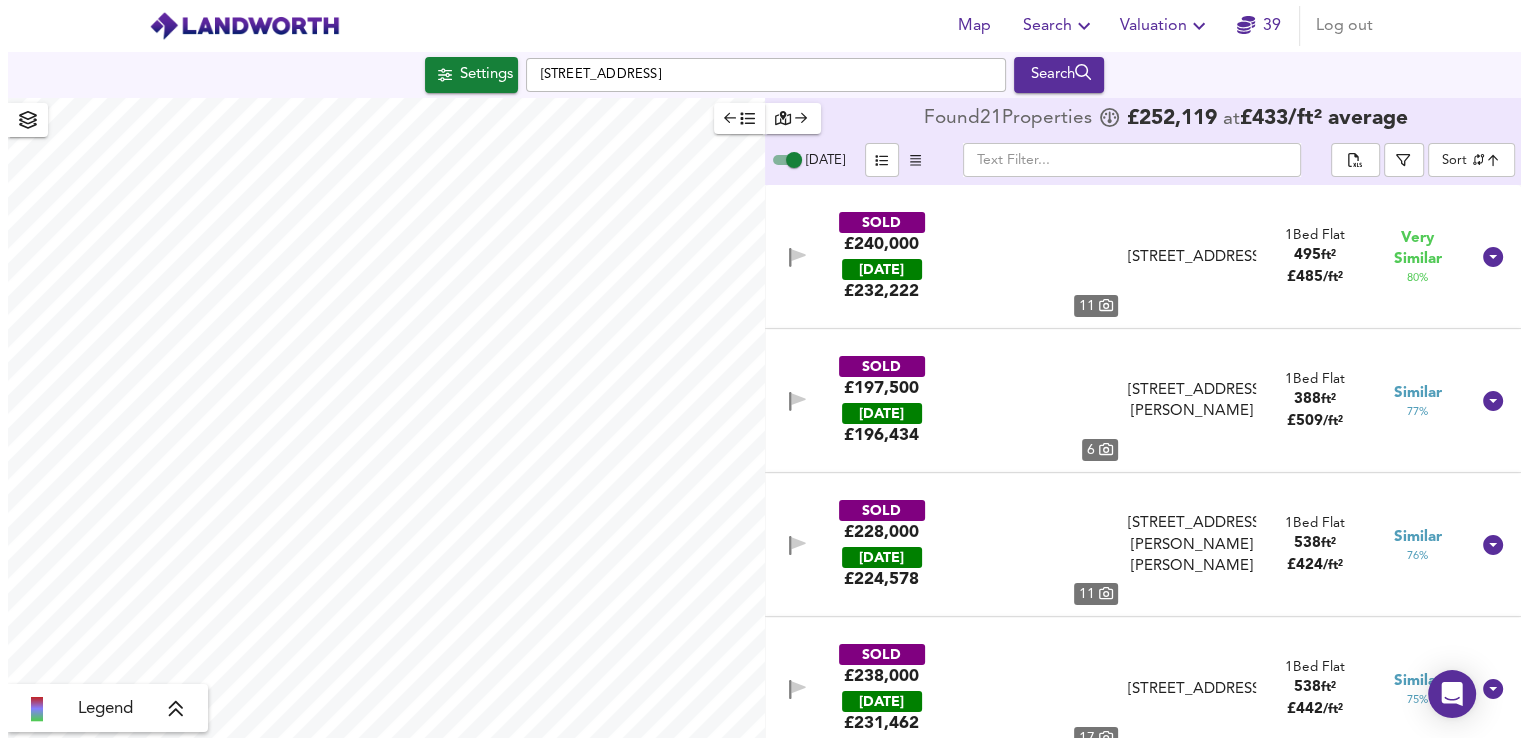 scroll, scrollTop: 0, scrollLeft: 0, axis: both 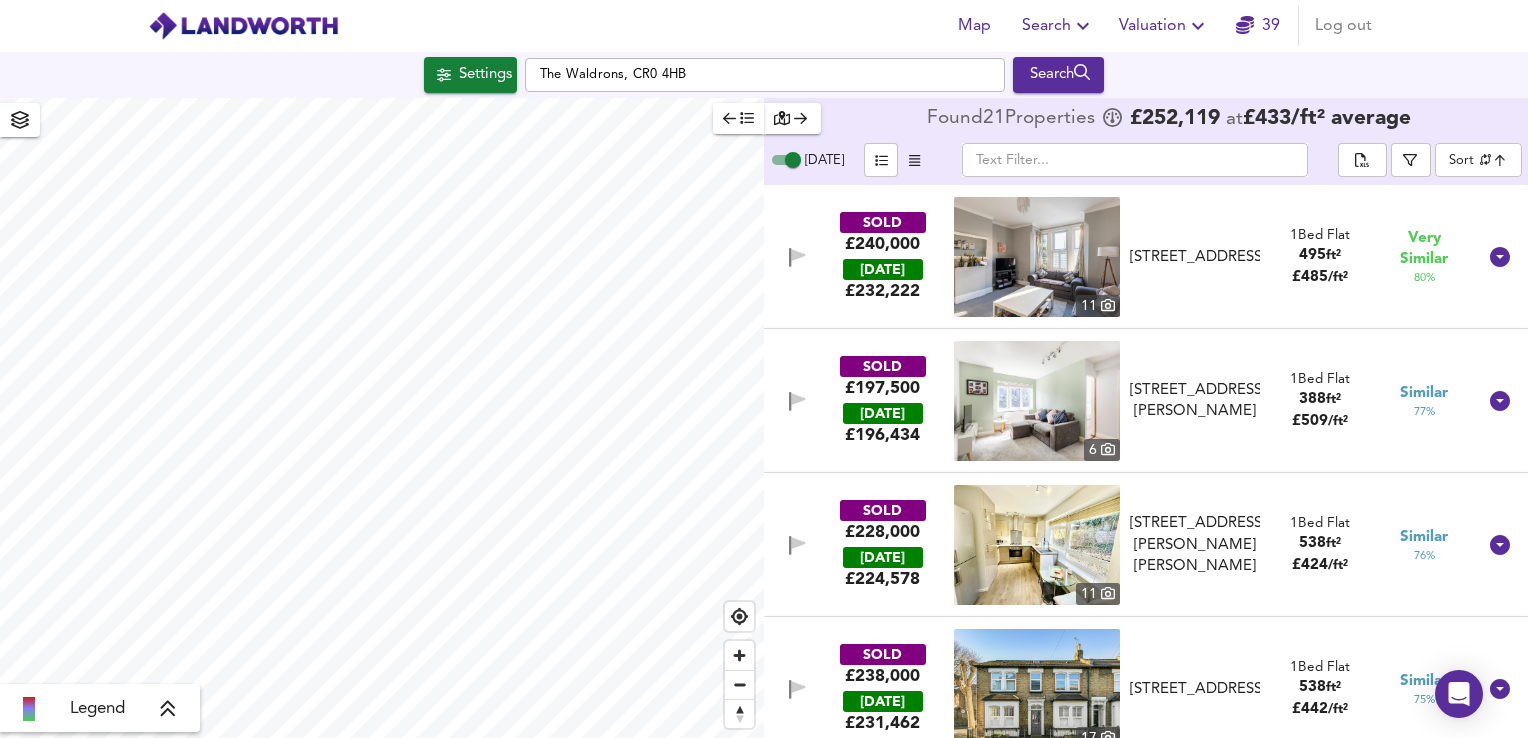 checkbox on "false" 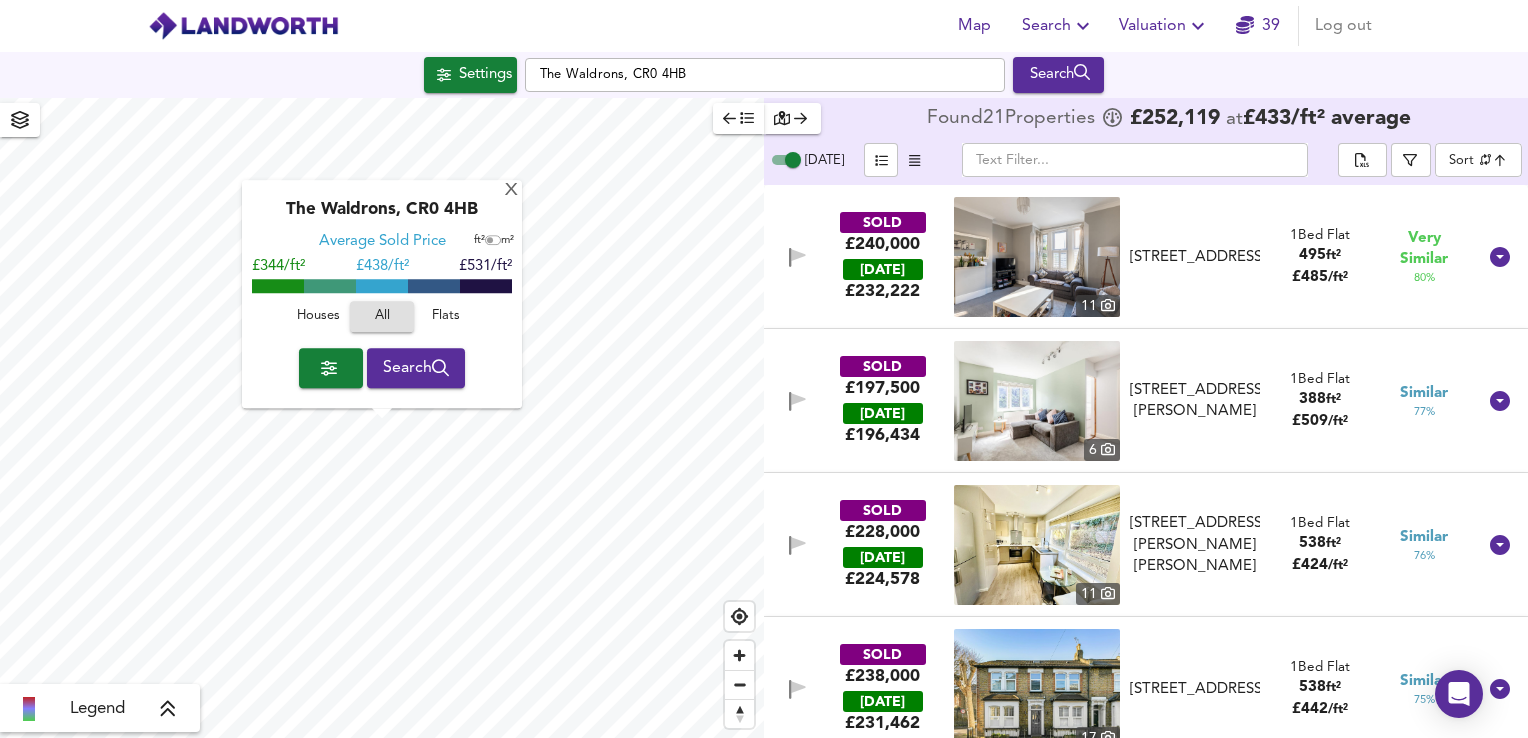 click on "Map Search Valuation    39 Log out" at bounding box center [764, 26] 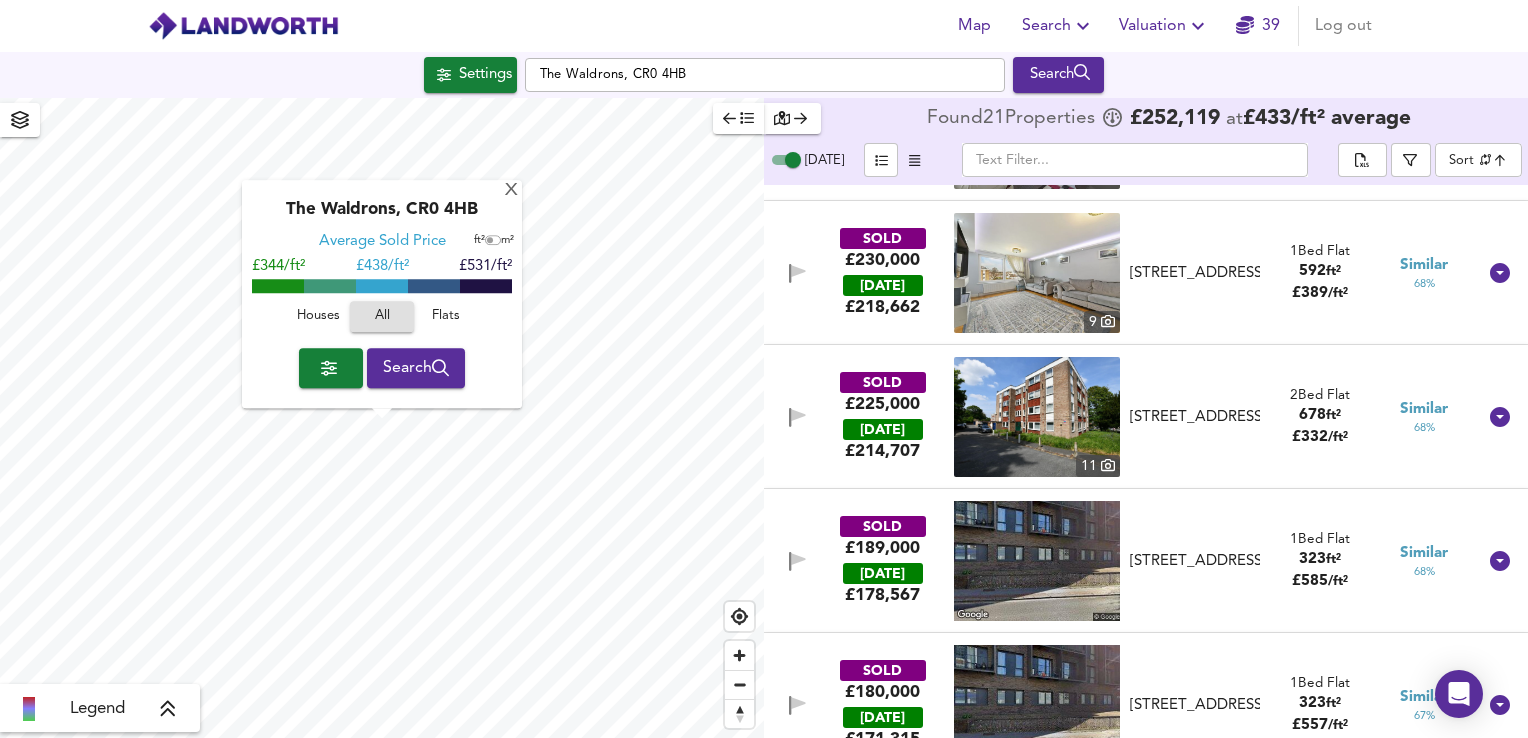 scroll, scrollTop: 1005, scrollLeft: 0, axis: vertical 